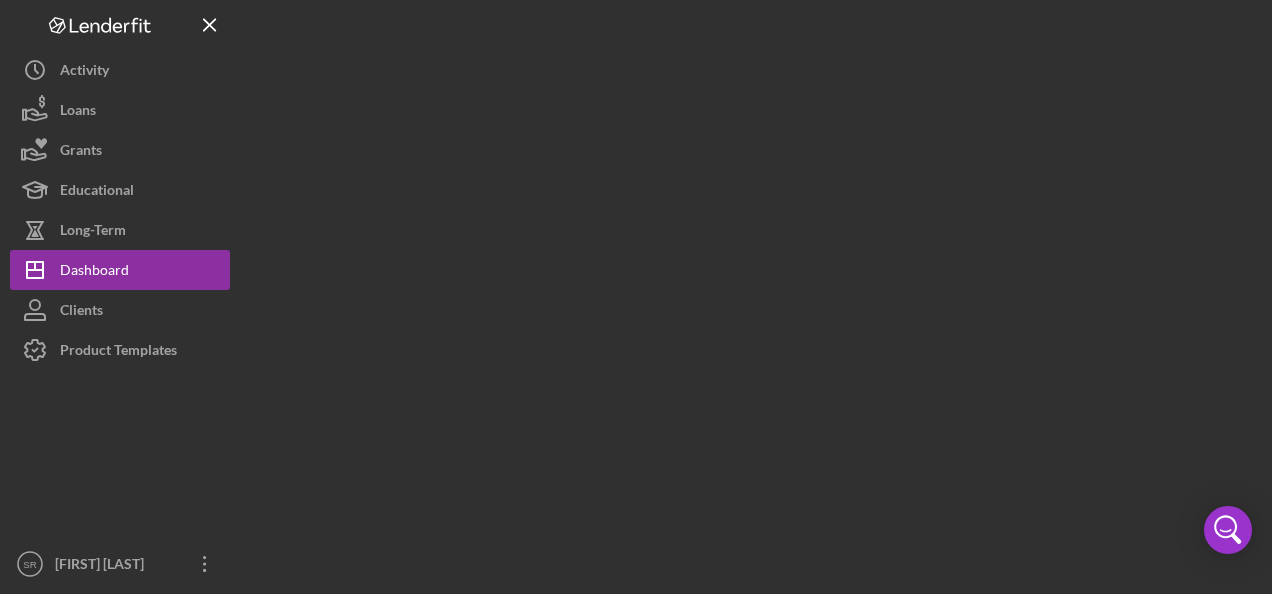 scroll, scrollTop: 0, scrollLeft: 0, axis: both 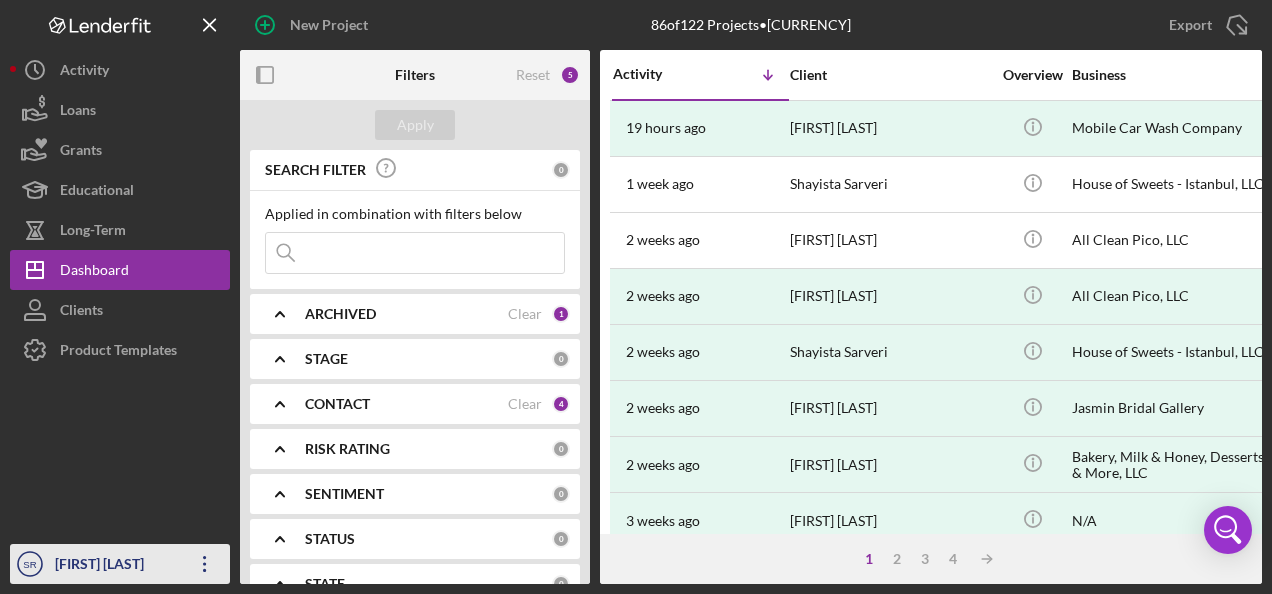 click 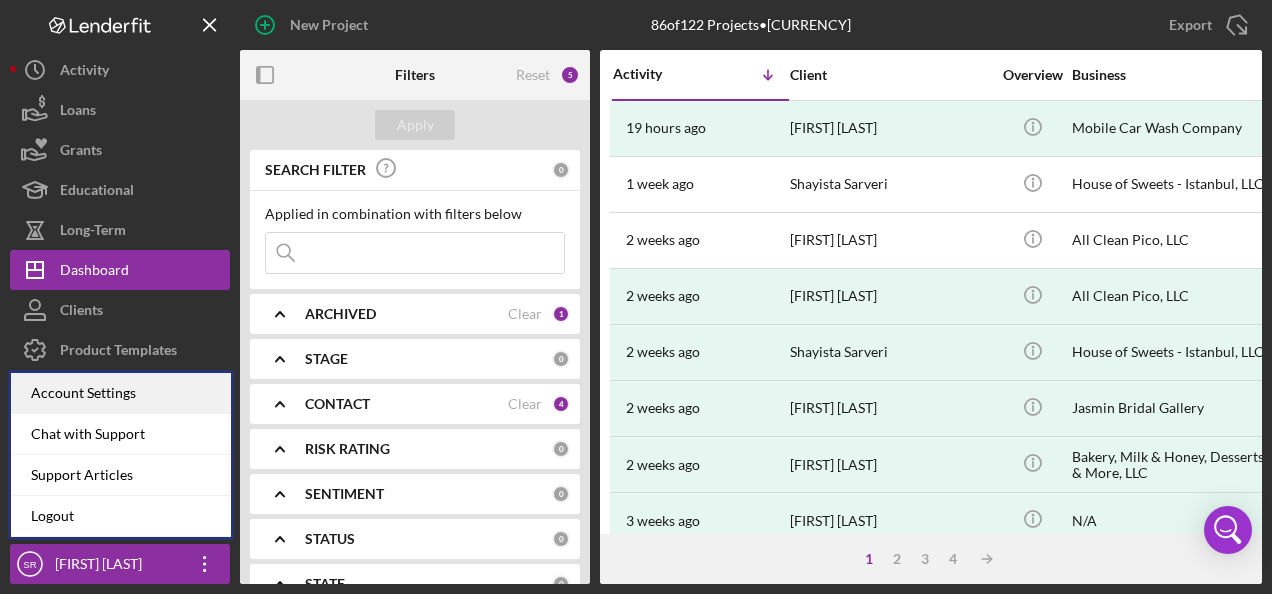 click on "Account Settings" at bounding box center [121, 393] 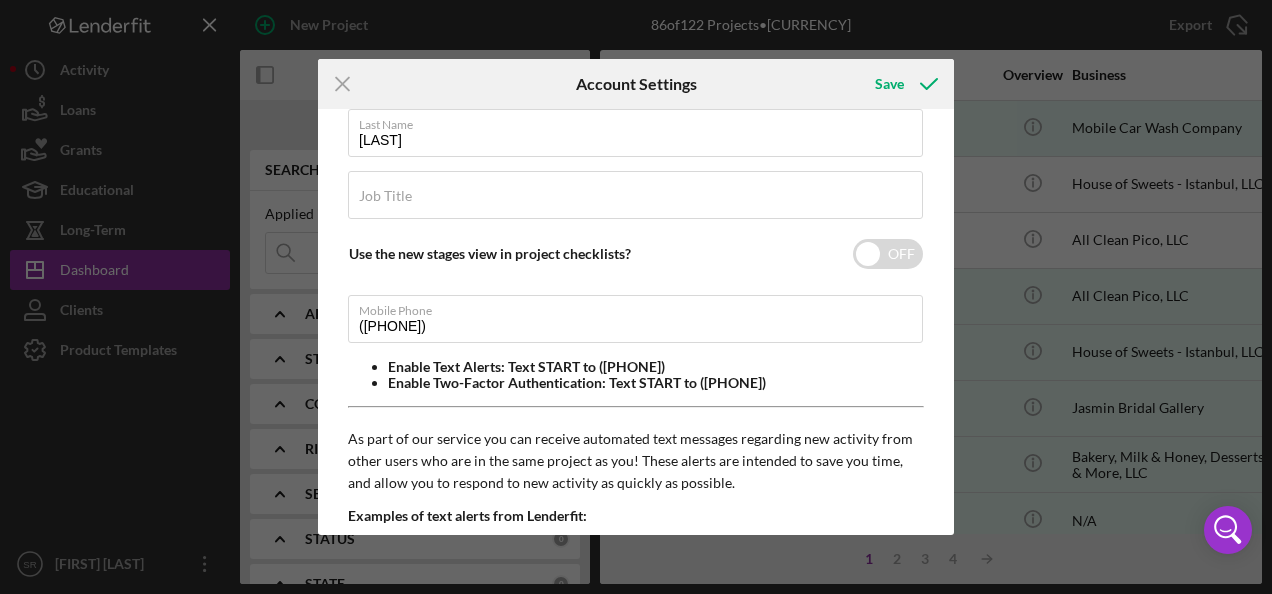 scroll, scrollTop: 300, scrollLeft: 0, axis: vertical 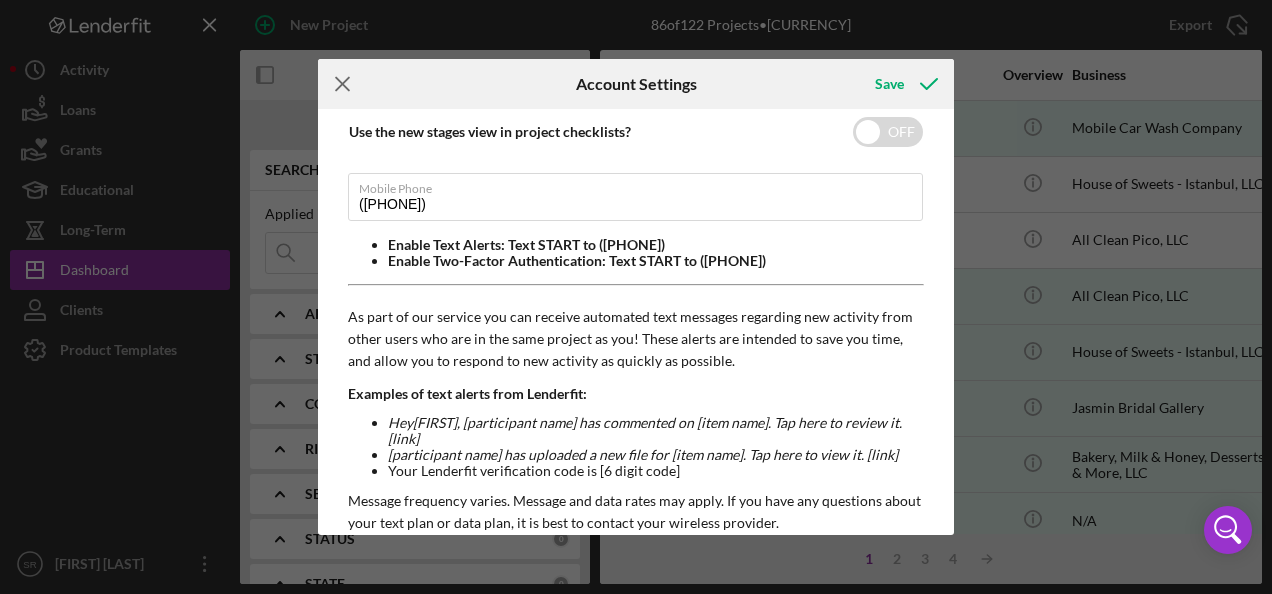 click 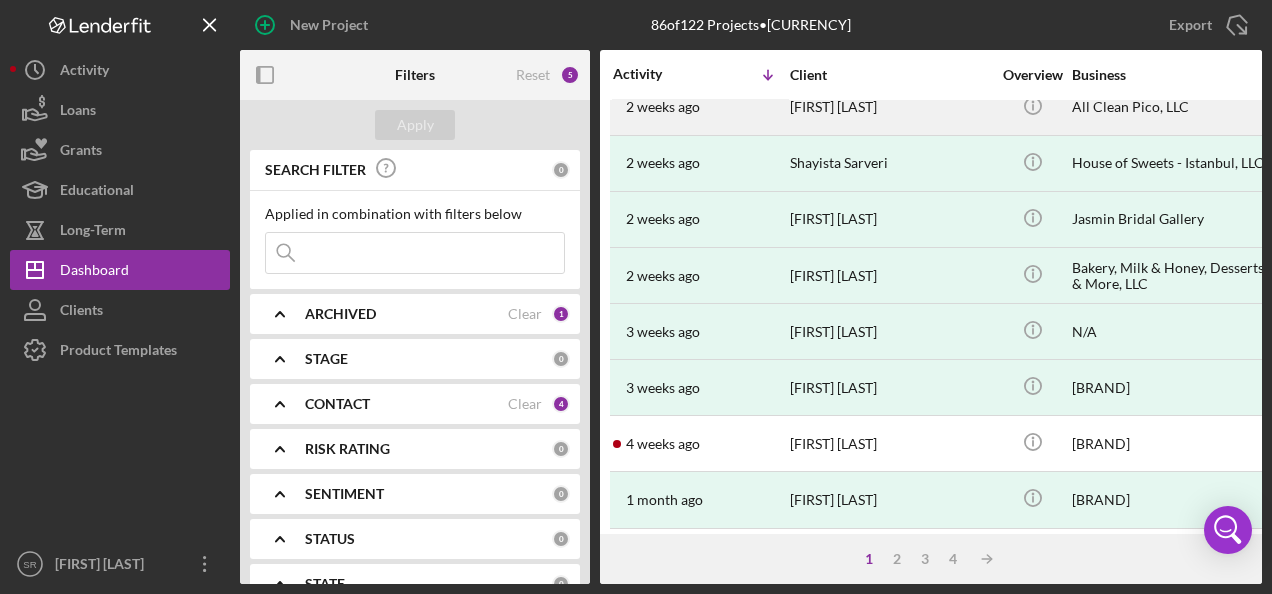 scroll, scrollTop: 200, scrollLeft: 0, axis: vertical 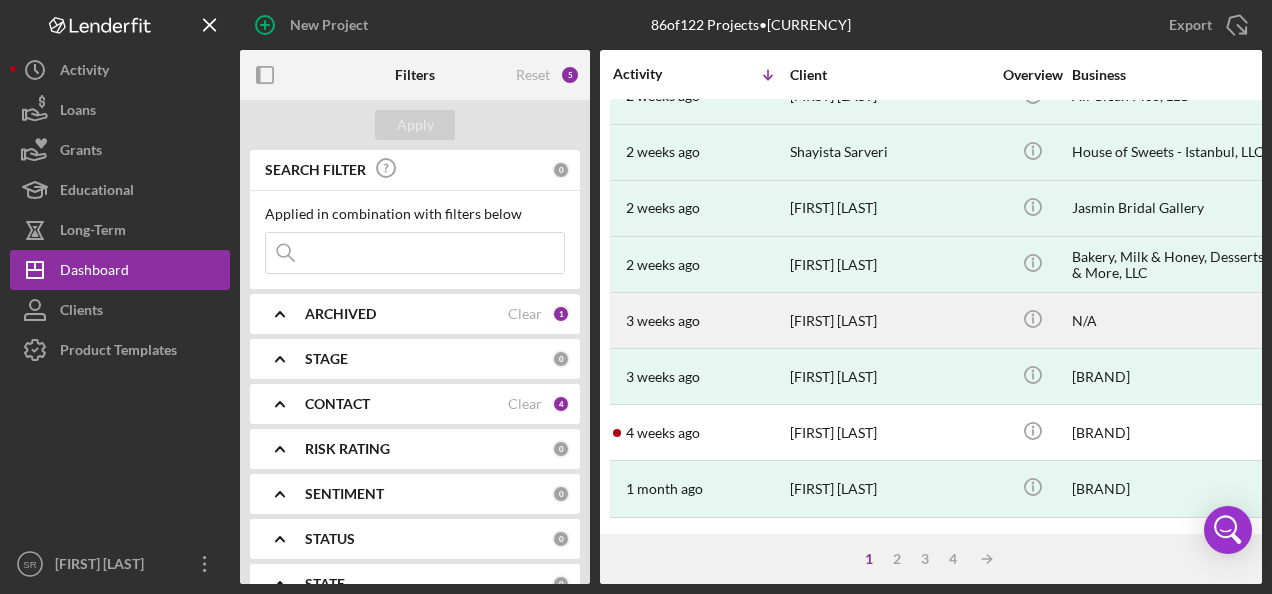 click on "[TIME] ago [FIRST] [LAST]" at bounding box center [700, 320] 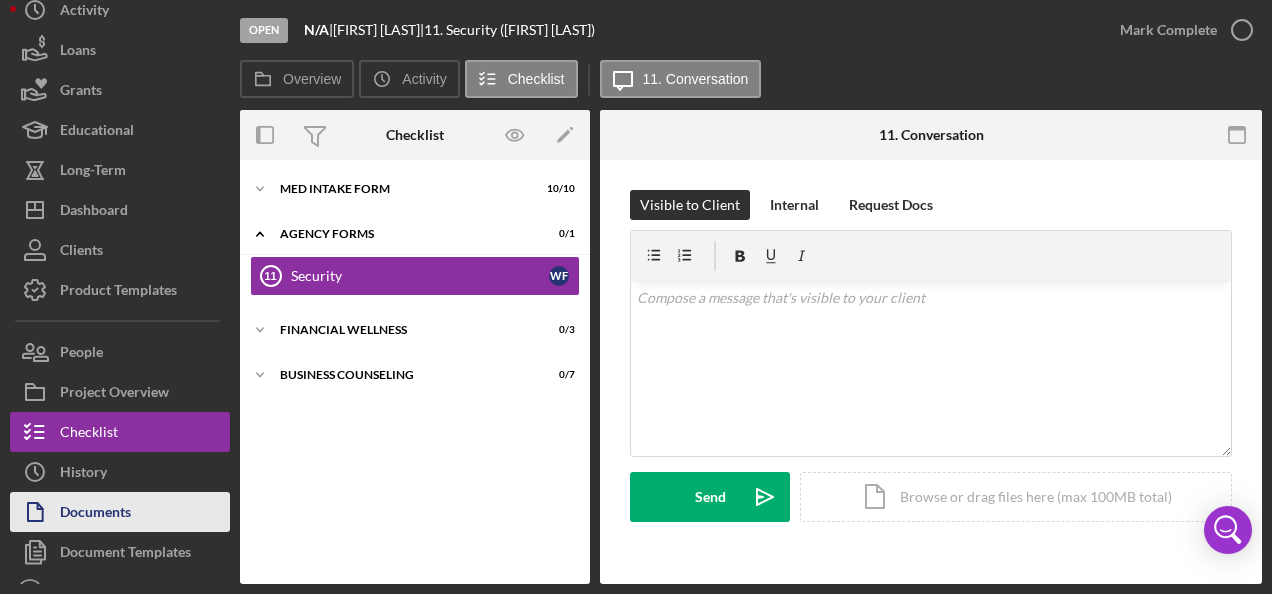 scroll, scrollTop: 88, scrollLeft: 0, axis: vertical 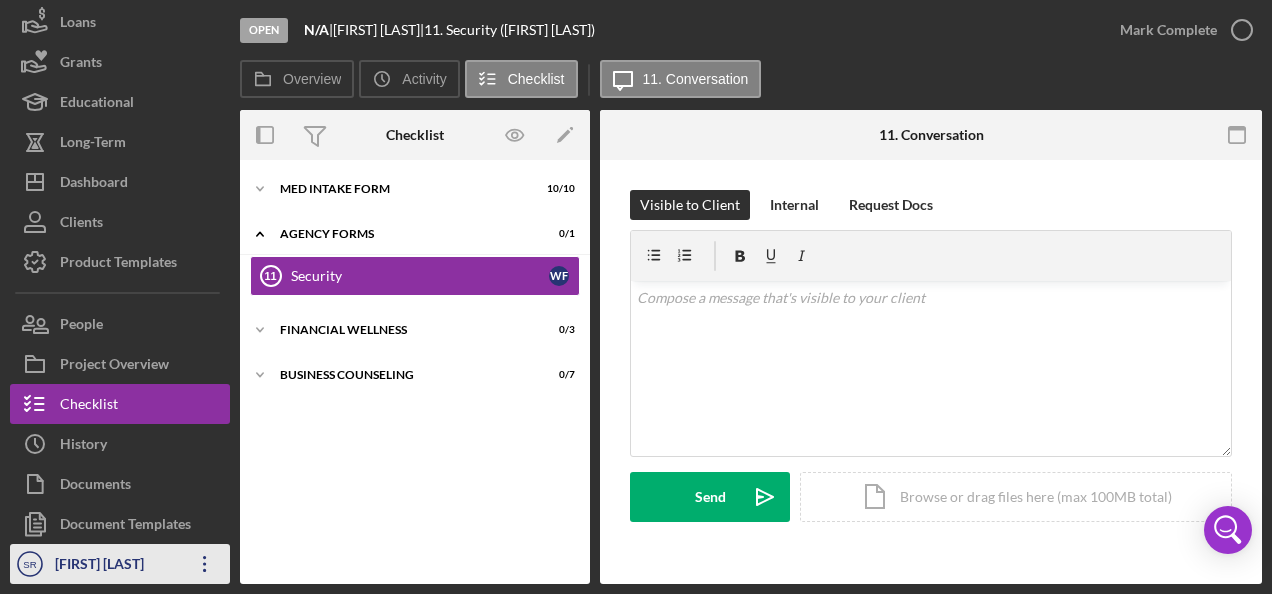 click on "Icon/Overflow" 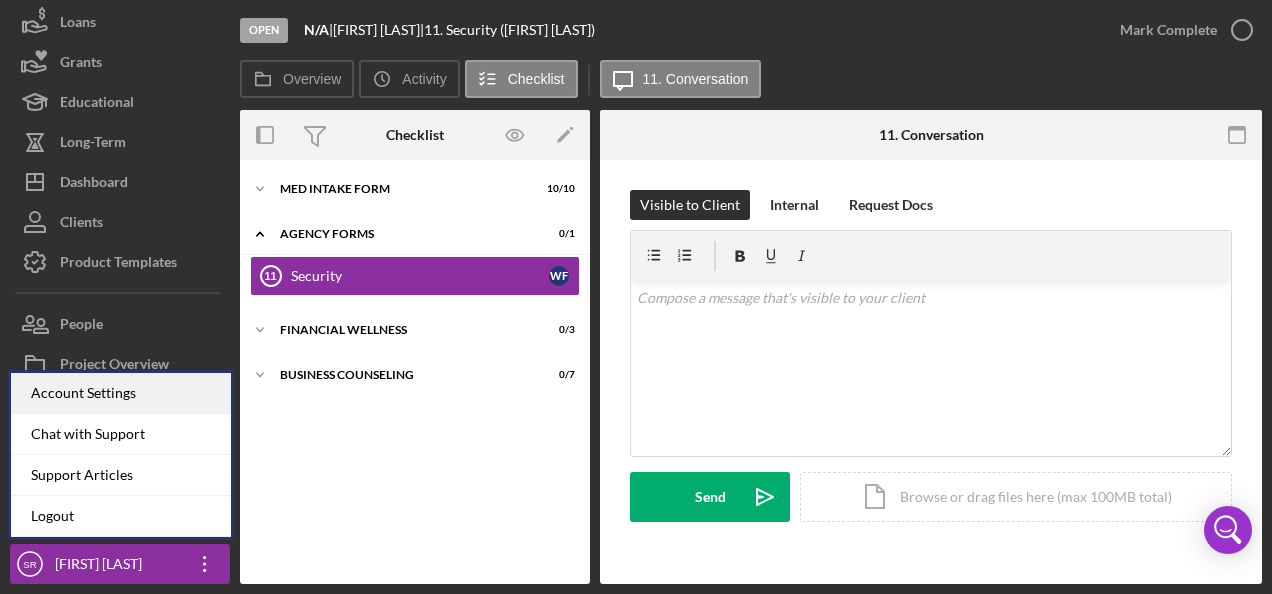 click on "Account Settings" at bounding box center (121, 393) 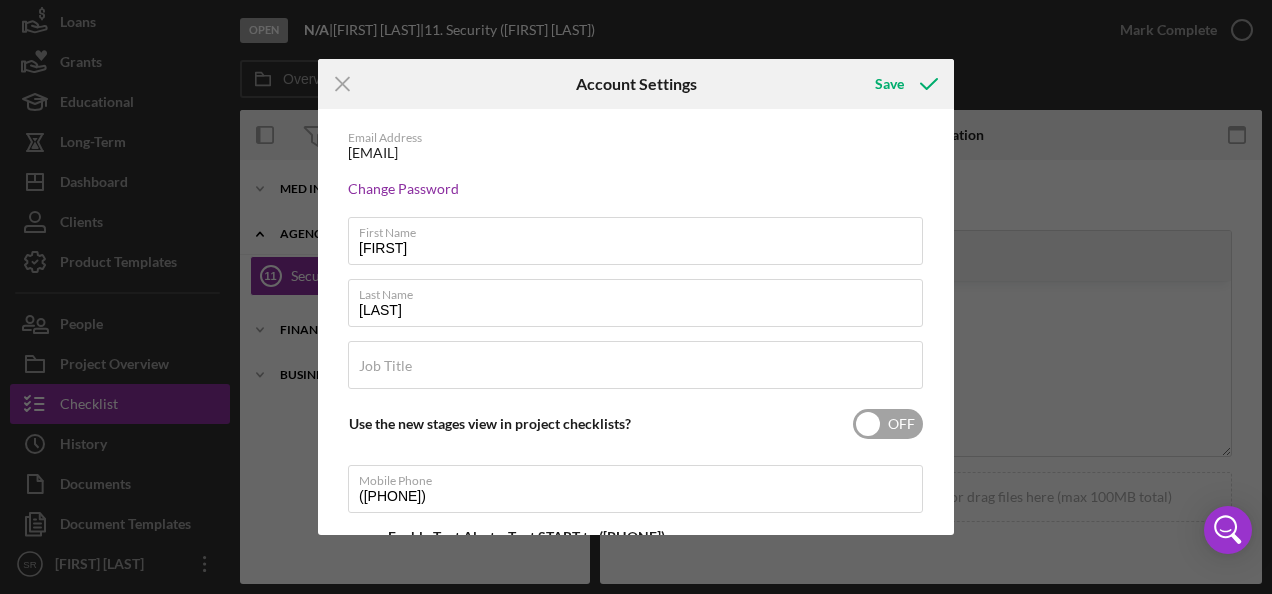 scroll, scrollTop: 0, scrollLeft: 0, axis: both 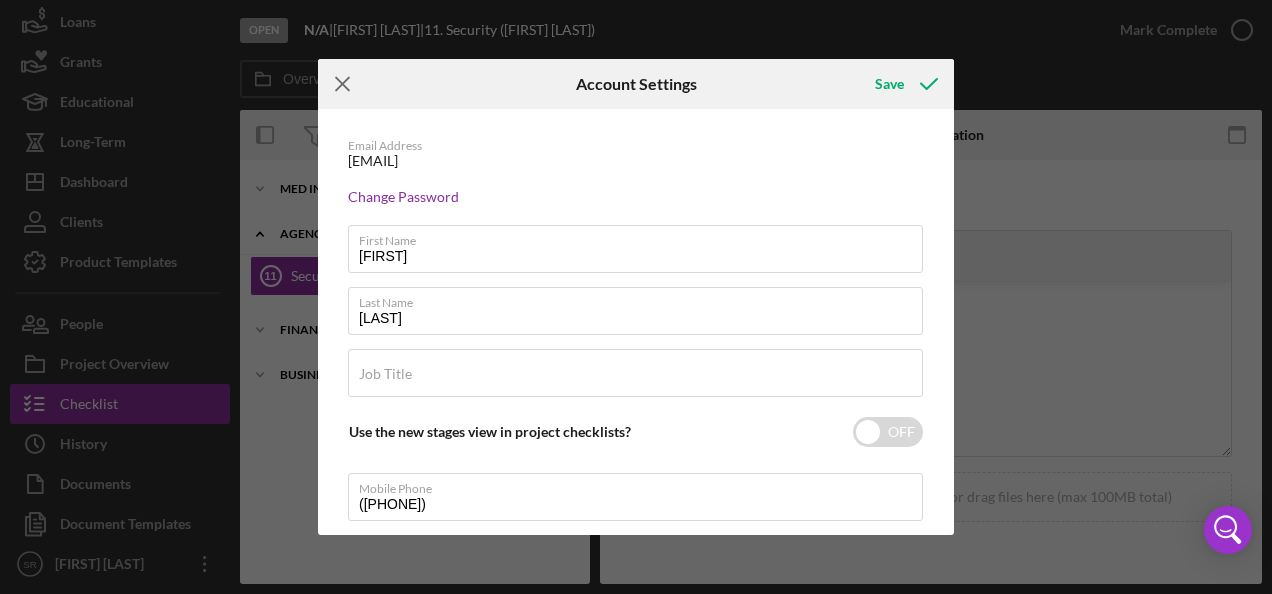 click 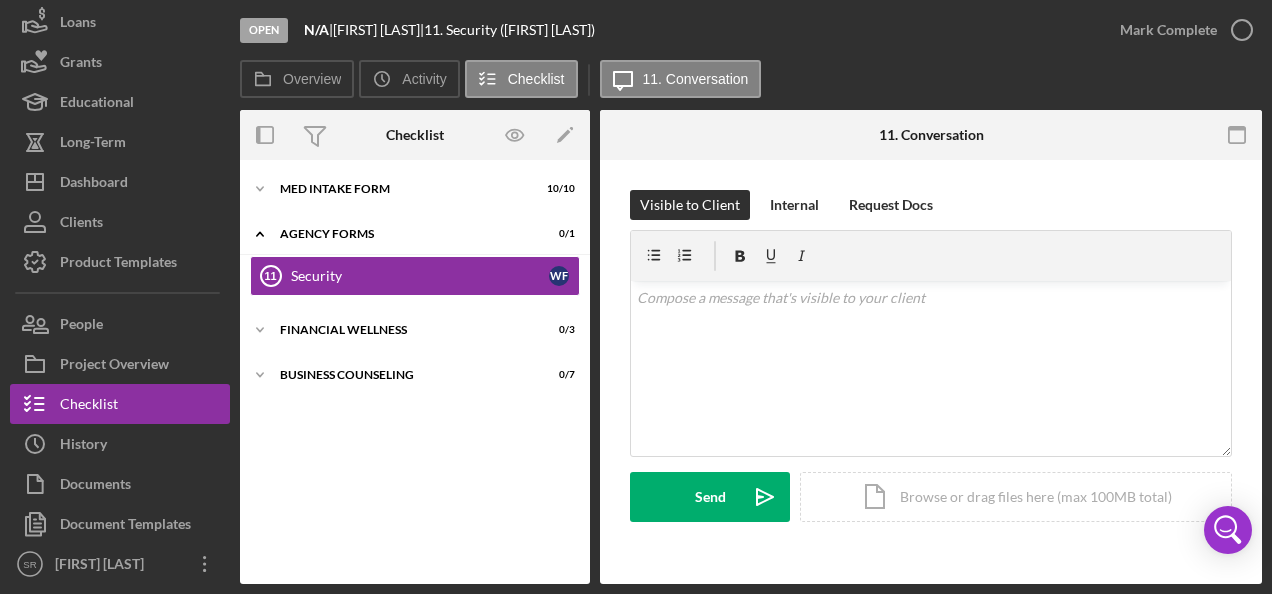 click on "[FIRST] [LAST] |" at bounding box center [378, 30] 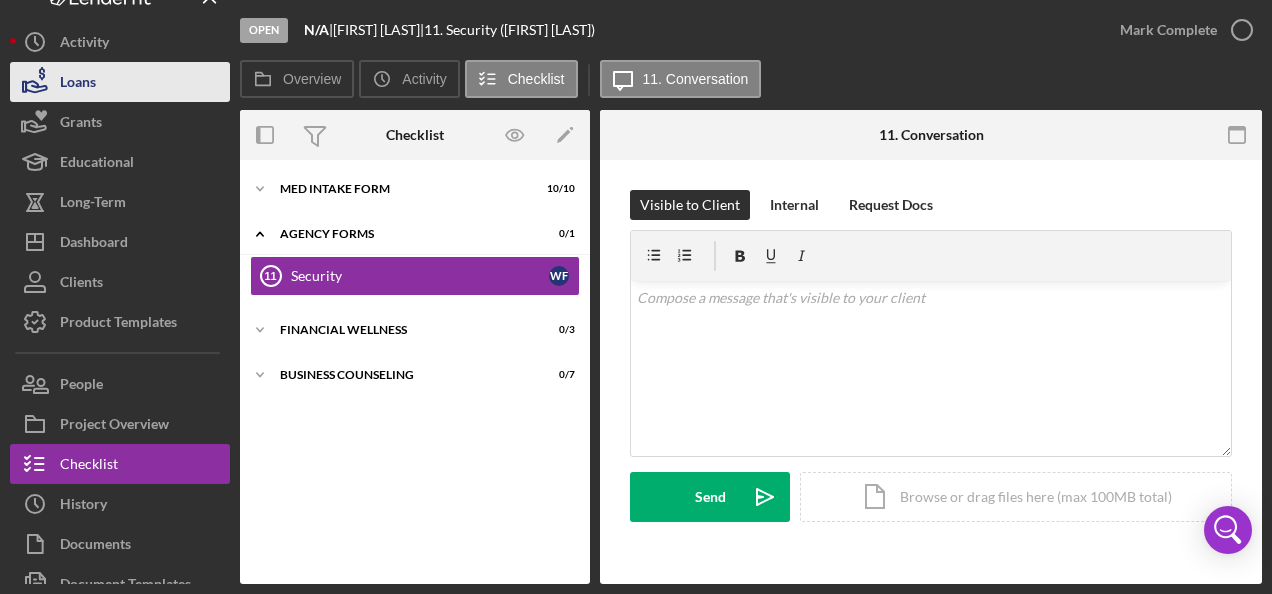 scroll, scrollTop: 0, scrollLeft: 0, axis: both 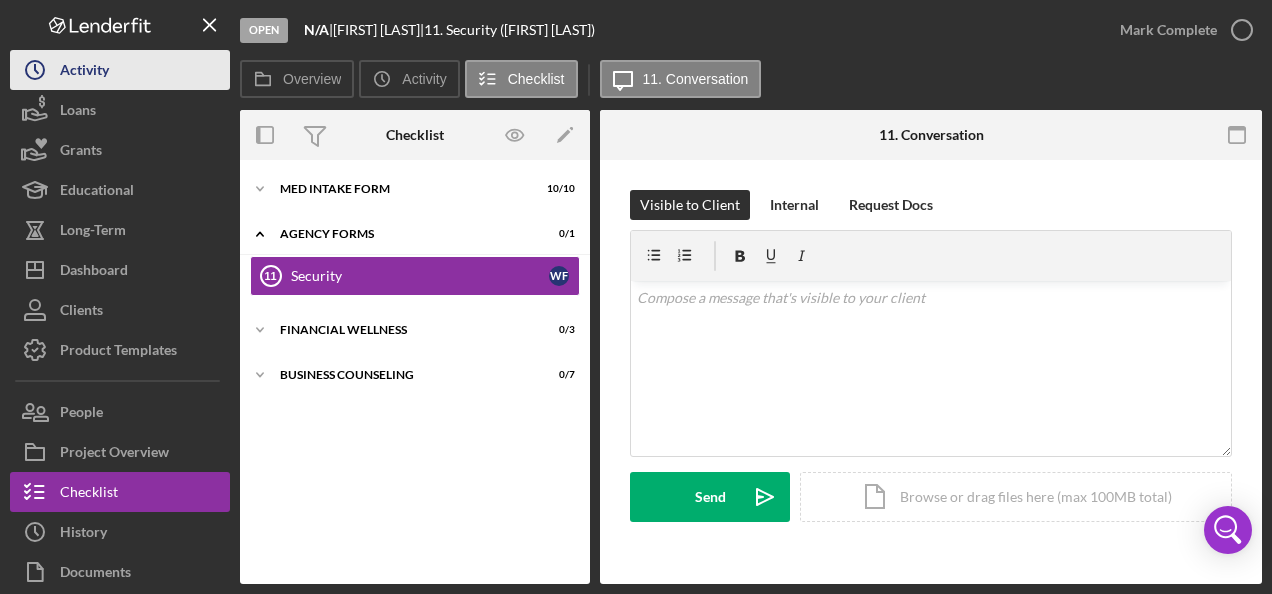 click on "Icon/History Activity" at bounding box center [120, 70] 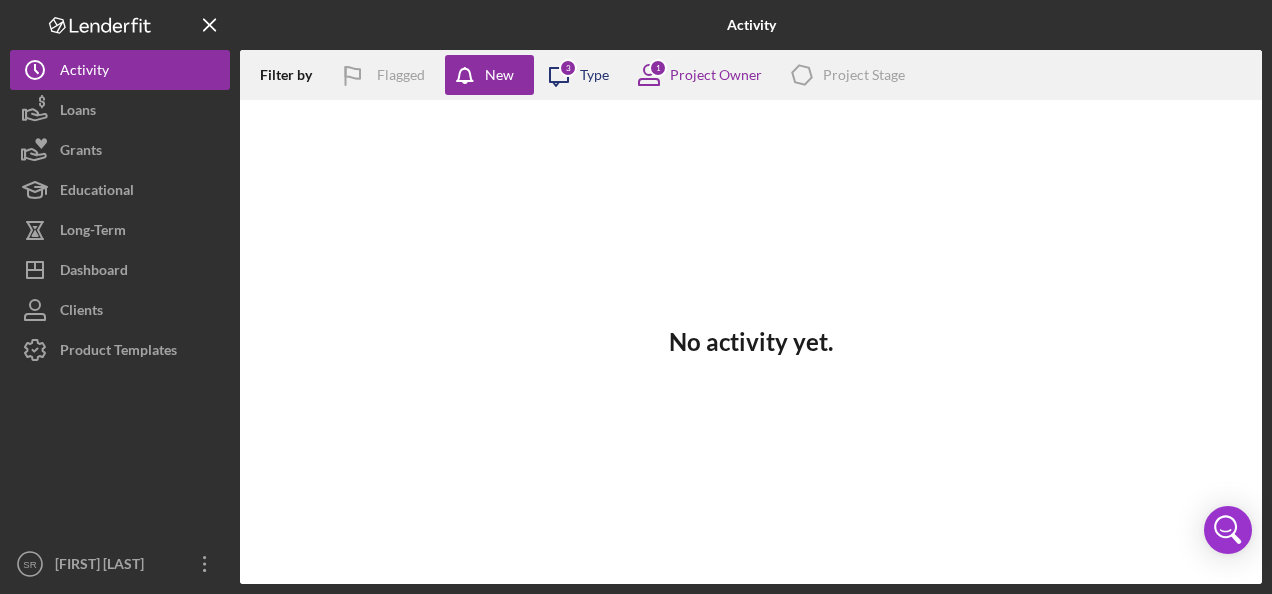 click on "3" at bounding box center (568, 68) 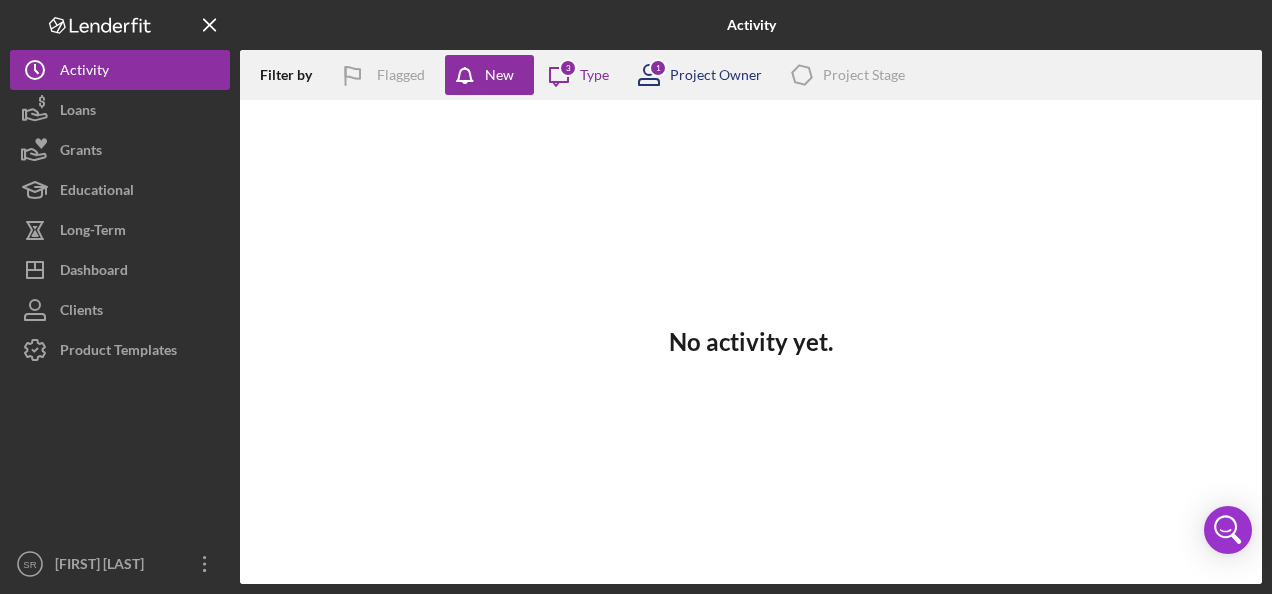 click on "Project Owner" at bounding box center (716, 75) 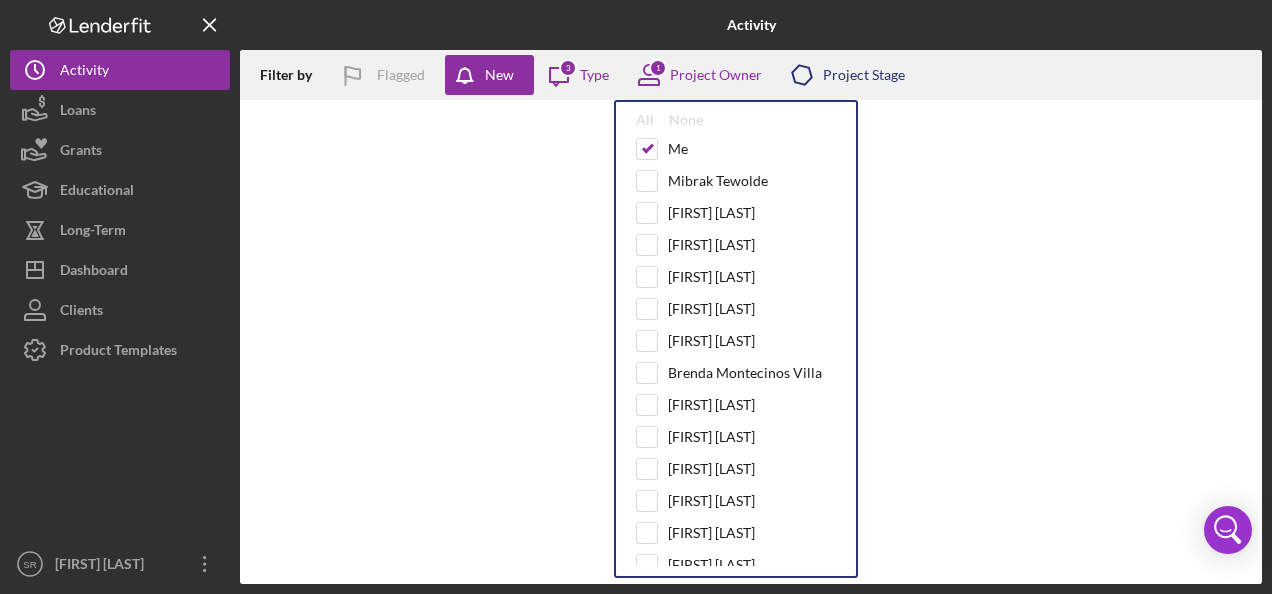 click on "Project Stage" at bounding box center [864, 75] 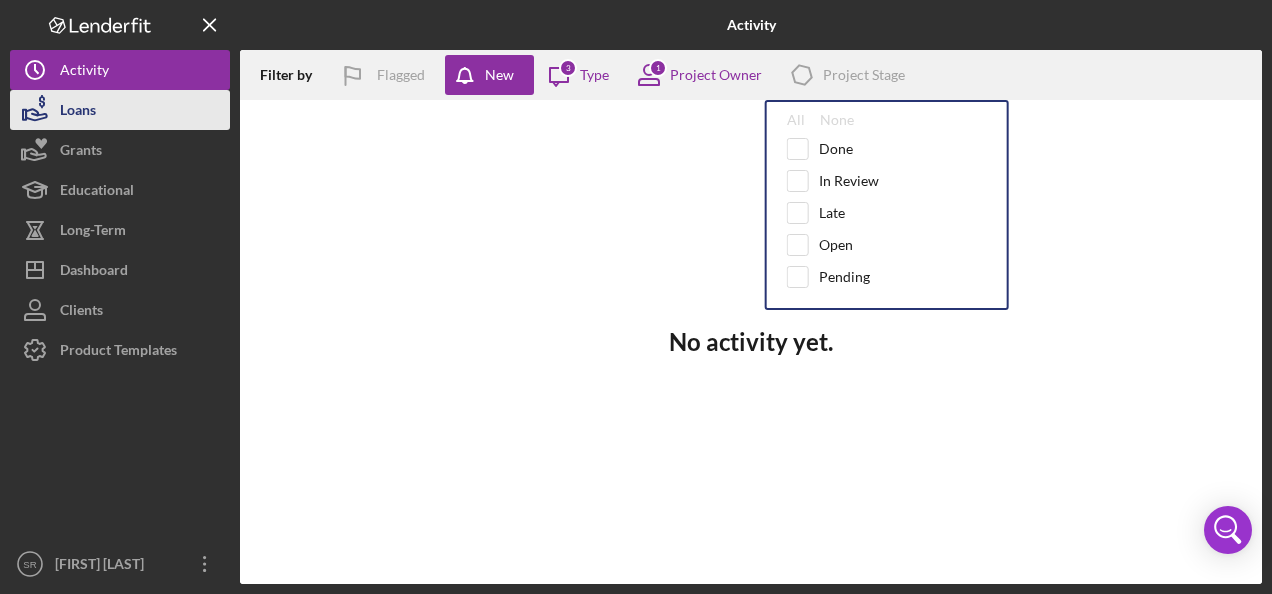 click on "Loans" at bounding box center (120, 110) 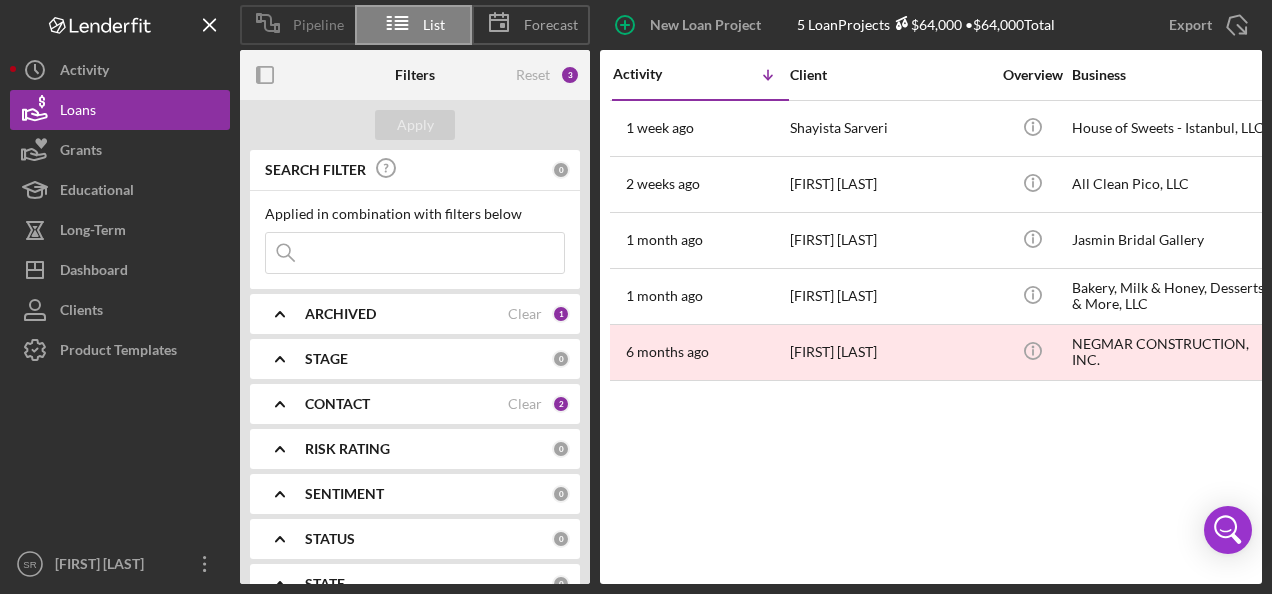 click 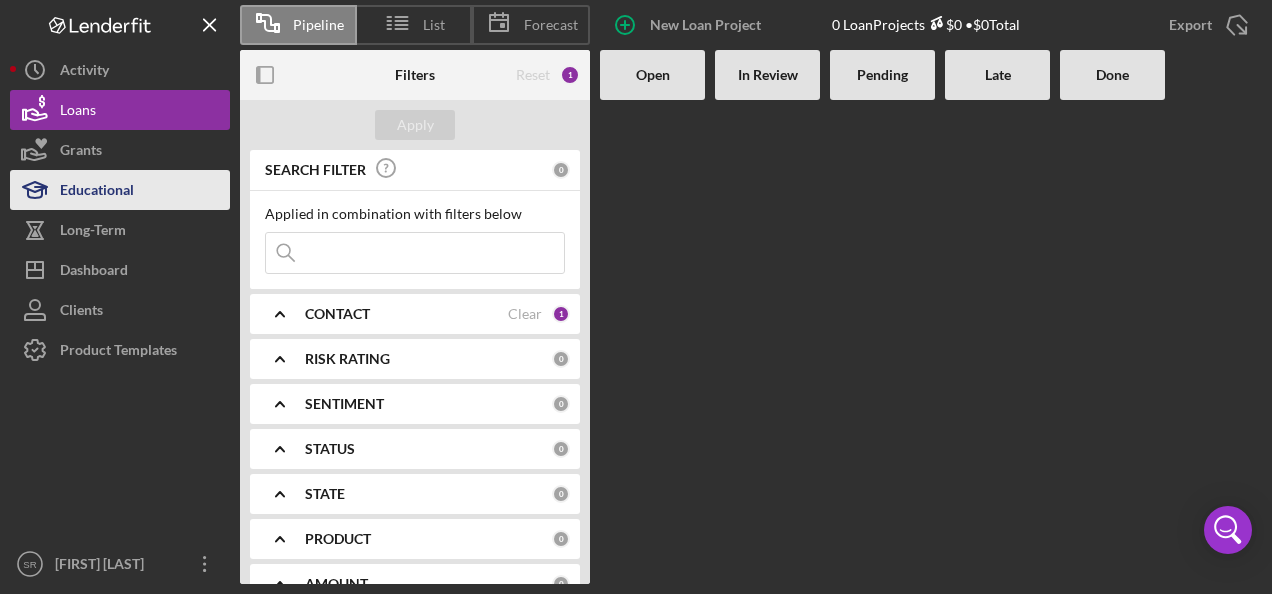 click on "Educational" at bounding box center (97, 192) 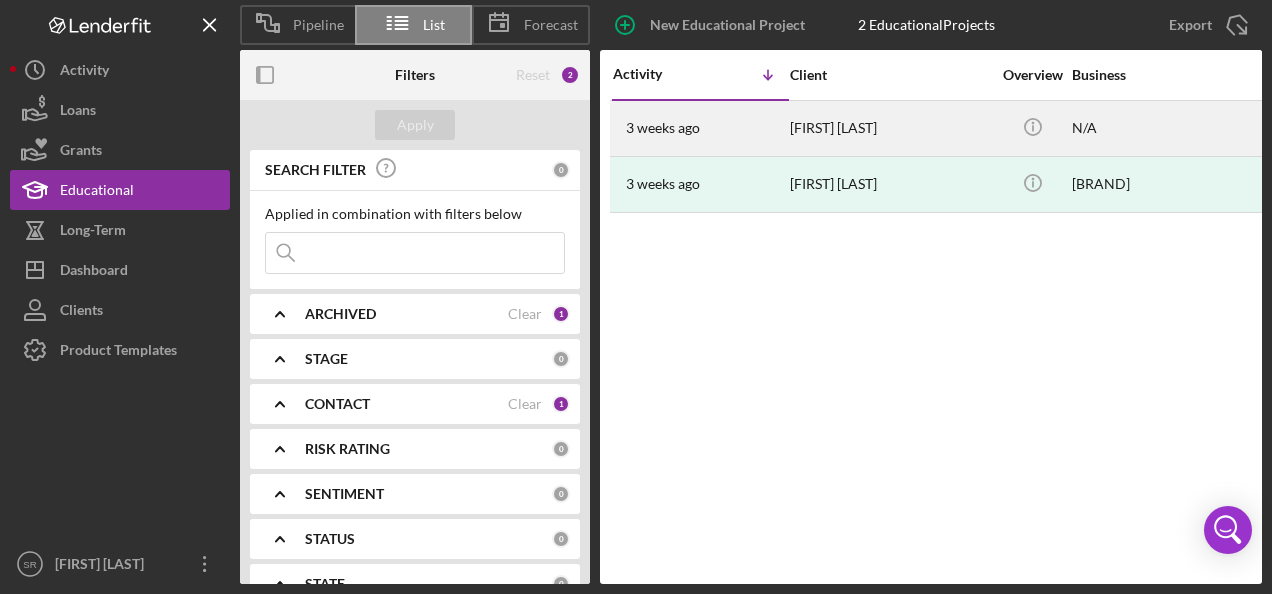 click on "N/A" at bounding box center (1172, 128) 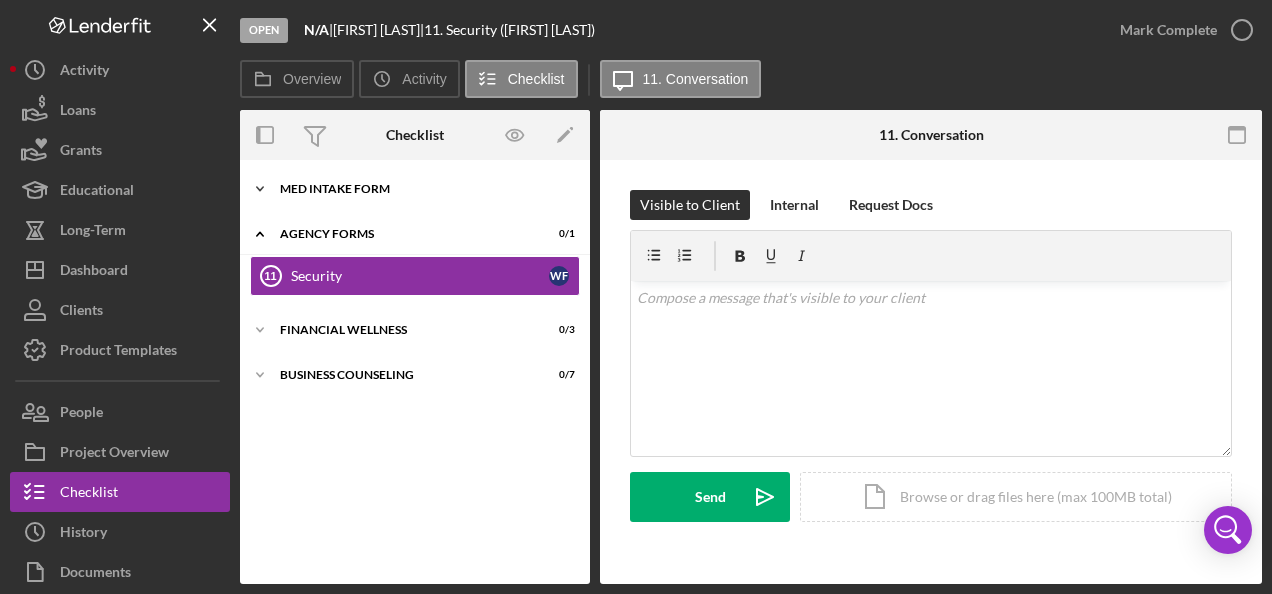 click on "Icon/Expander MED Intake Form 10 / 10" at bounding box center [415, 189] 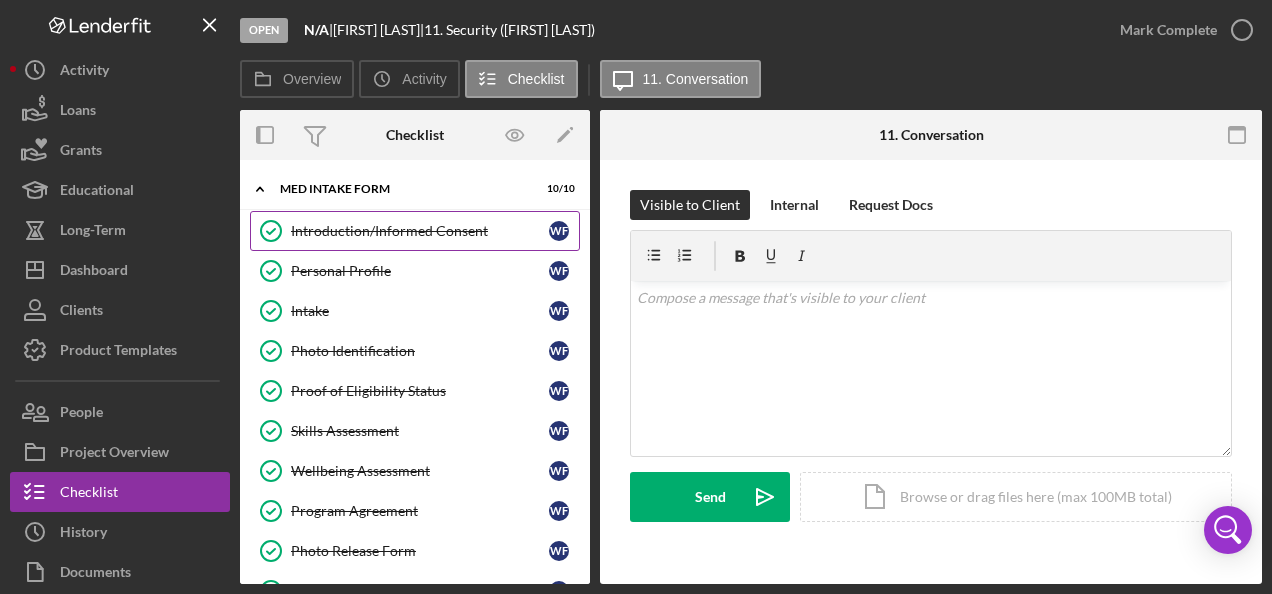 click on "Introduction/Informed Consent" at bounding box center (420, 231) 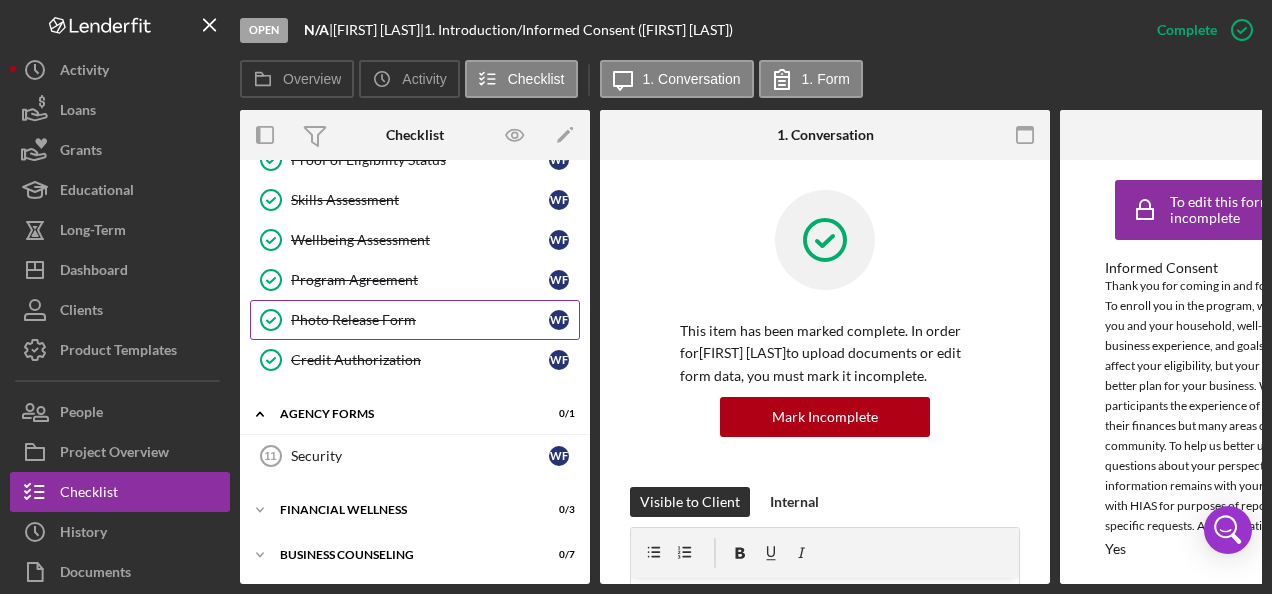 scroll, scrollTop: 0, scrollLeft: 0, axis: both 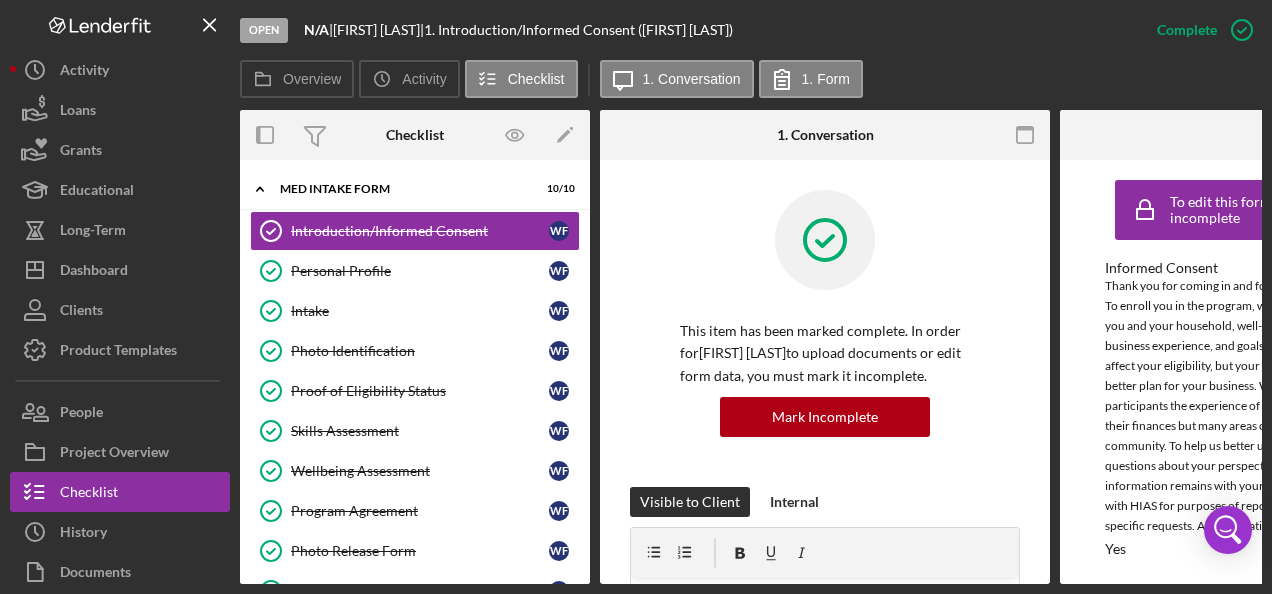 click on "Open" at bounding box center [264, 30] 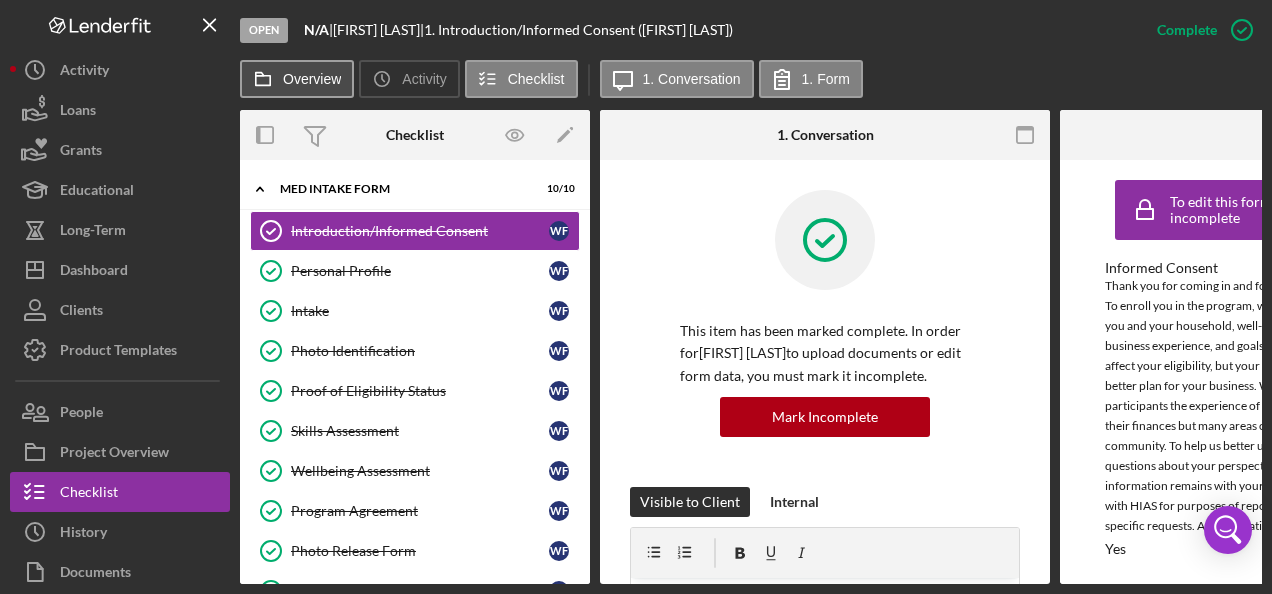 click on "Overview" at bounding box center [312, 79] 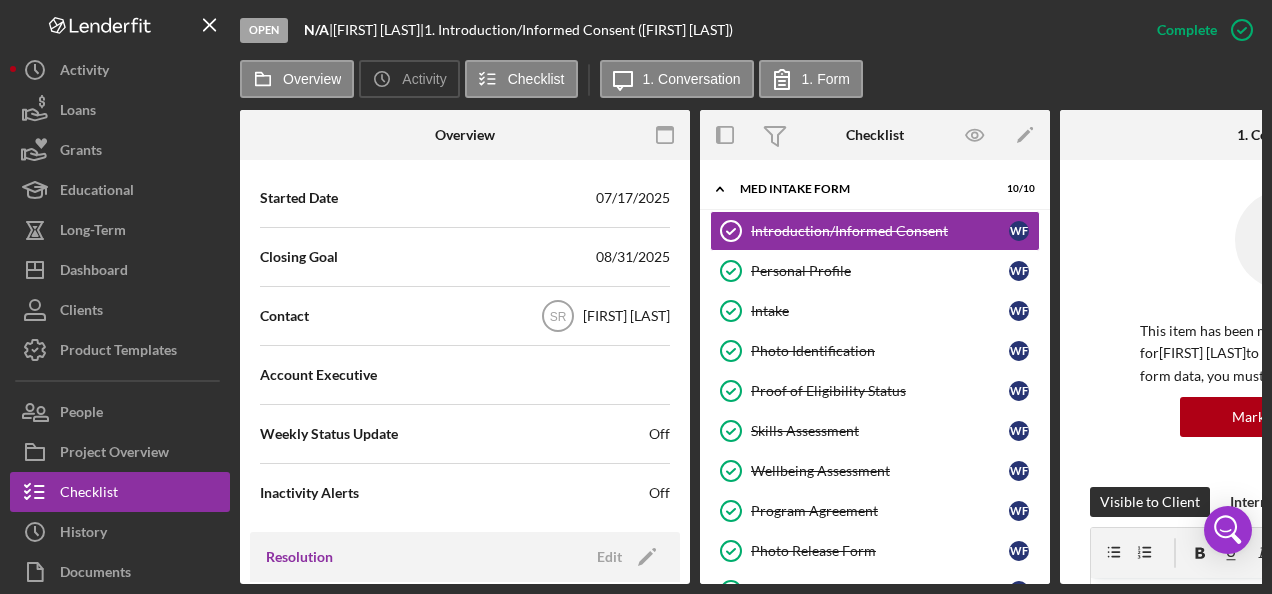 scroll, scrollTop: 600, scrollLeft: 0, axis: vertical 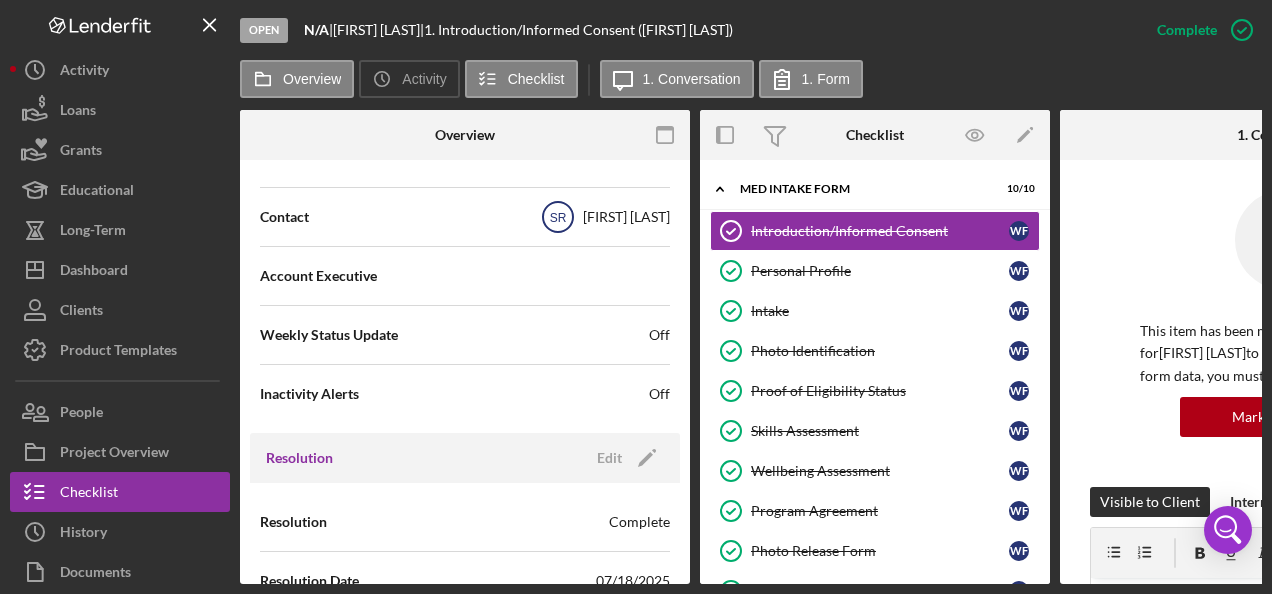 click on "SR" 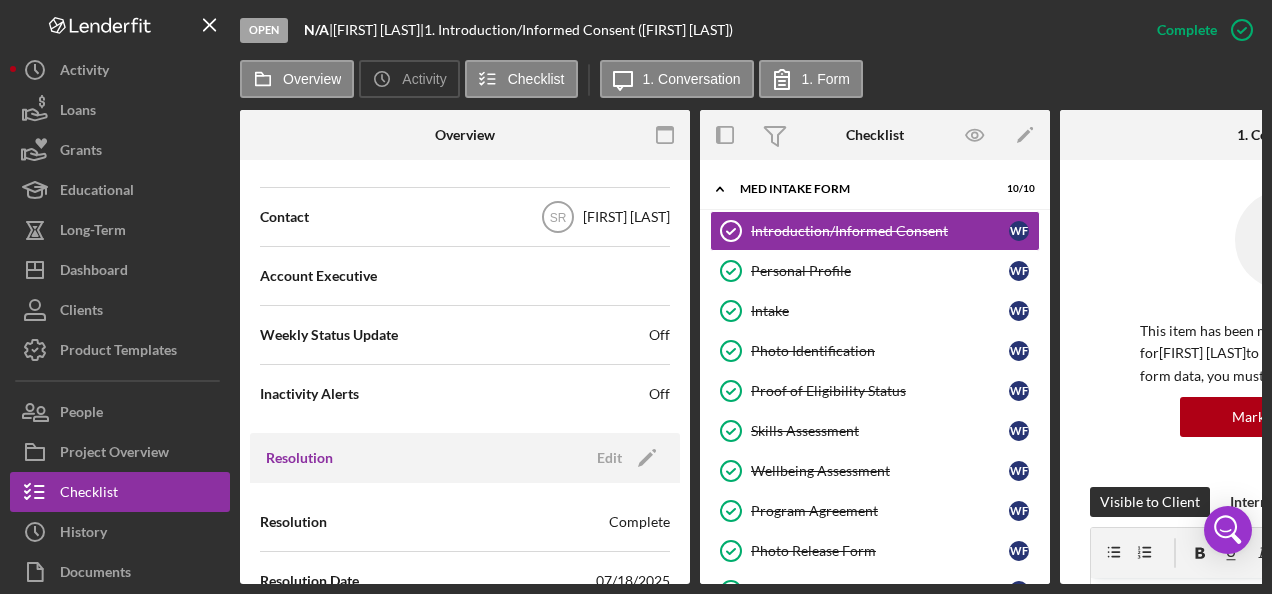 click on "[FIRST] [LAST]" at bounding box center [626, 217] 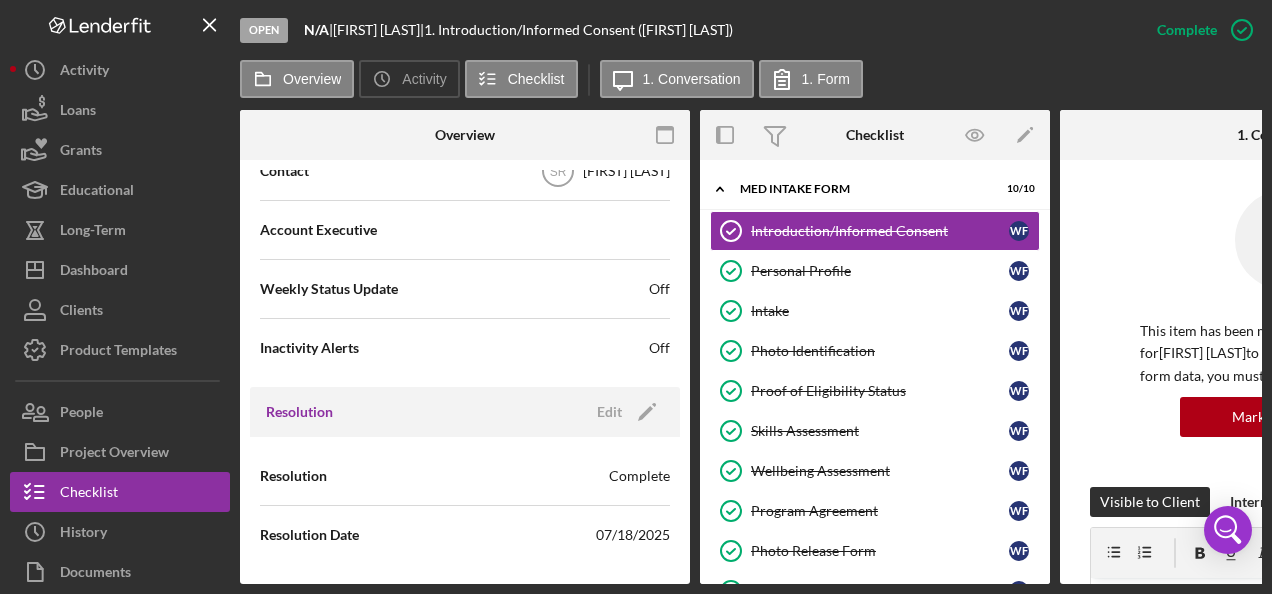 scroll, scrollTop: 0, scrollLeft: 0, axis: both 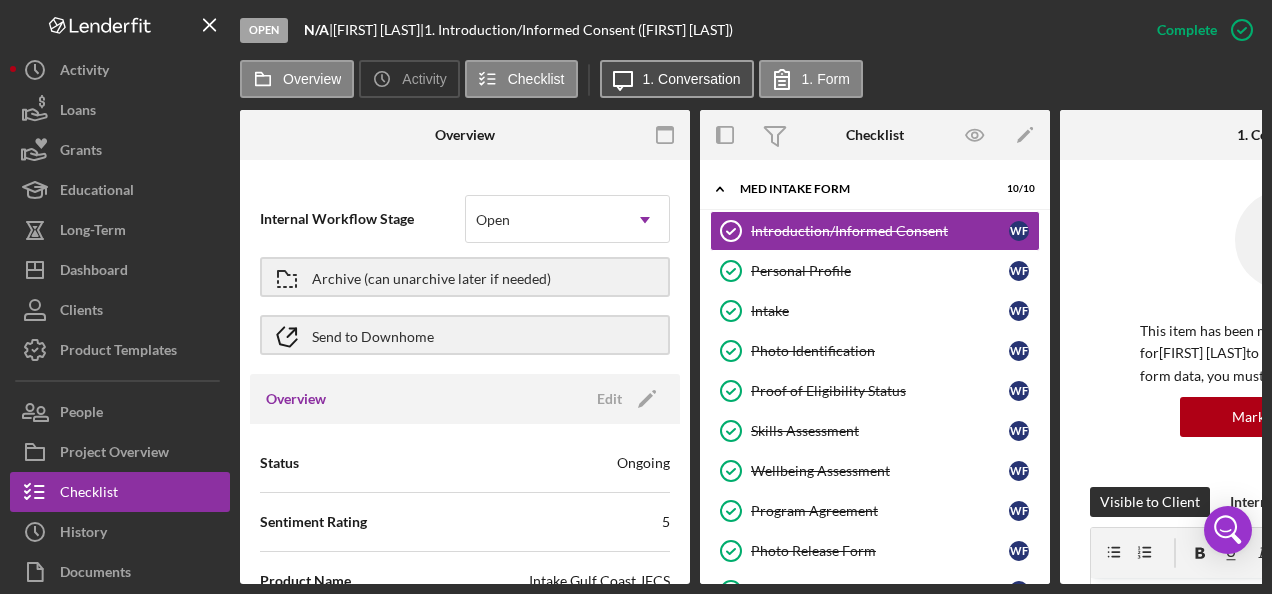 click on "1. Conversation" at bounding box center (692, 79) 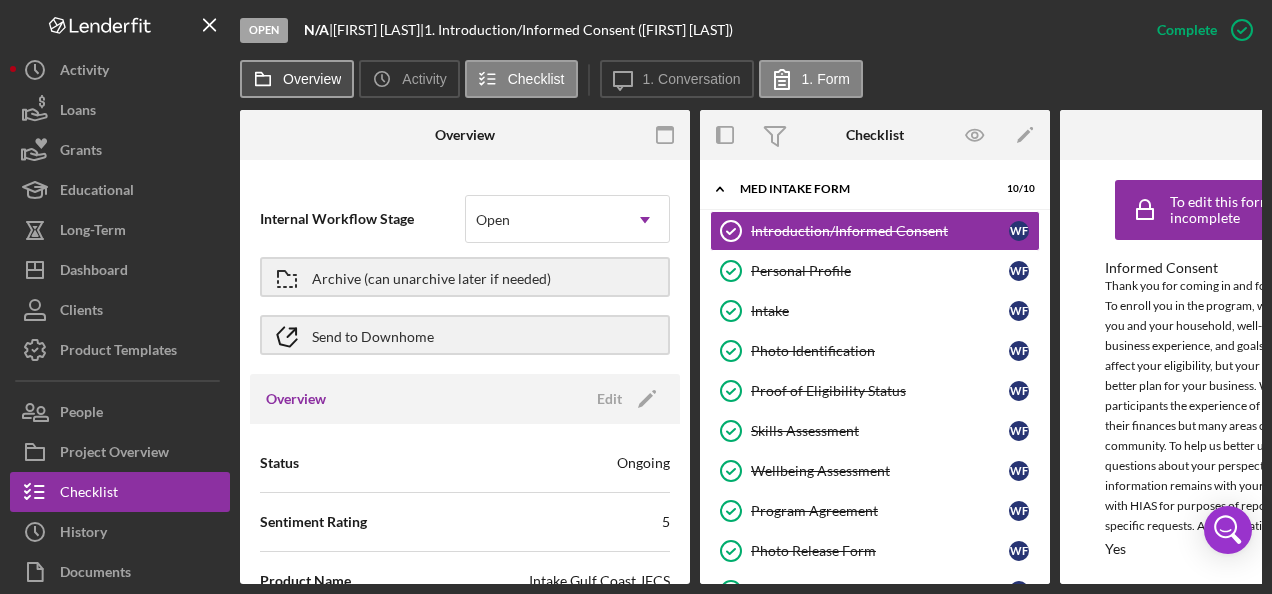 click on "Overview" at bounding box center [297, 79] 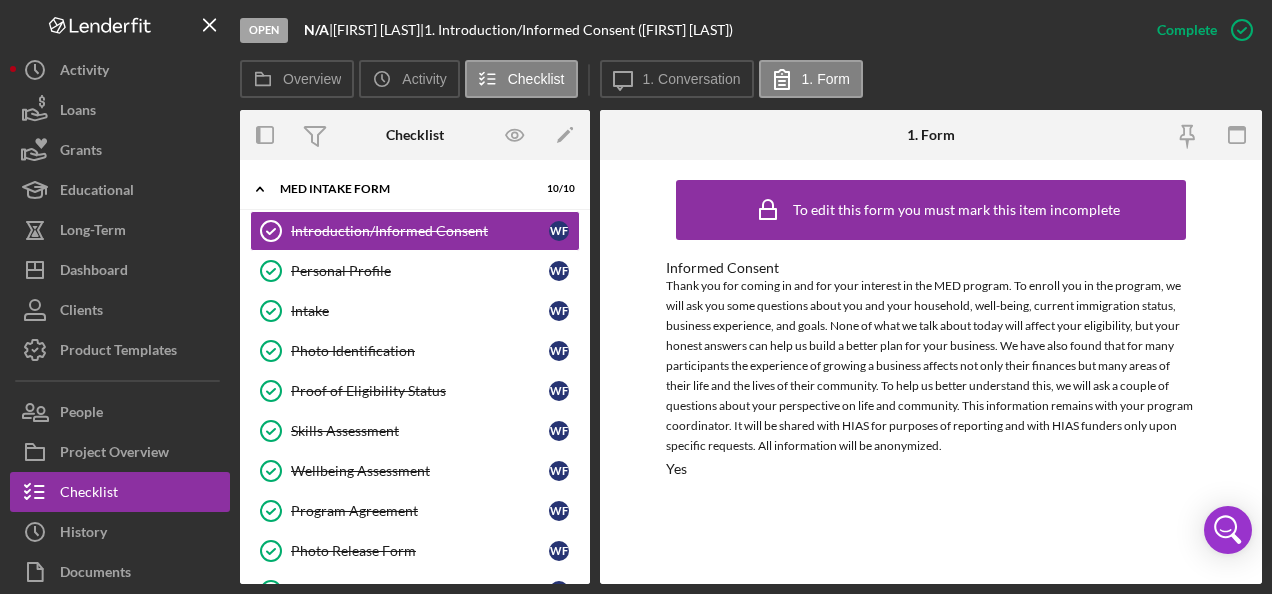 click on "Logo-Reversed Created with Sketch." 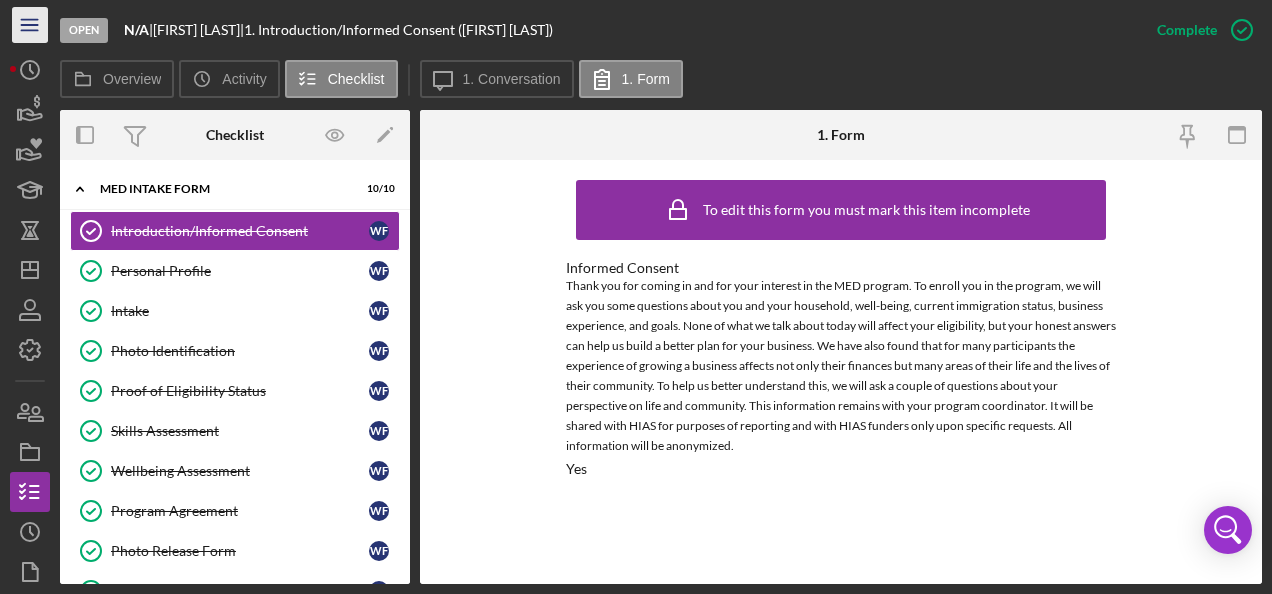 click on "Icon/Menu" 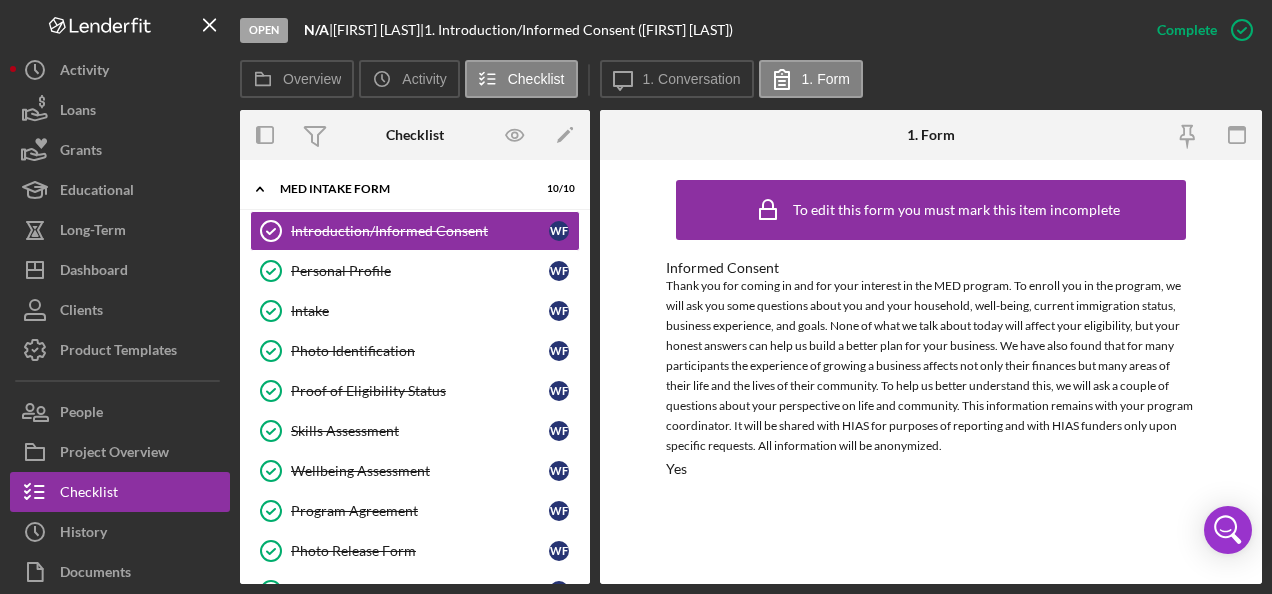 click on "Open" at bounding box center [264, 30] 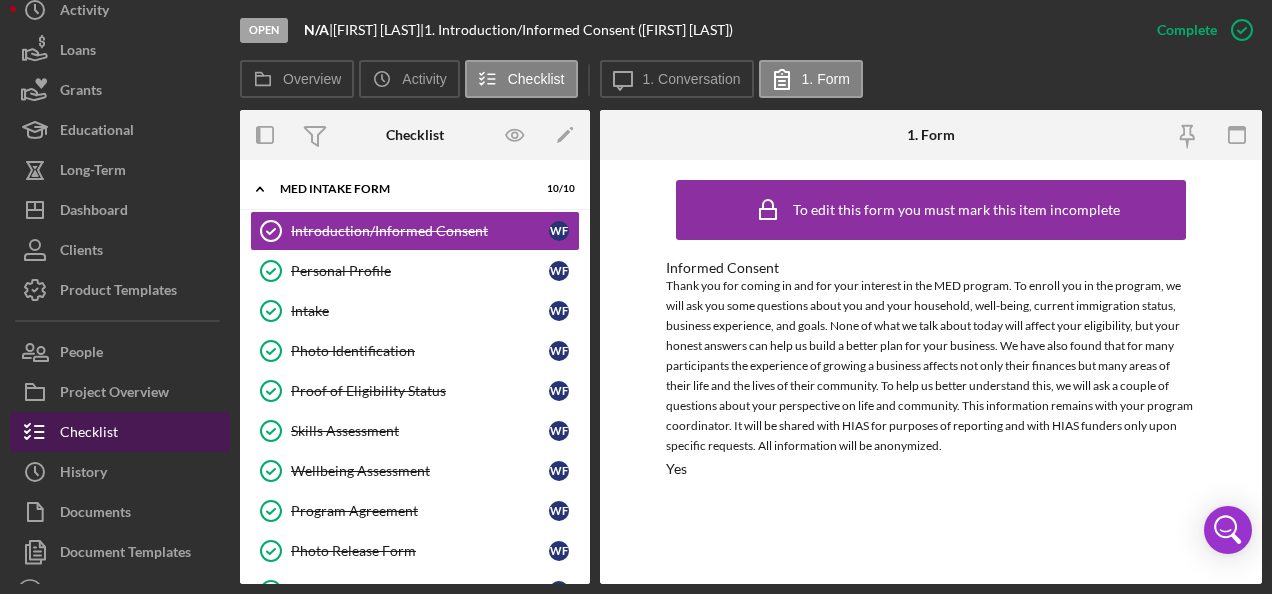 scroll, scrollTop: 88, scrollLeft: 0, axis: vertical 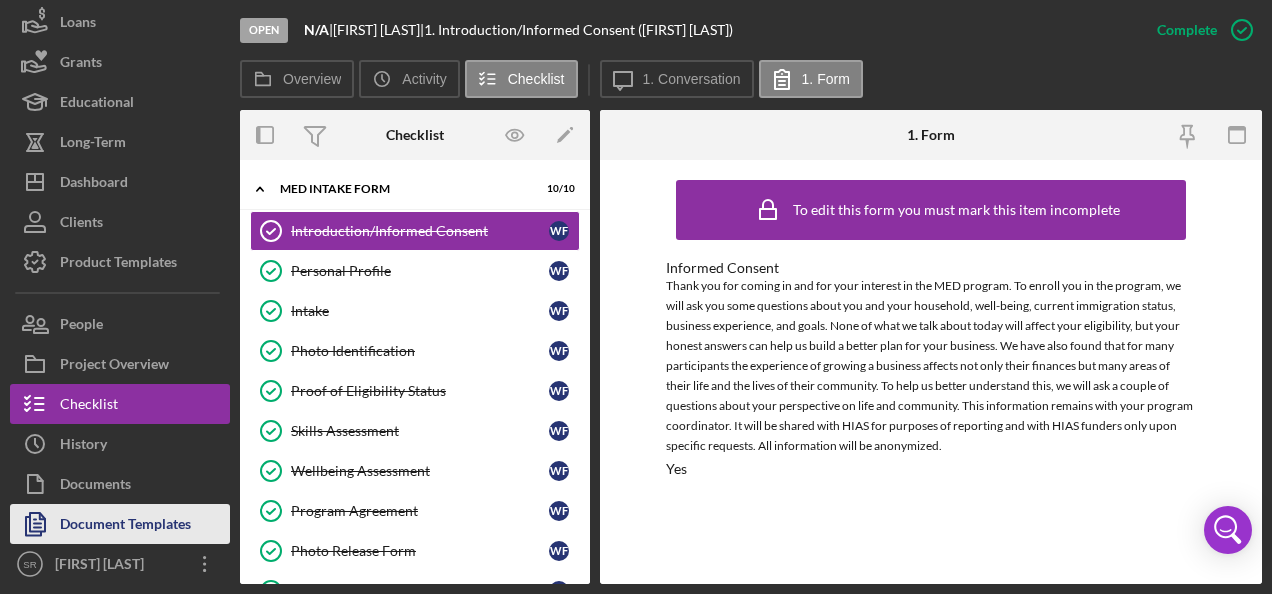 click on "Document Templates" at bounding box center (125, 526) 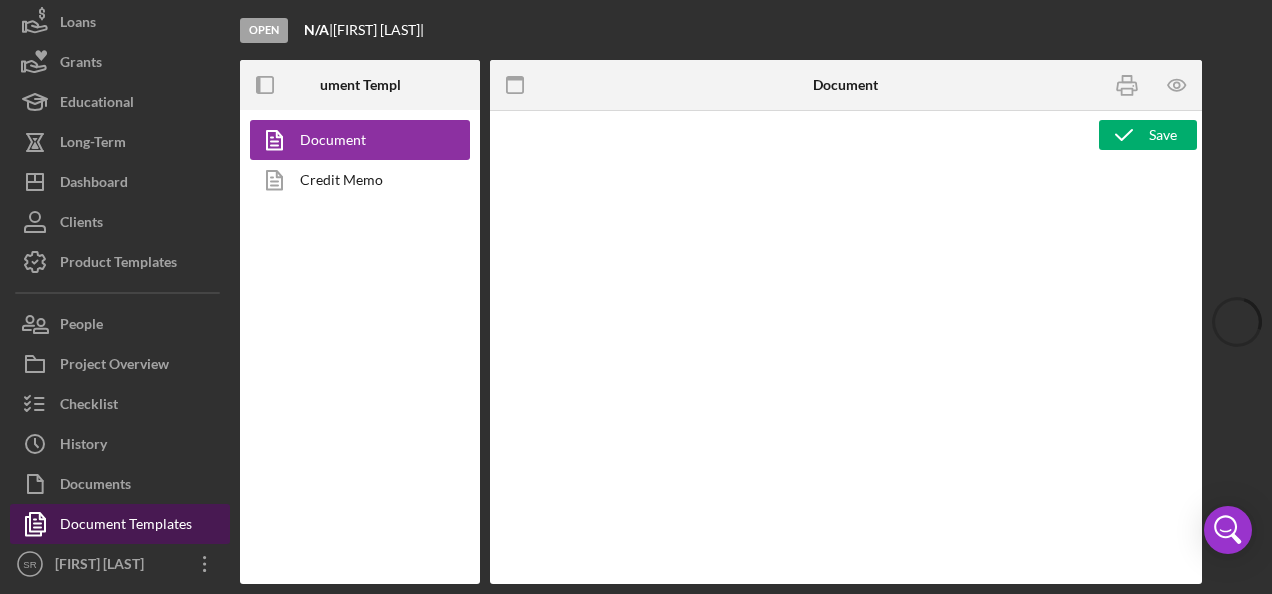 type on "<h1>Intake Form:</h1>
<p><strong style="font-size: 18px">Affiliate Office</strong> <br><br><strong>How did you hear about the program?</strong> <br><span id="3177398" class="template-field mceNonEditable">How did you hear about the program?</span> <br><br><strong style="font-size: 18px">Personal Information</strong> <br><br><strong>First Name </strong> <br><span id="c0ec77d6-7f86-4b2e-8660-483c2f7f16c3" class="template-field mceNonEditable template-field-invalid" title="Field has been deleted">Replace Missing Field</span> <br><br><strong>Last Name </strong> <br><span id="bcfad97a-cc15-46cc-b7f9-054253122784" class="template-field mceNonEditable template-field-invalid" title="Field has been deleted">Replace Missing Field</span> <br><br><strong>Loan Number</strong> <br><span id="3177400" class="template-field mceNonEditable">Loan number</span> <br><br><strong>A-Number</strong>: If no A number leave blank <br><span id="3177399" class="template-field mceNonEditable">A-Number</span> <br><br><strong>Date of Entr...</strong>" 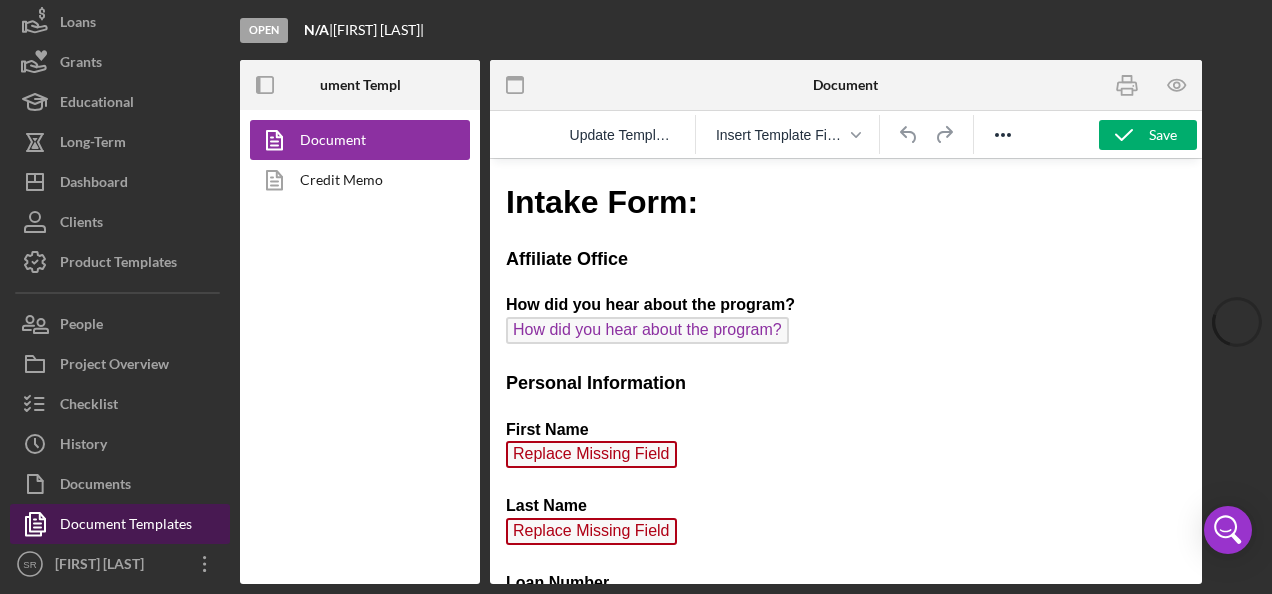 scroll, scrollTop: 0, scrollLeft: 0, axis: both 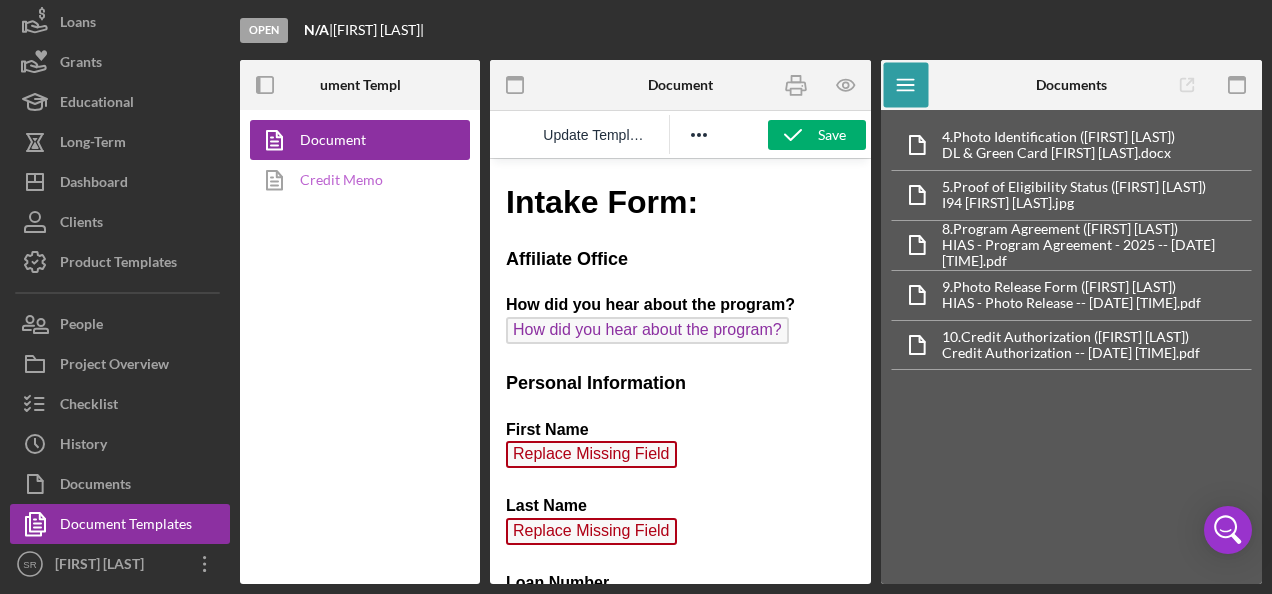 click on "Credit Memo" at bounding box center (355, 180) 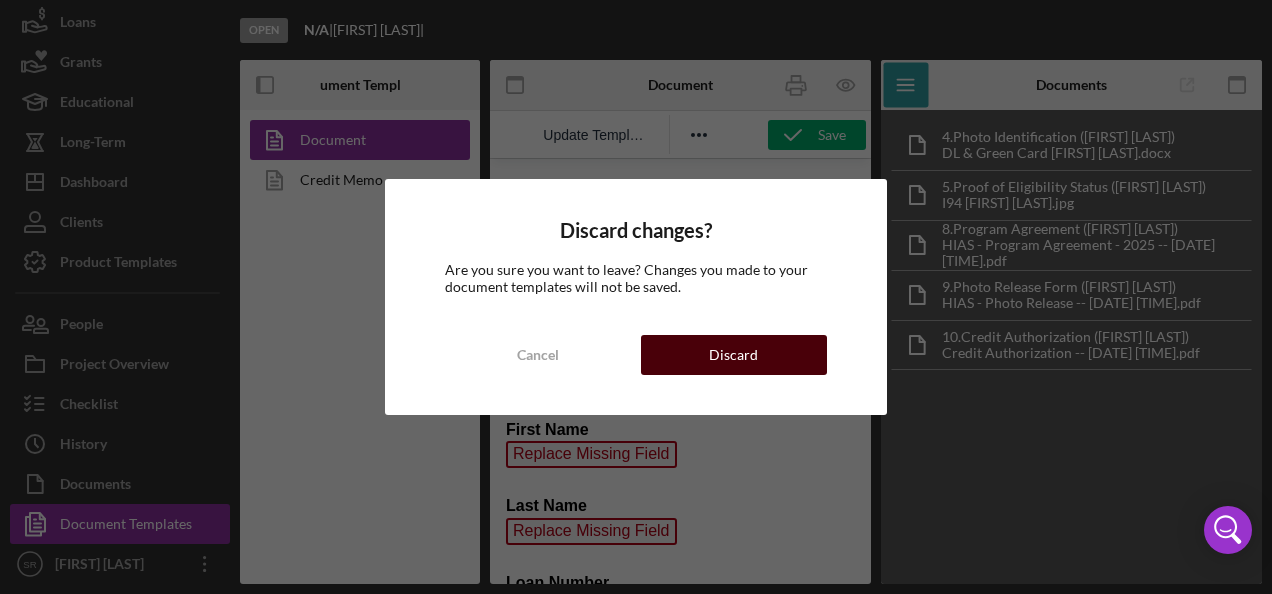 click on "Discard" at bounding box center (734, 355) 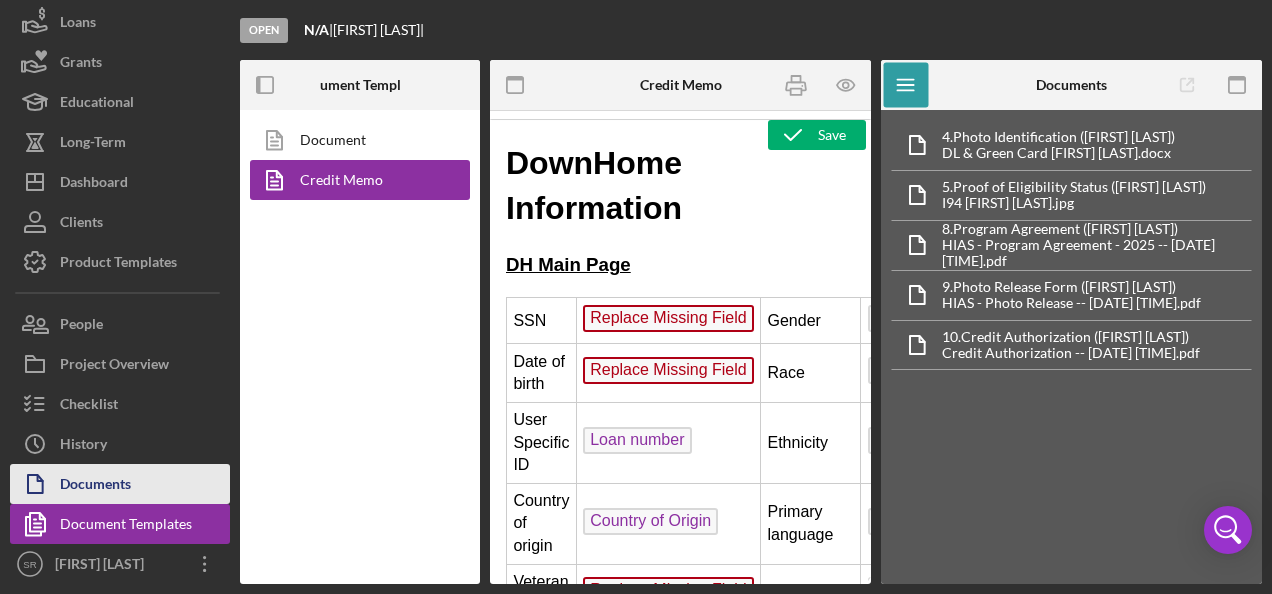 scroll, scrollTop: 0, scrollLeft: 0, axis: both 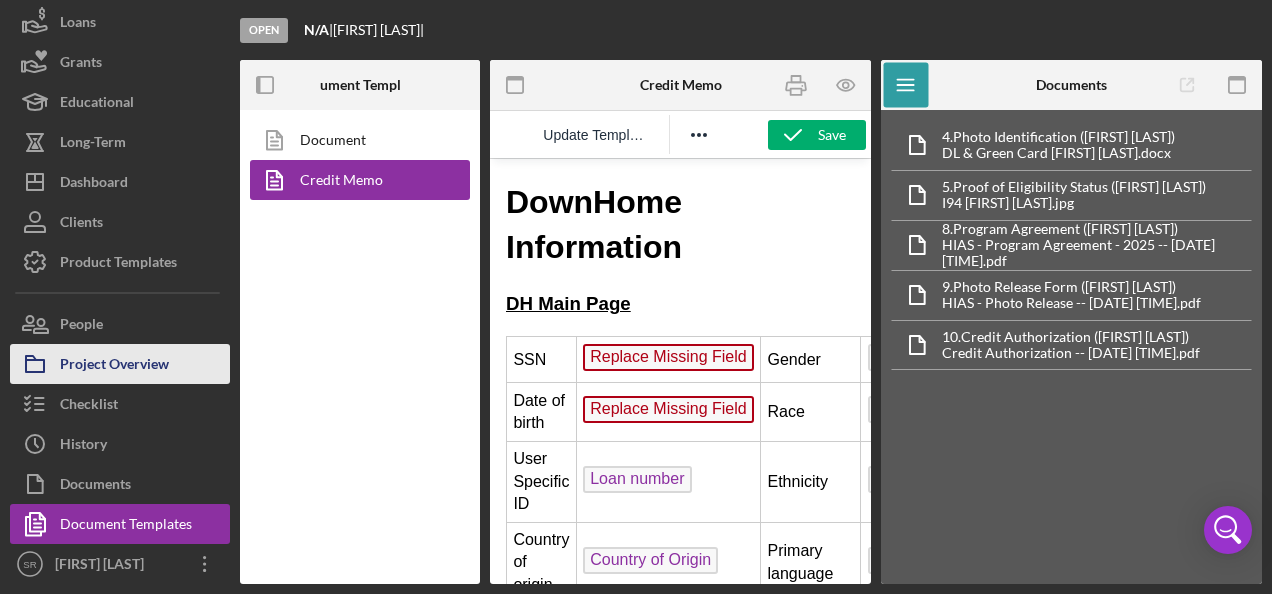 click on "Project Overview" at bounding box center [114, 366] 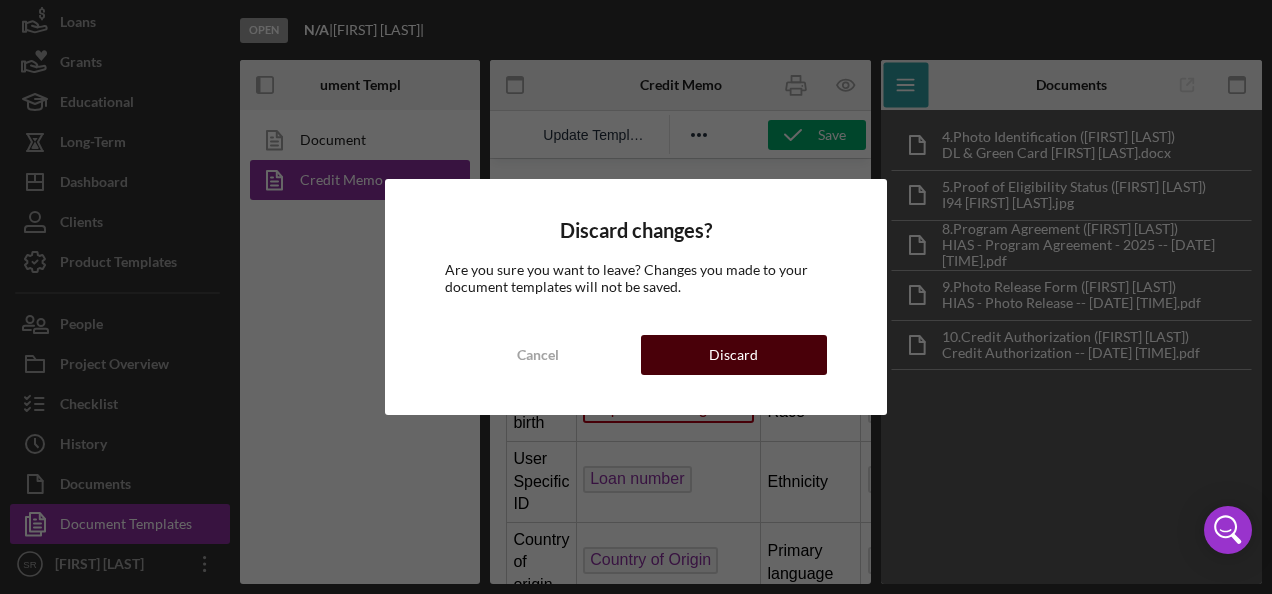 click on "Discard" at bounding box center [734, 355] 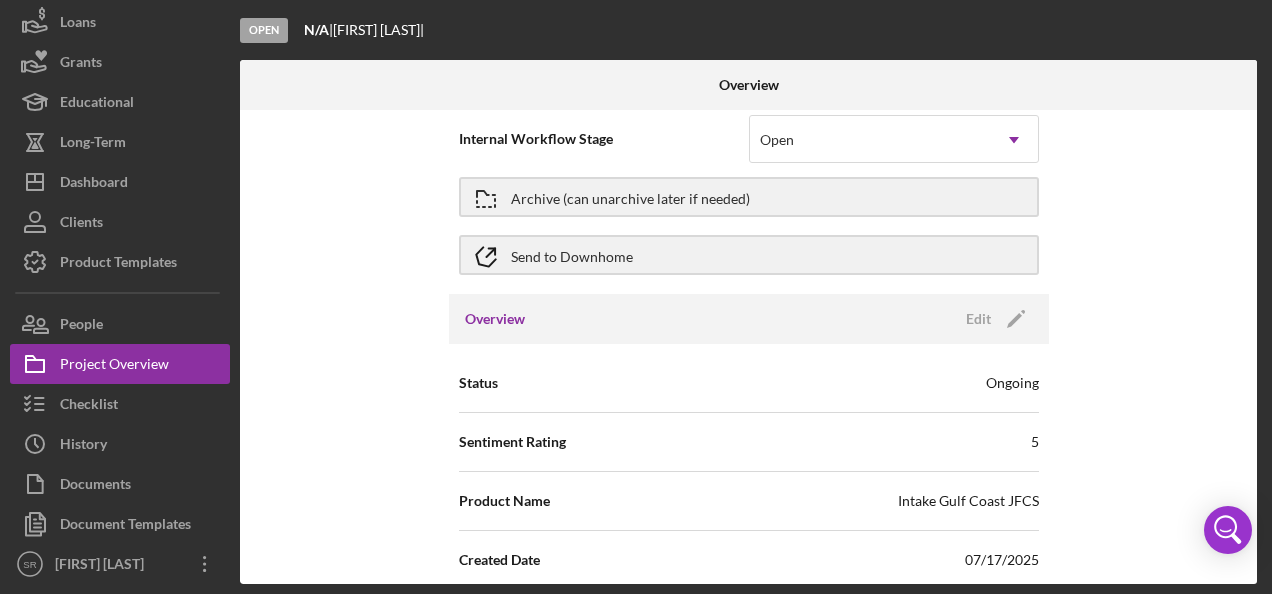 scroll, scrollTop: 0, scrollLeft: 0, axis: both 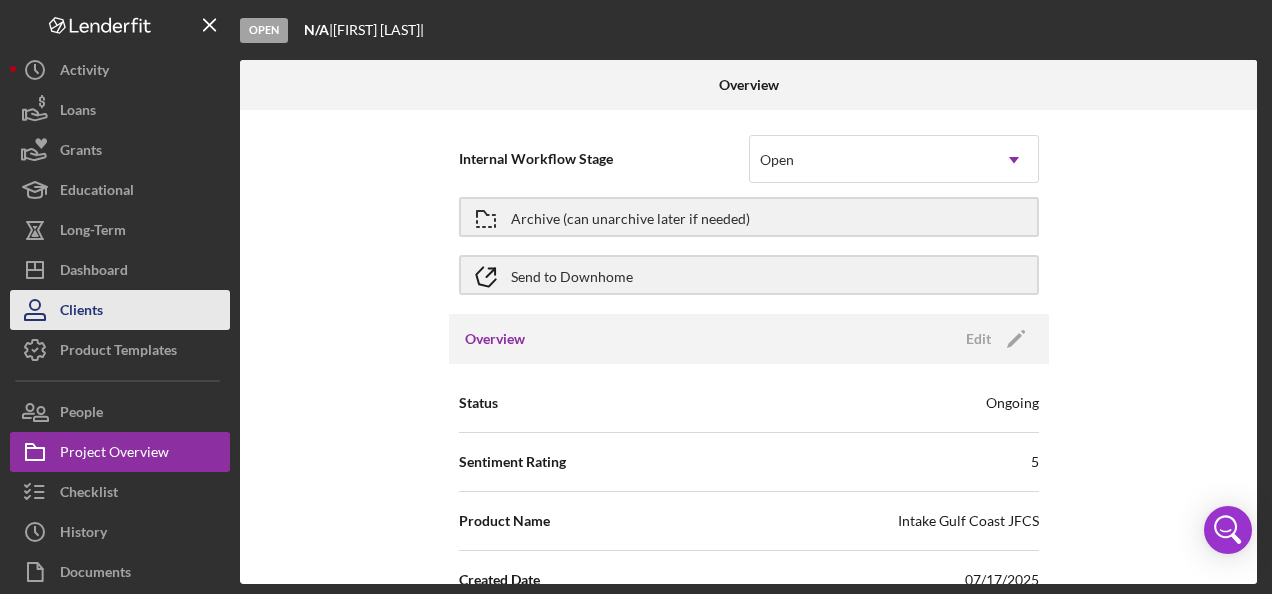click on "Clients" at bounding box center [120, 310] 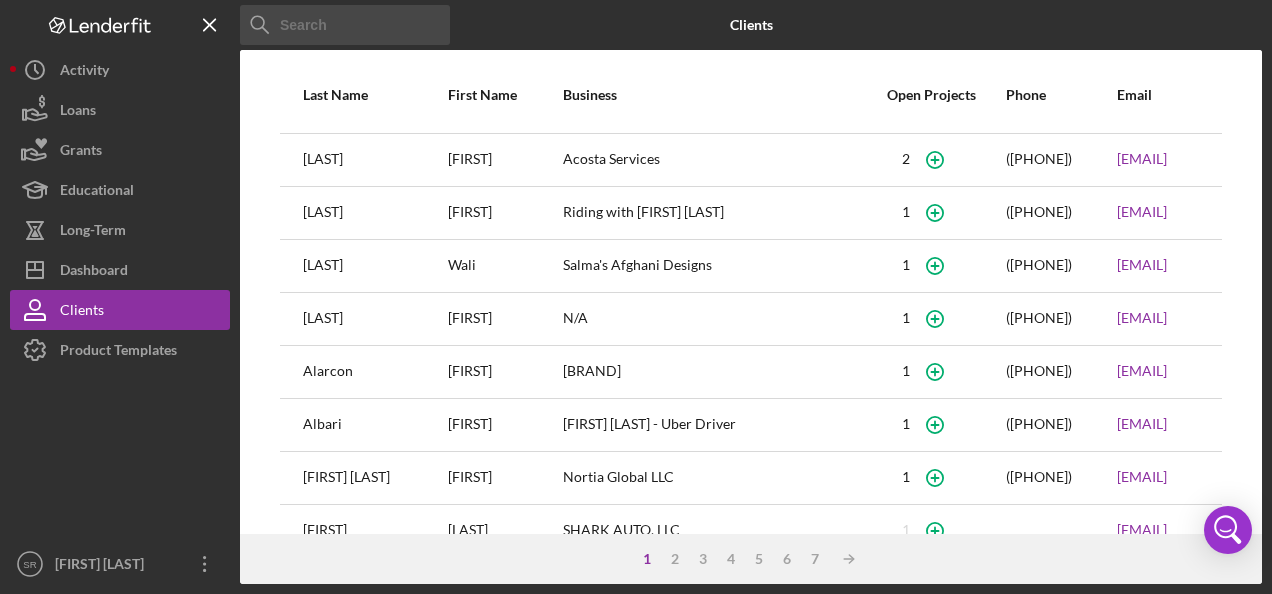 scroll, scrollTop: 0, scrollLeft: 0, axis: both 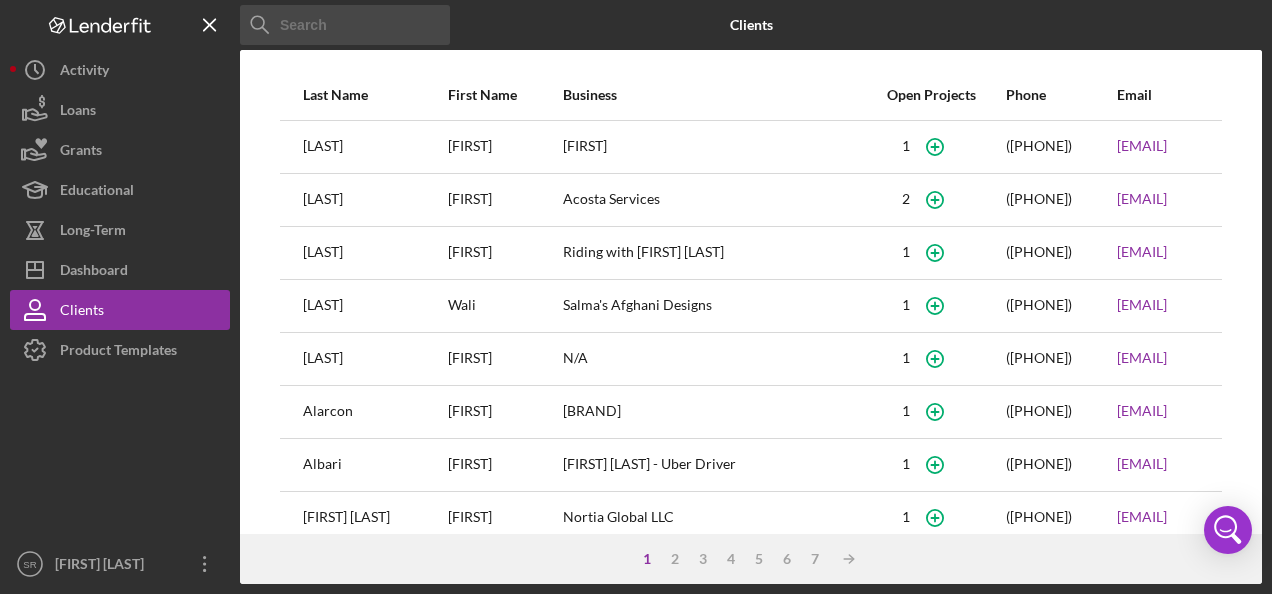 click on "Salma's Afghani Designs" at bounding box center (710, 306) 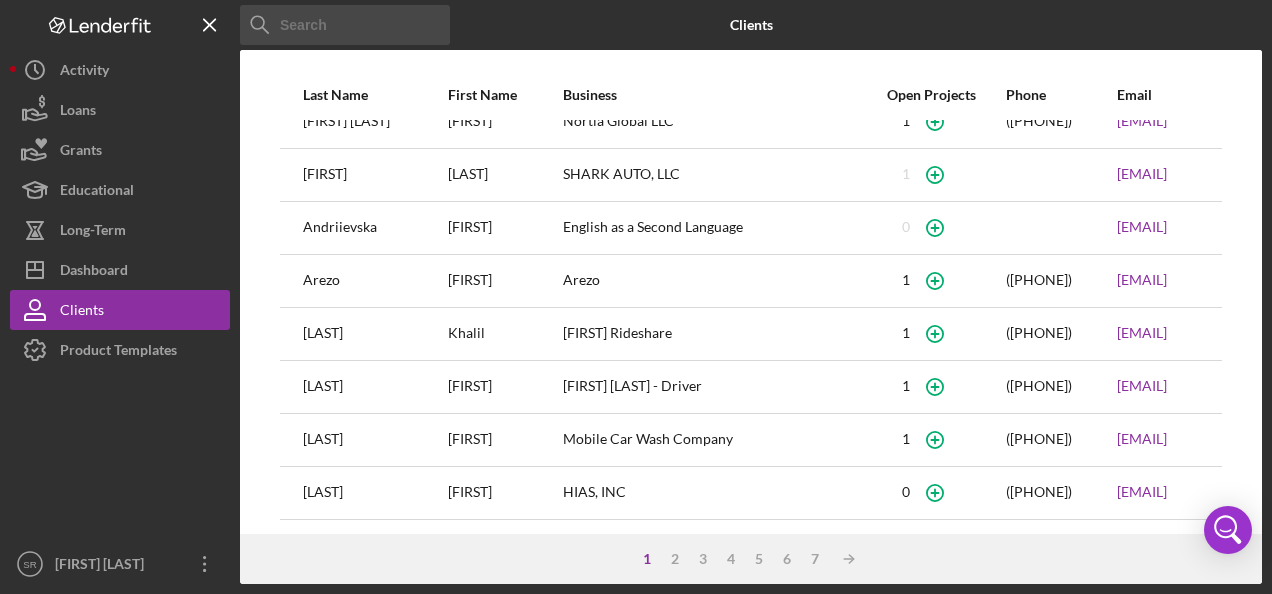 scroll, scrollTop: 0, scrollLeft: 0, axis: both 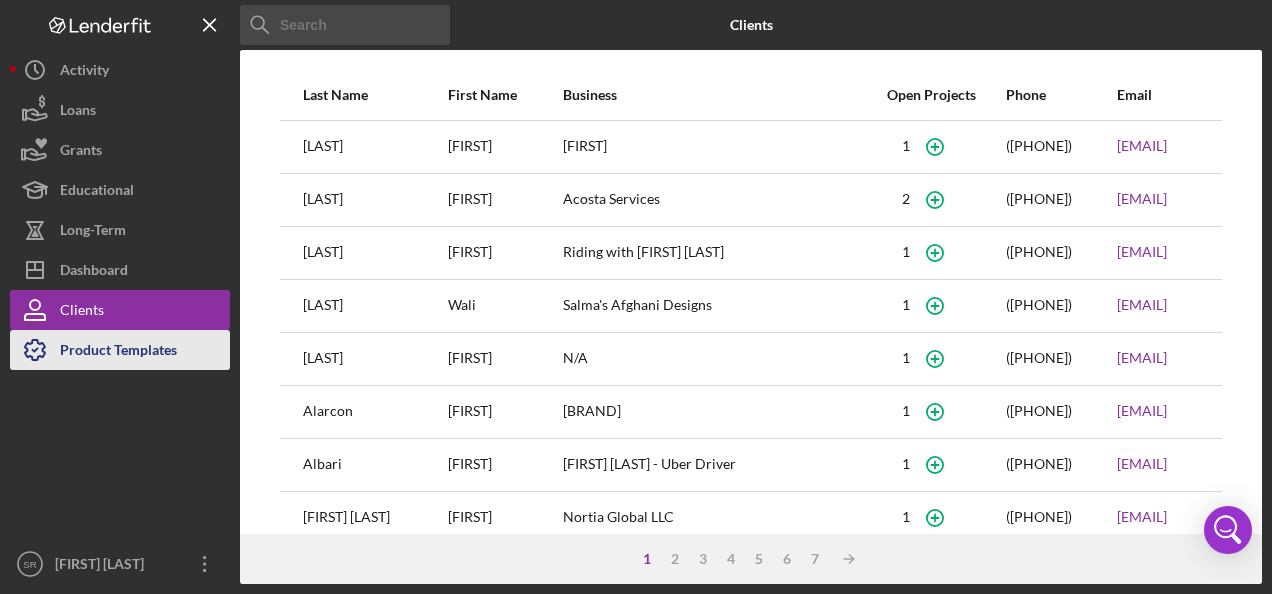 click on "Product Templates" at bounding box center [118, 352] 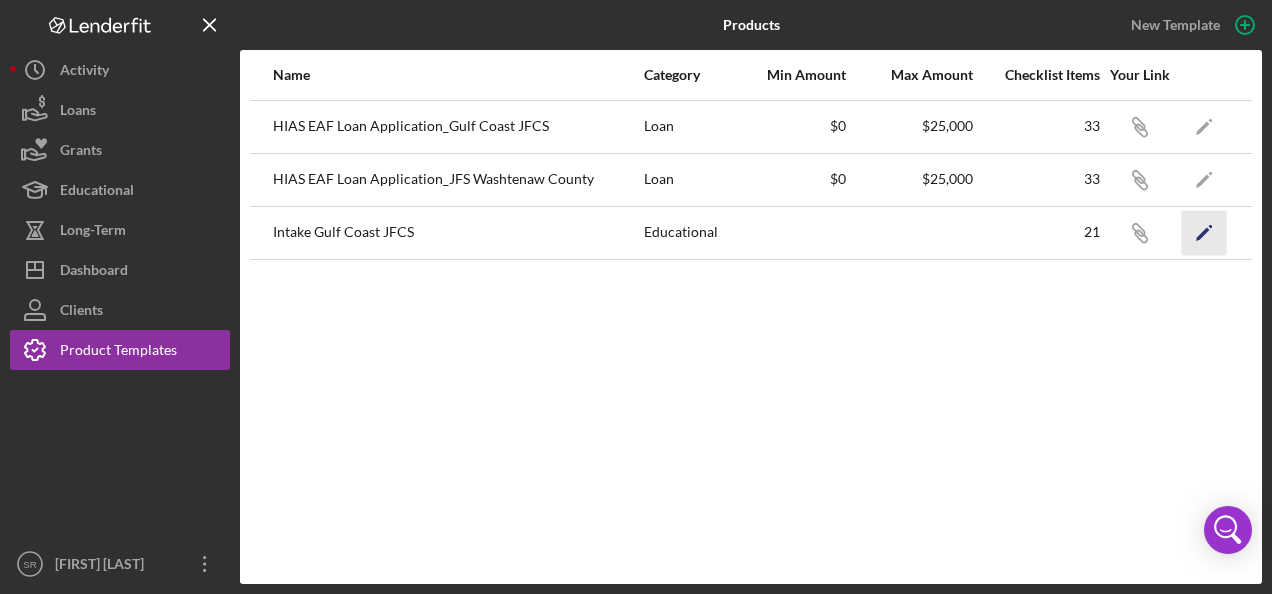 click on "Icon/Edit" 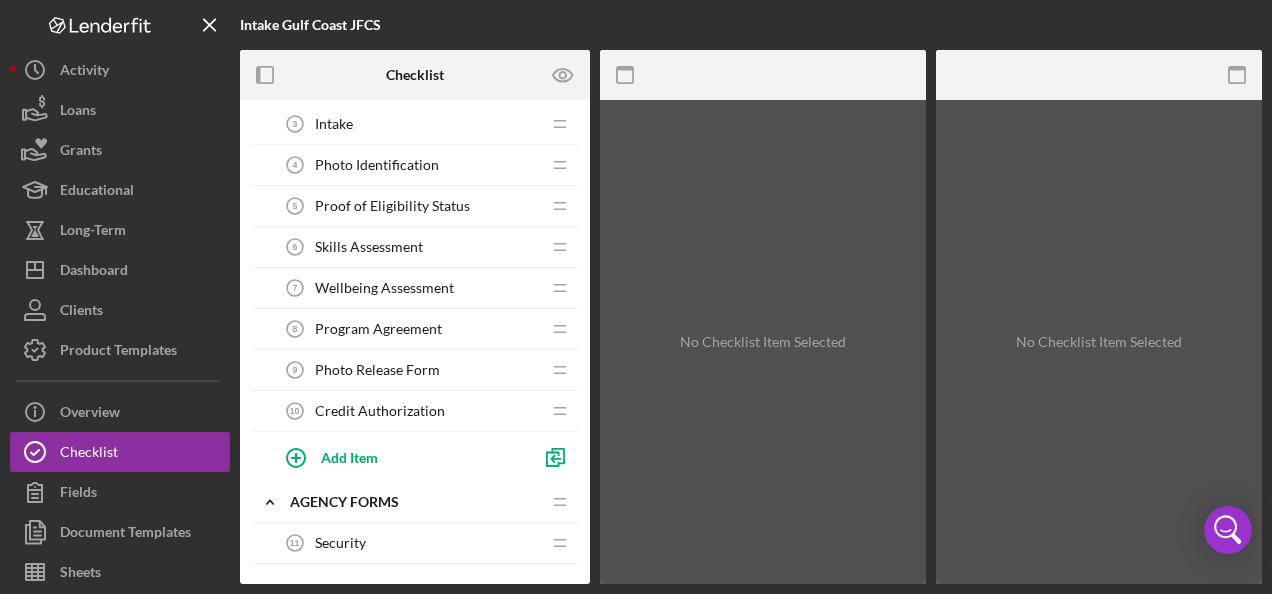 scroll, scrollTop: 0, scrollLeft: 0, axis: both 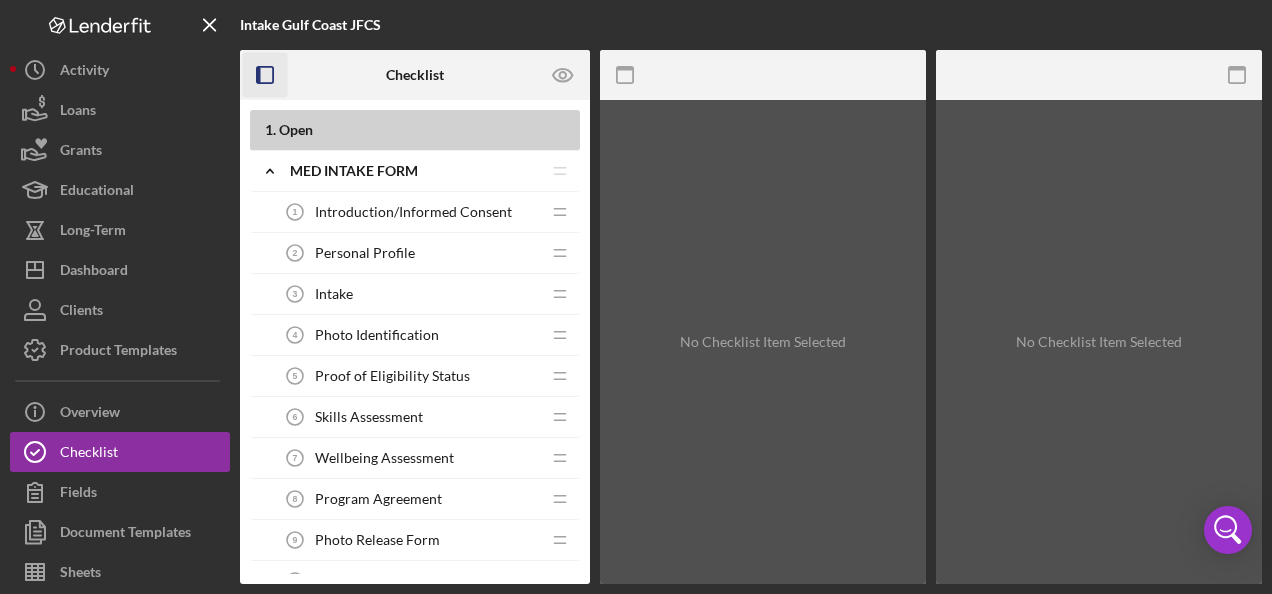click 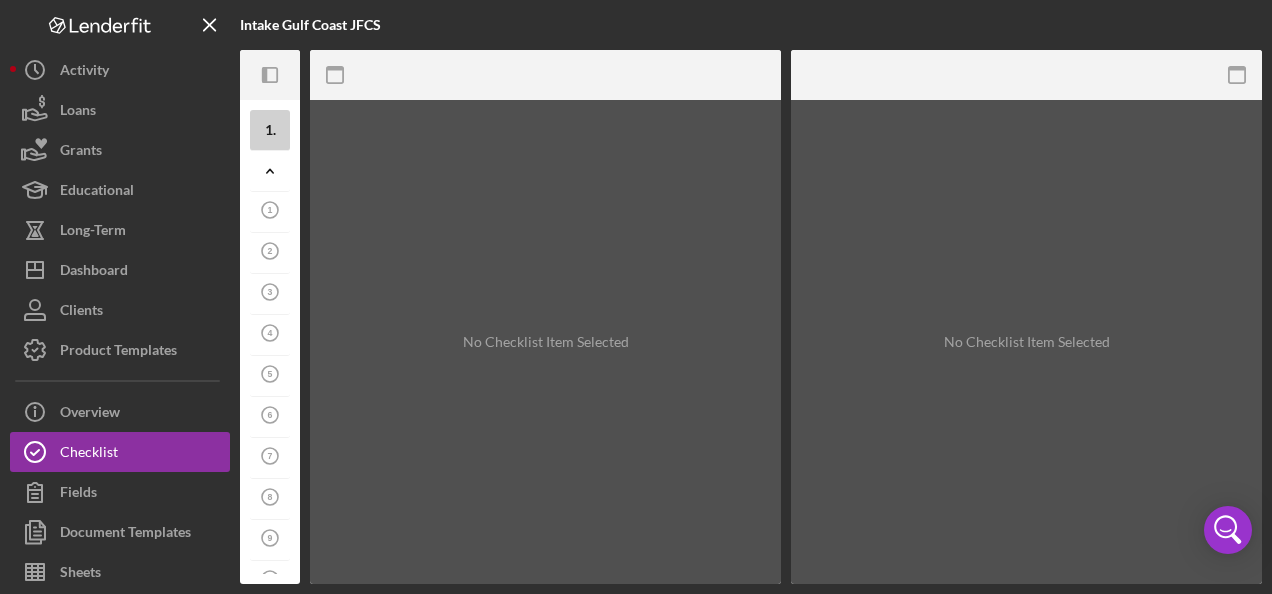 click 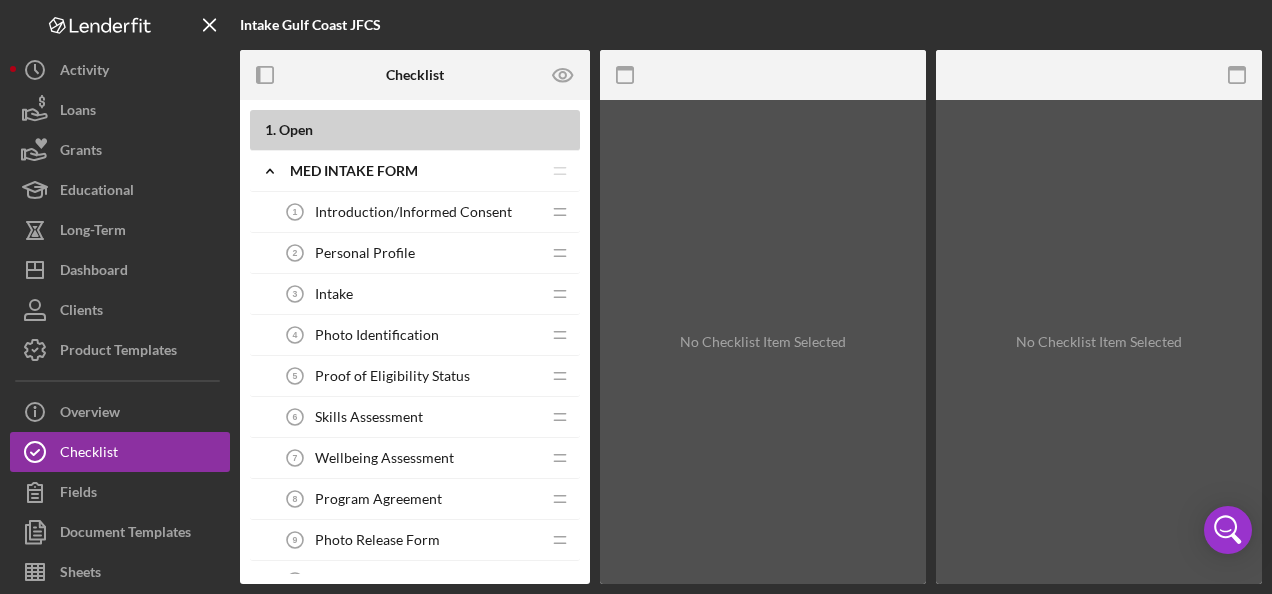 click on "Introduction/Informed Consent" at bounding box center [413, 212] 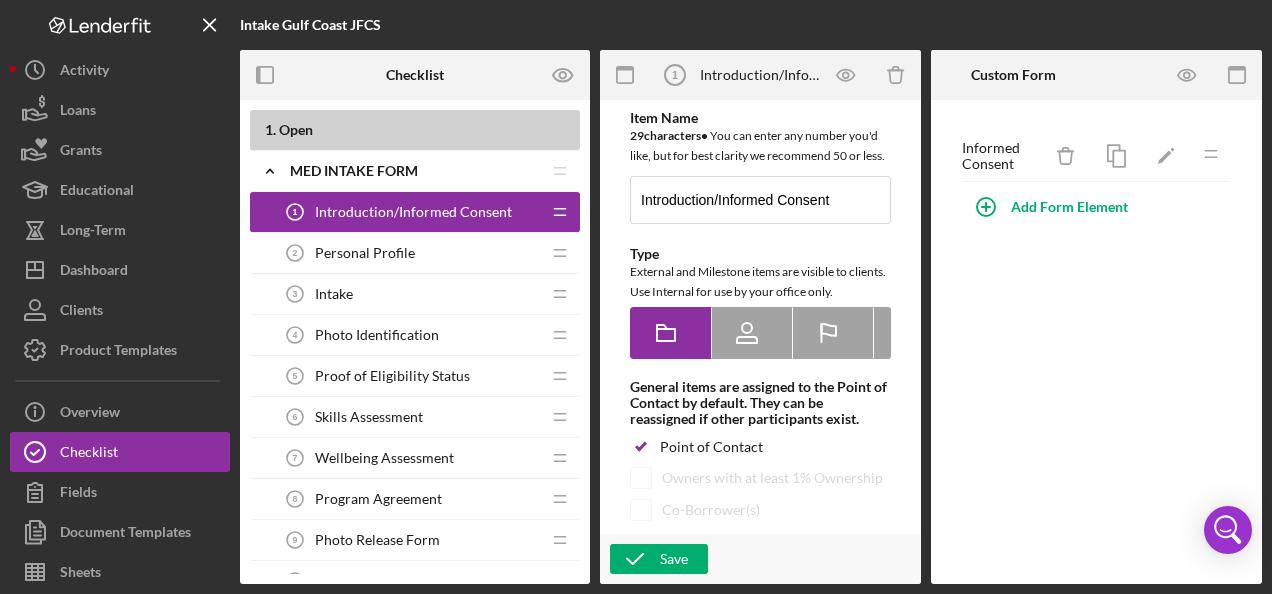 scroll, scrollTop: 0, scrollLeft: 0, axis: both 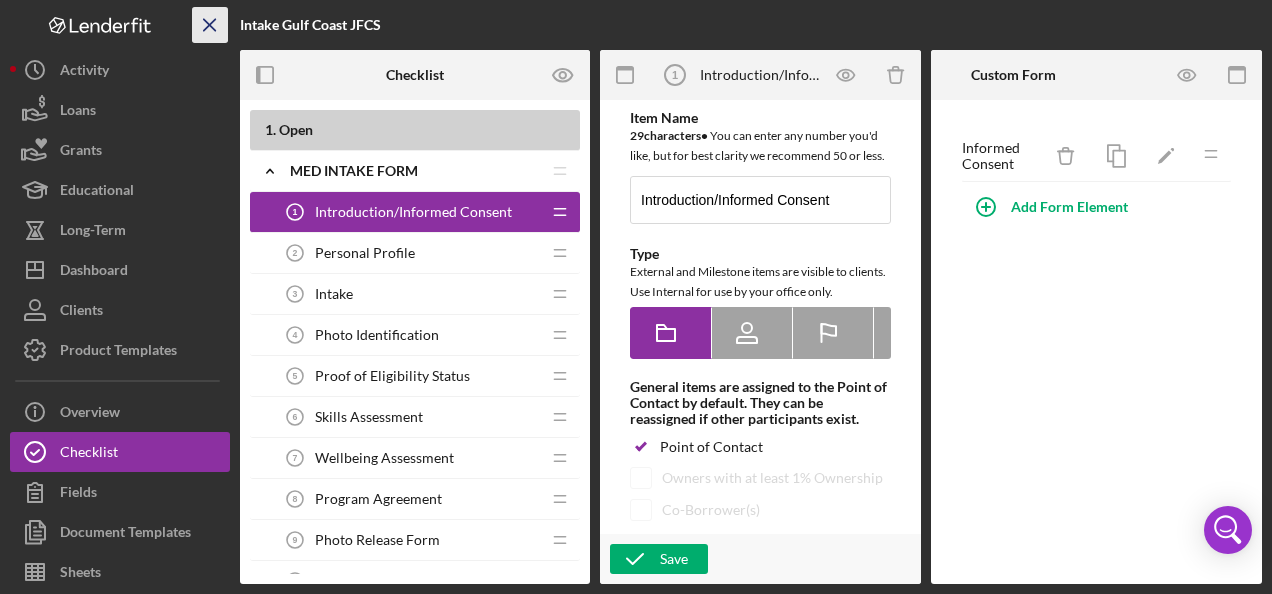 click on "Icon/Menu Close" 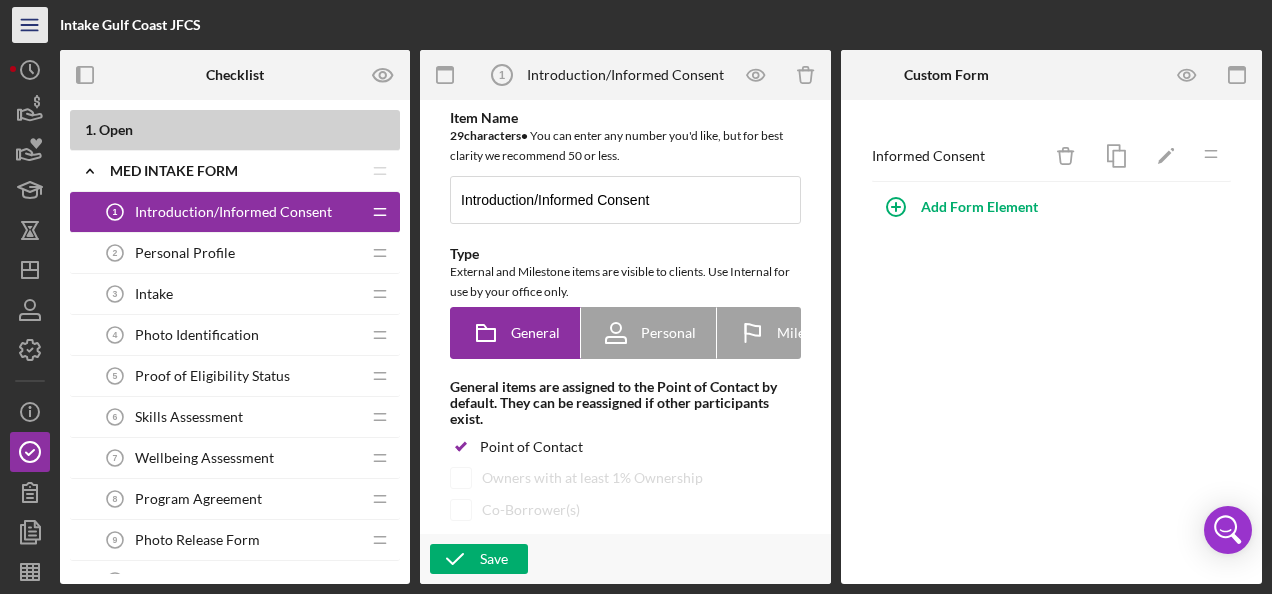 click on "Icon/Menu" 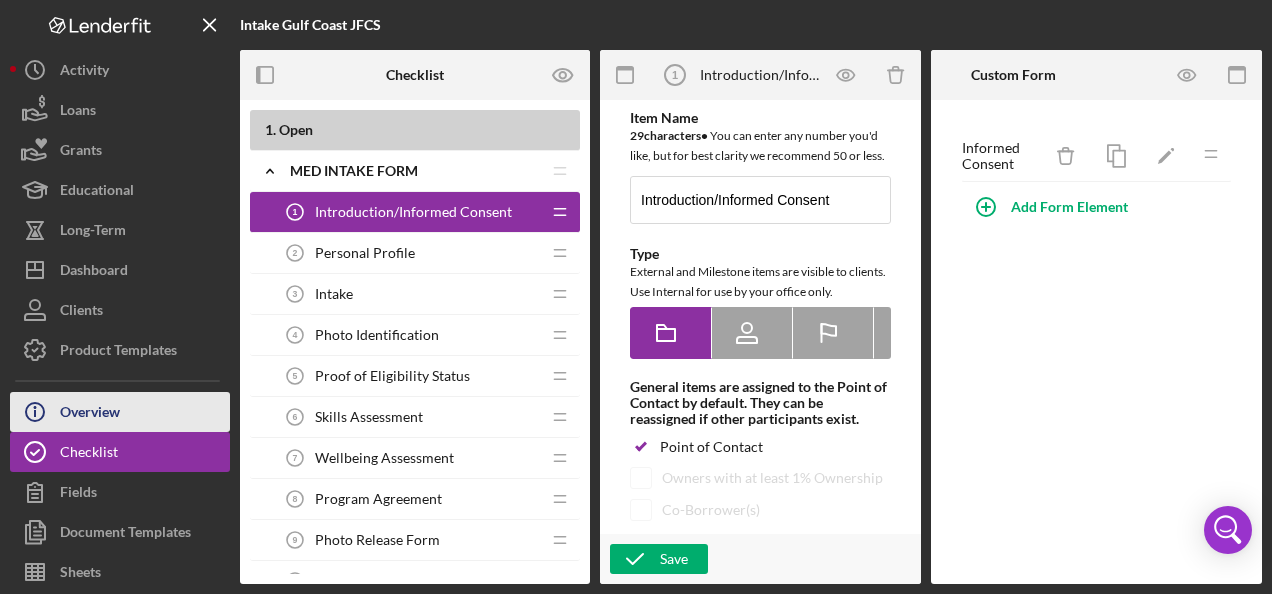click on "Icon/Info Overview" at bounding box center [120, 412] 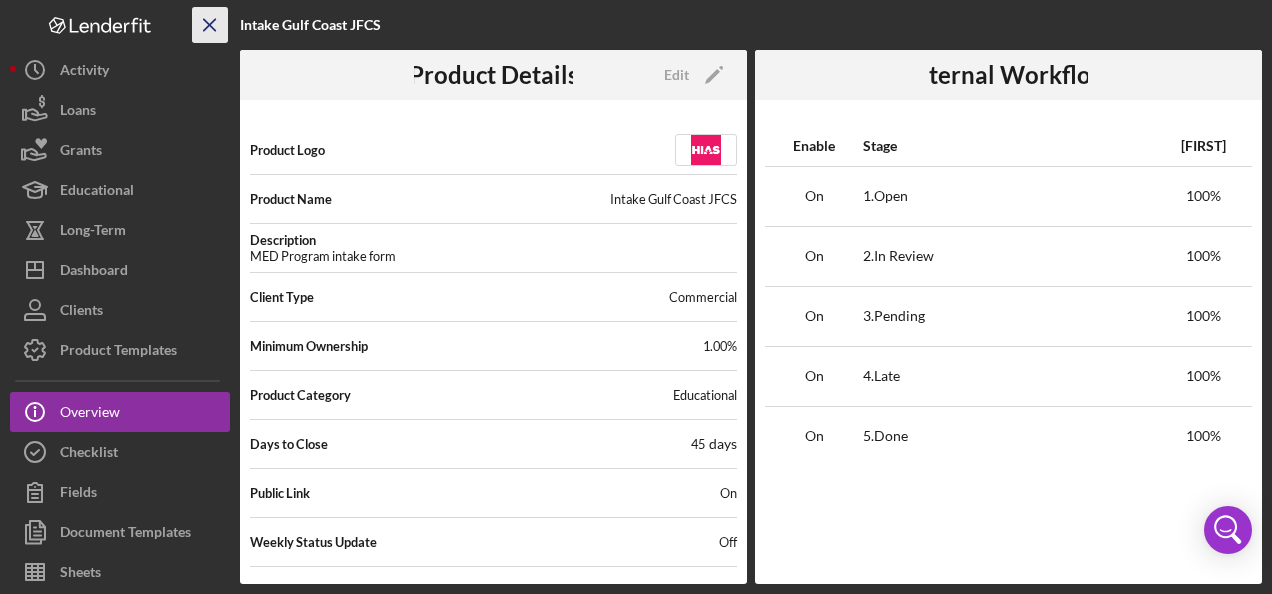 click on "Icon/Menu Close" 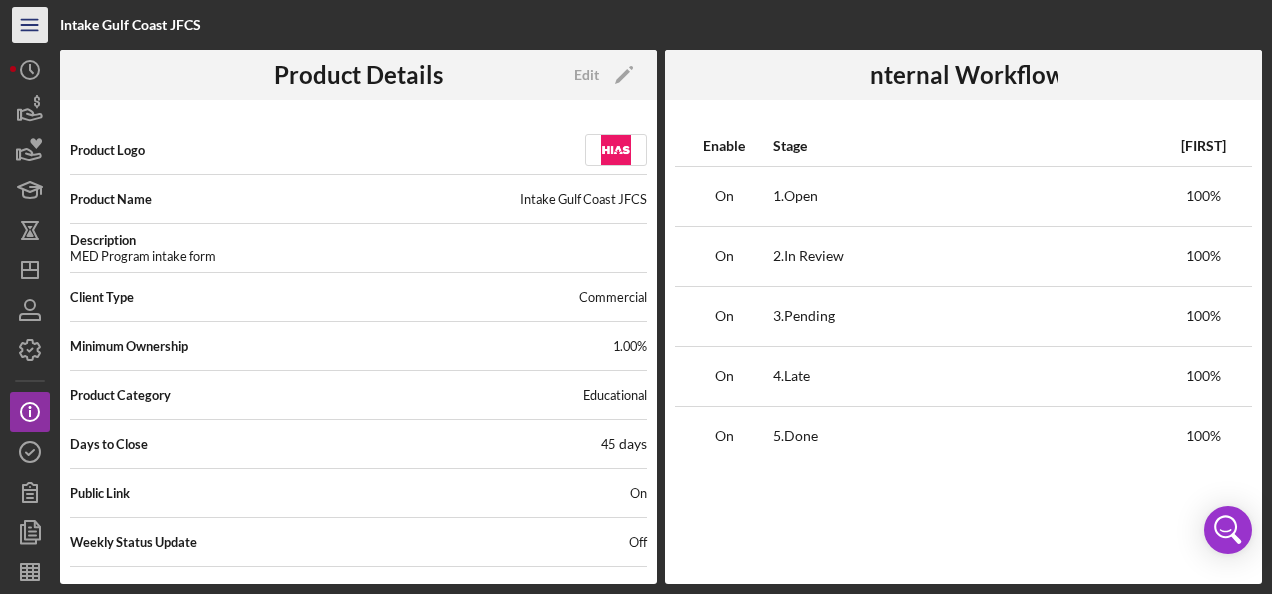 click on "Icon/Menu" 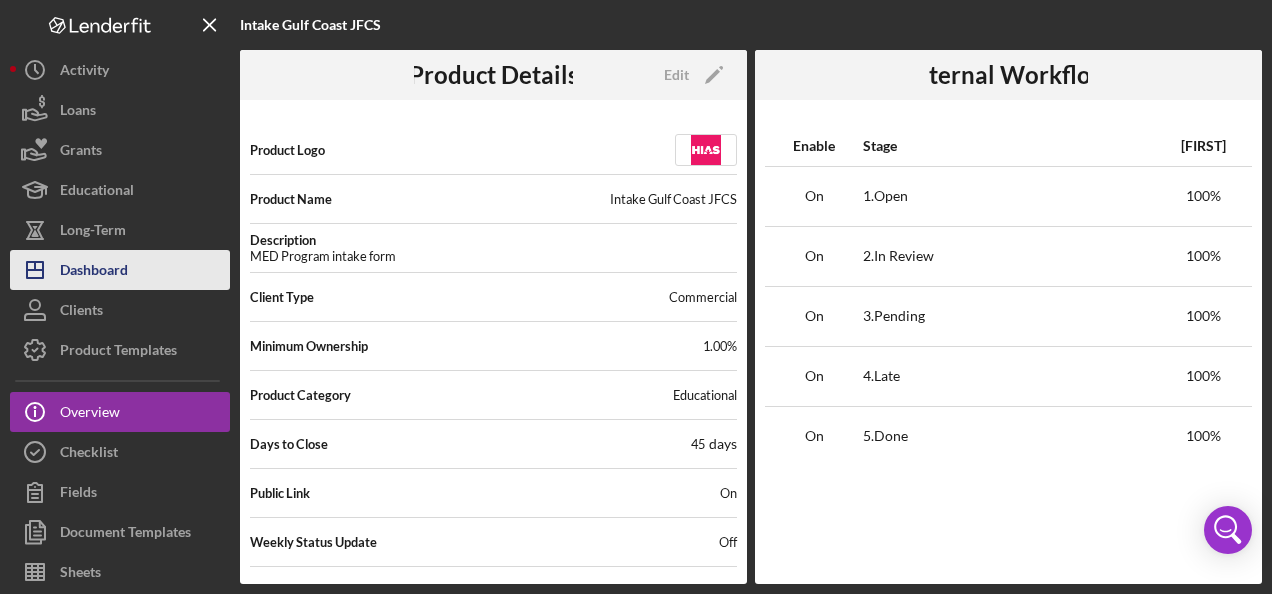 click on "Dashboard" at bounding box center (94, 272) 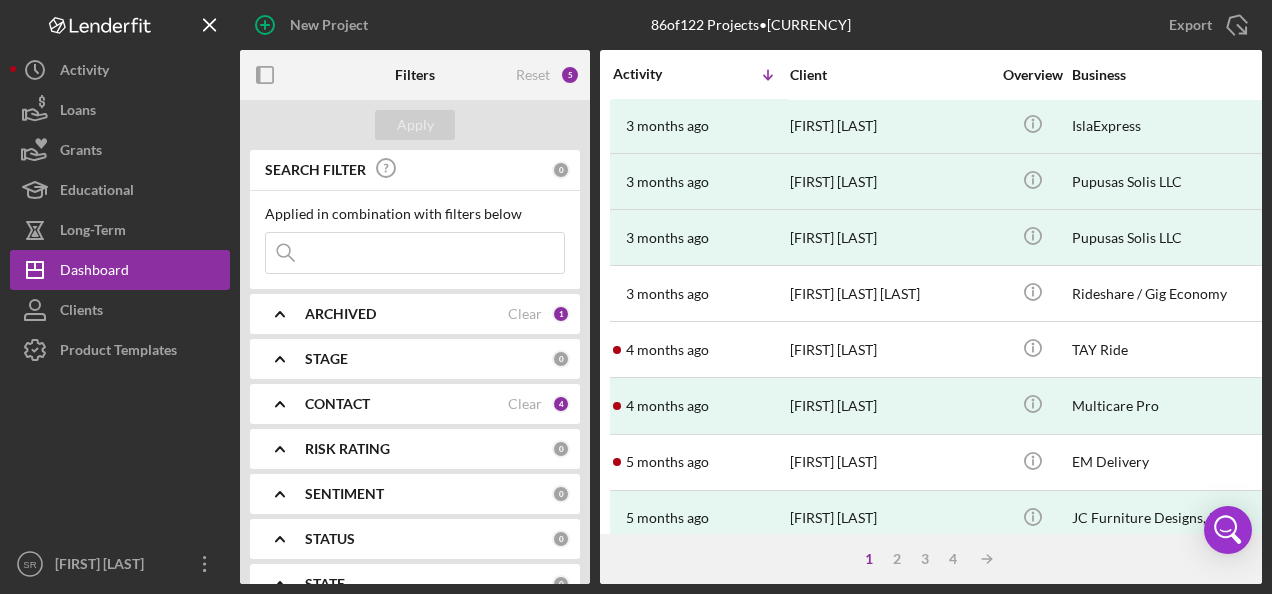 scroll, scrollTop: 977, scrollLeft: 0, axis: vertical 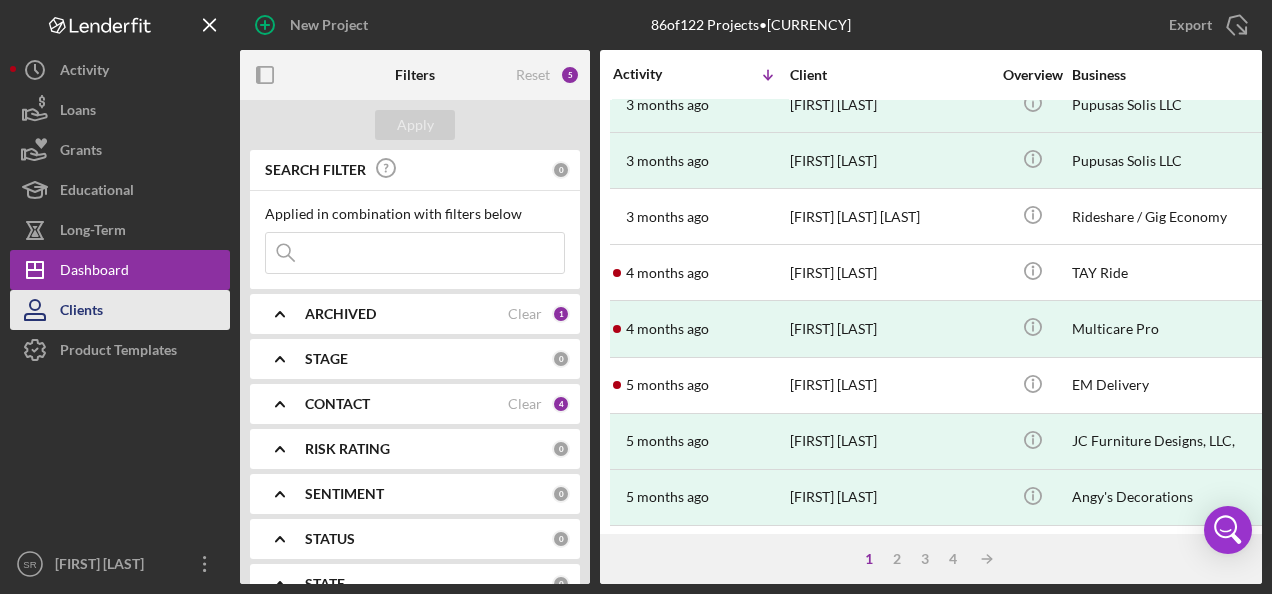 click on "Clients" at bounding box center [81, 312] 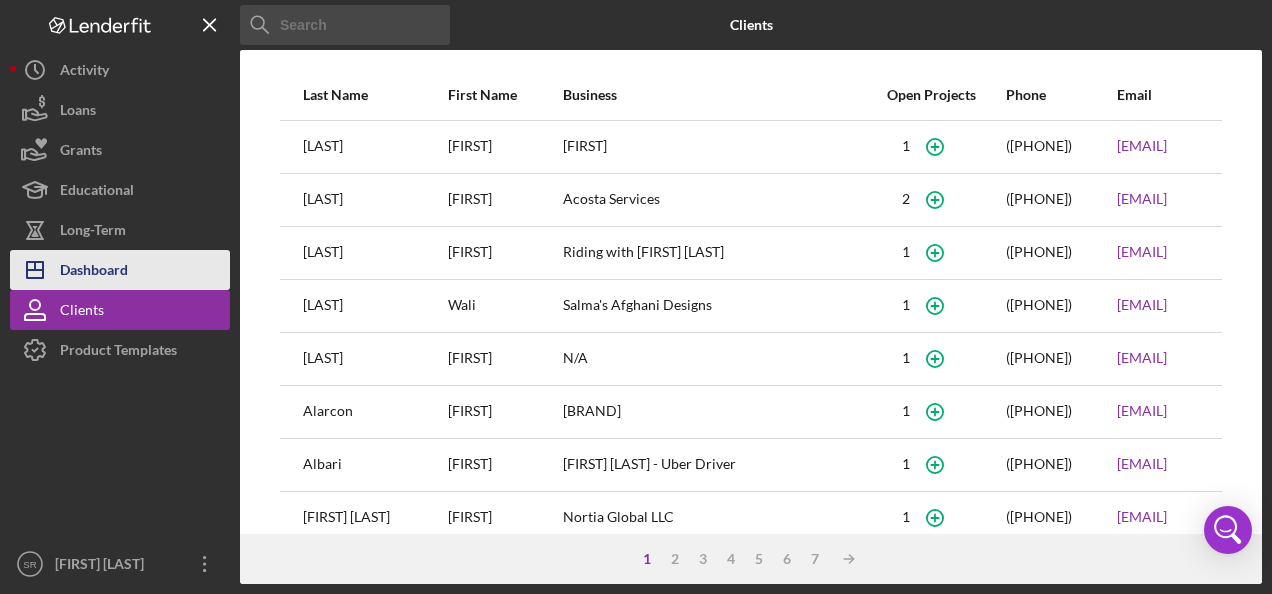 click on "Dashboard" at bounding box center (94, 272) 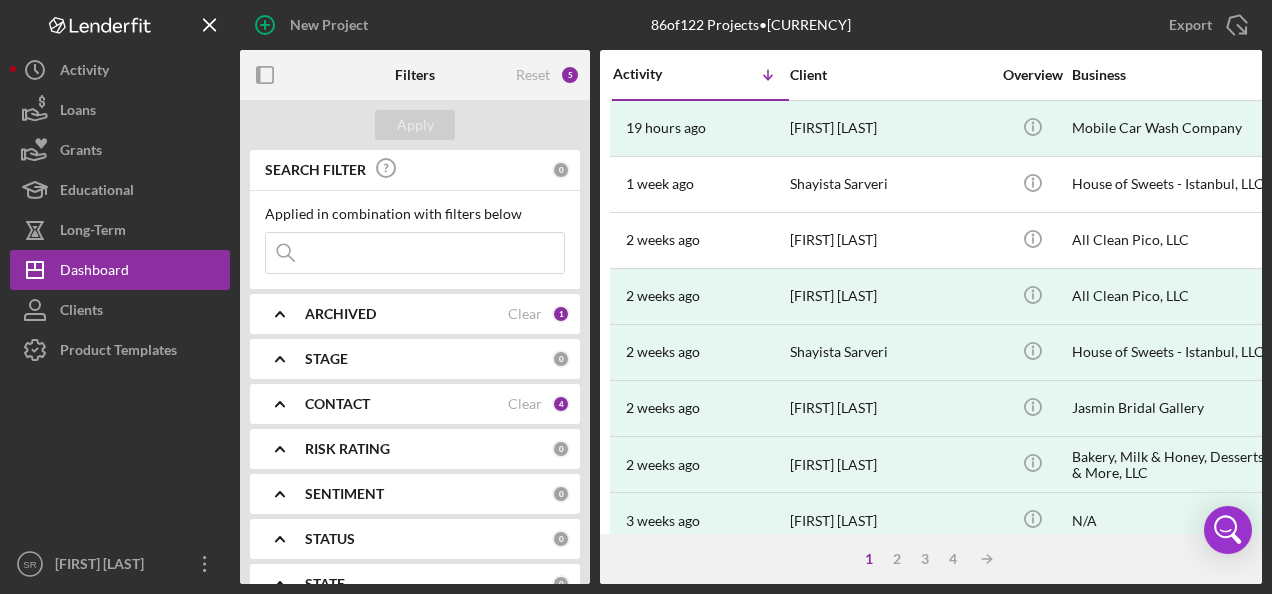 click on "CONTACT" at bounding box center (337, 404) 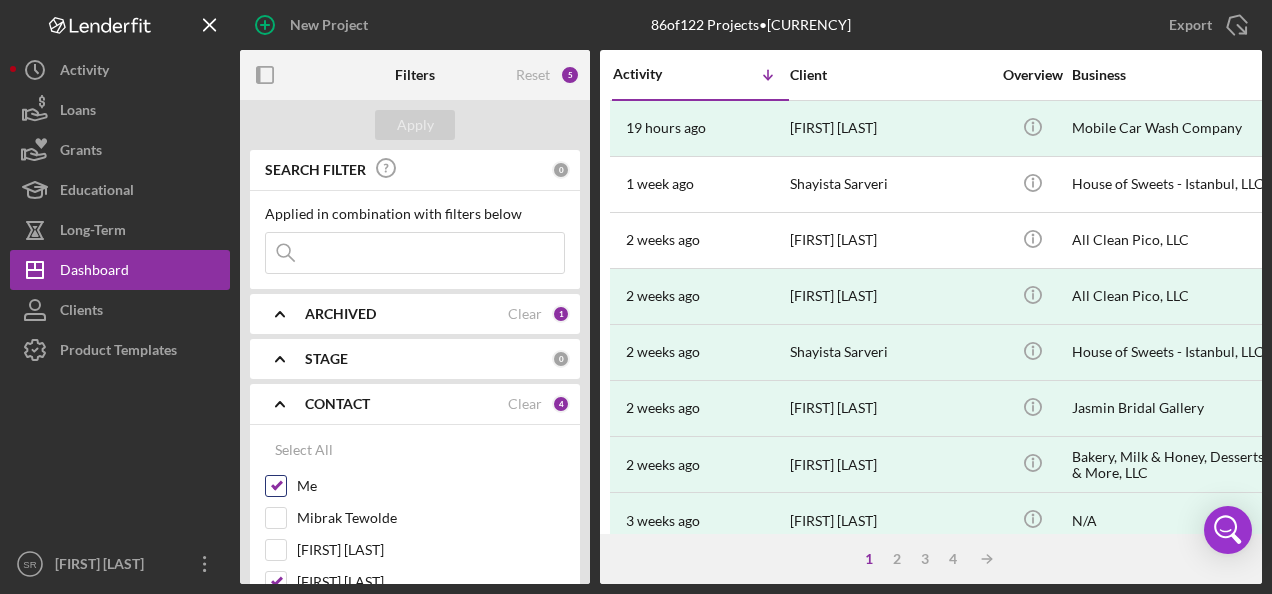 scroll, scrollTop: 200, scrollLeft: 0, axis: vertical 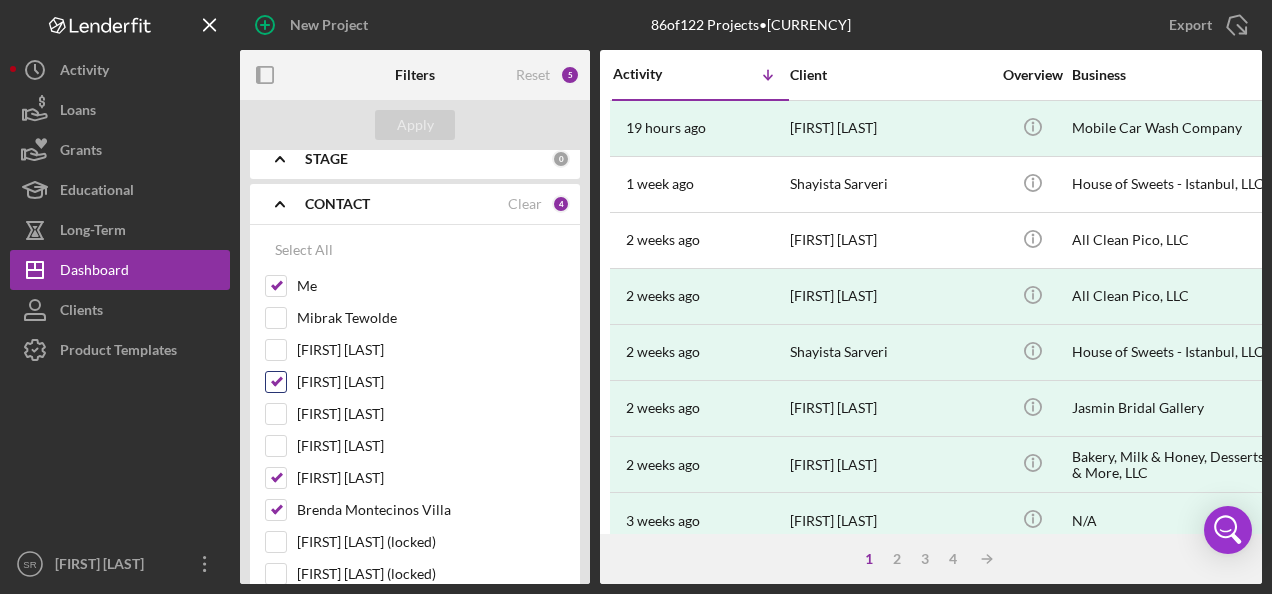click on "[FIRST] [LAST]" at bounding box center [276, 382] 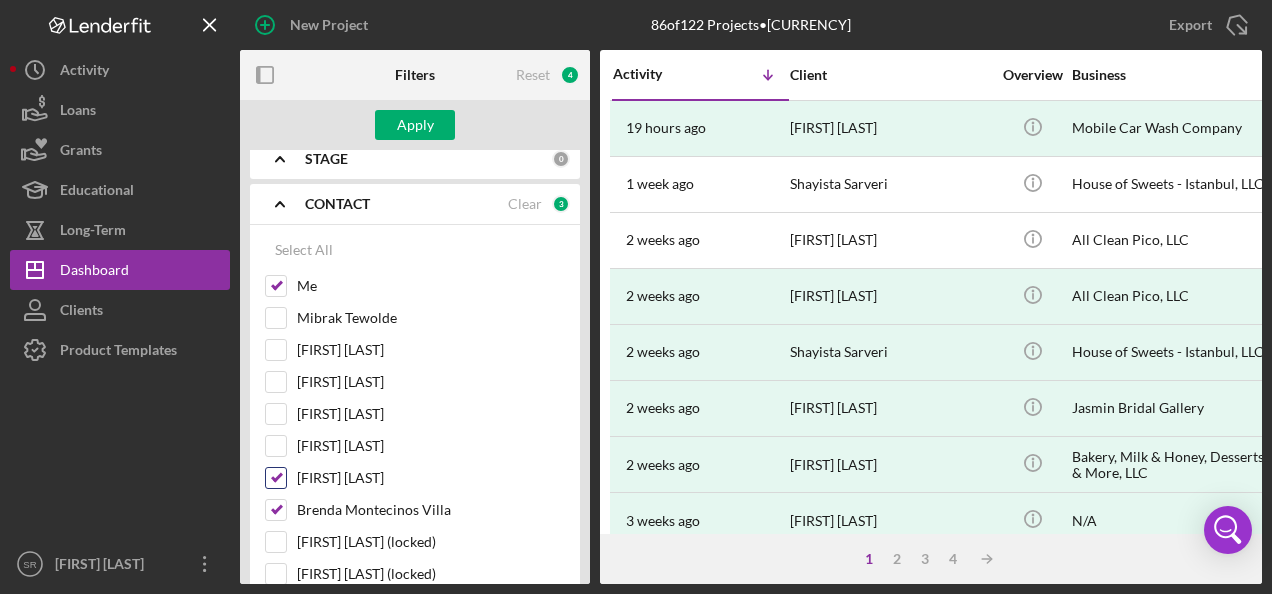 click on "[FIRST] [LAST]" at bounding box center [276, 478] 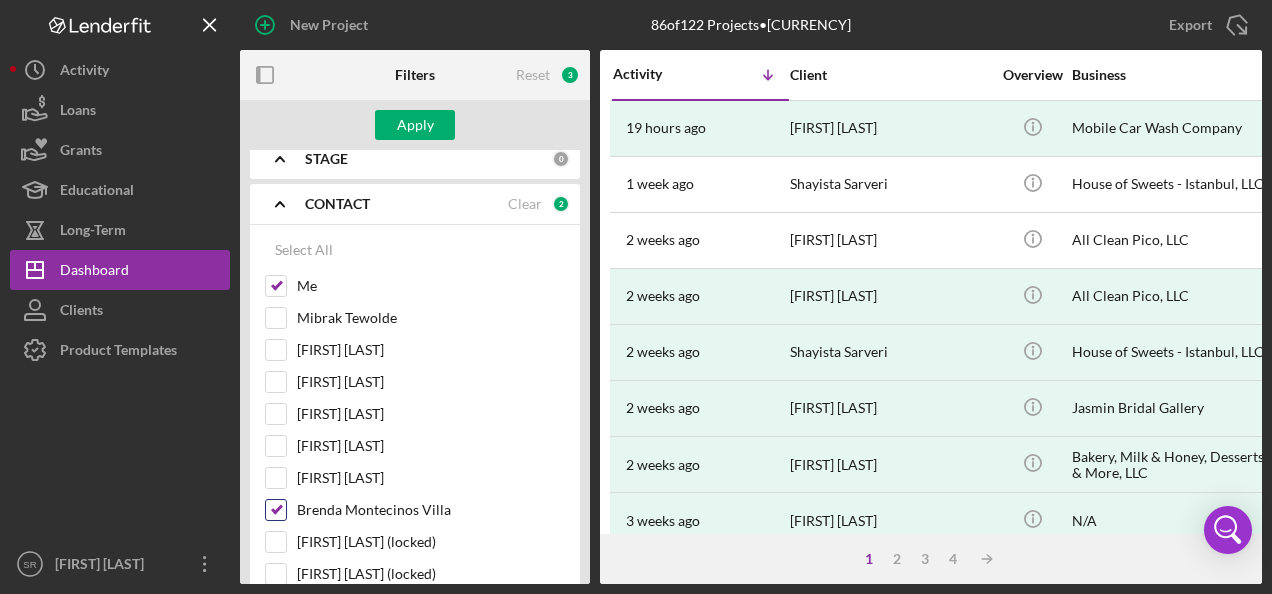 click on "Brenda Montecinos Villa" at bounding box center [276, 510] 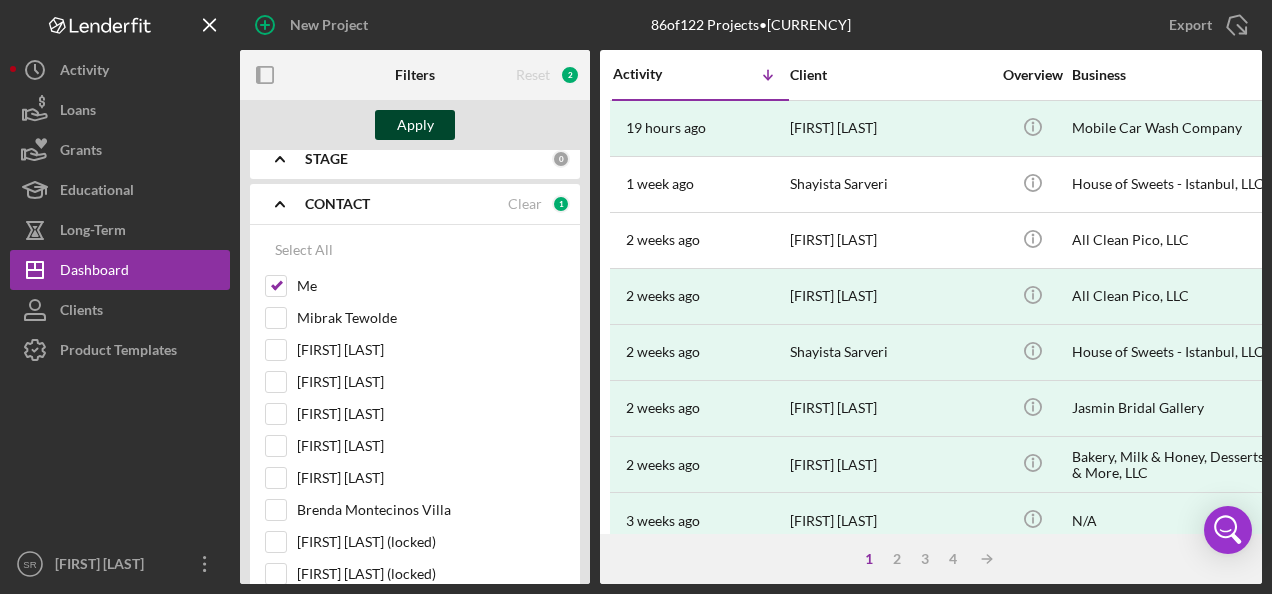 click on "Apply" at bounding box center (415, 125) 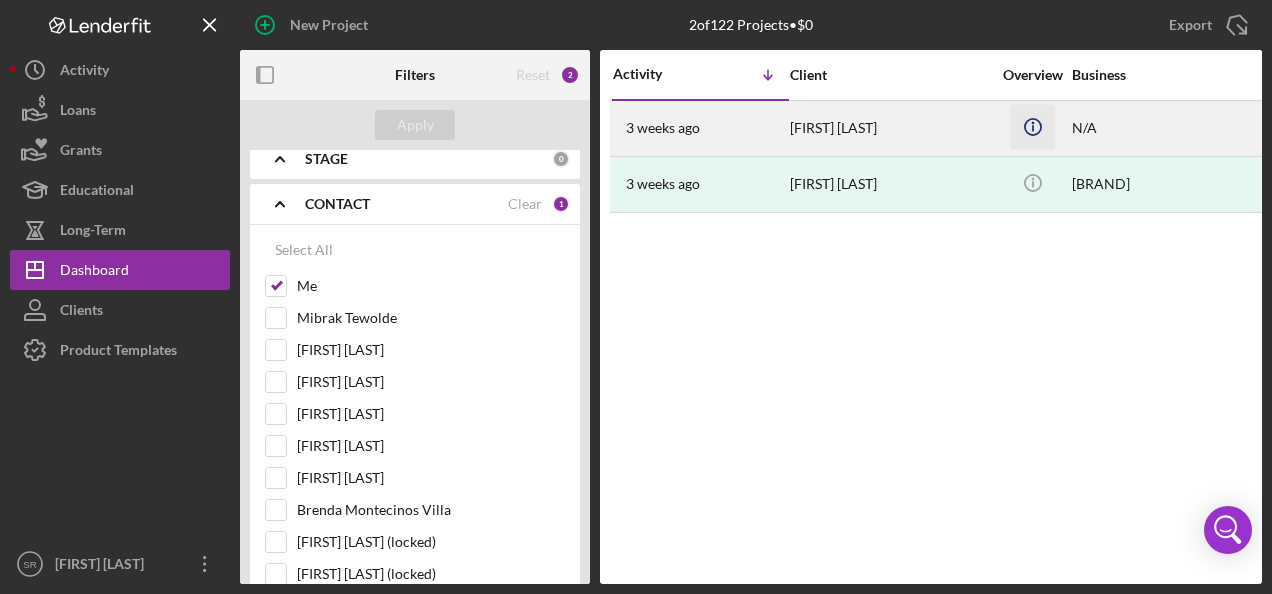 click on "Icon/Info" 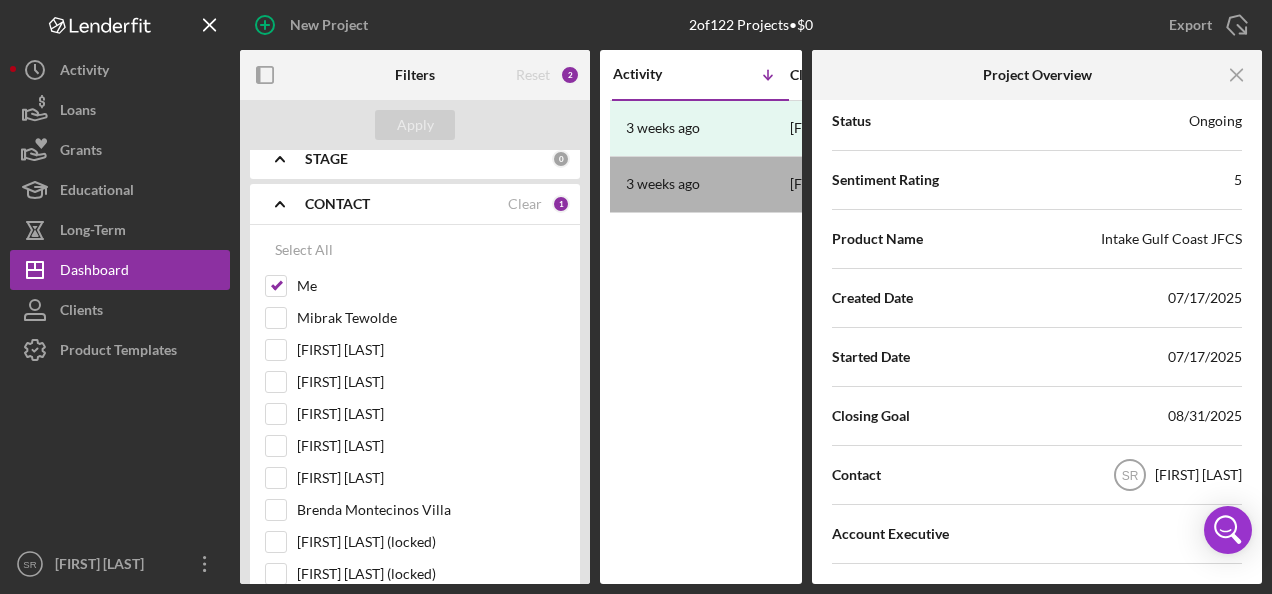 scroll, scrollTop: 0, scrollLeft: 0, axis: both 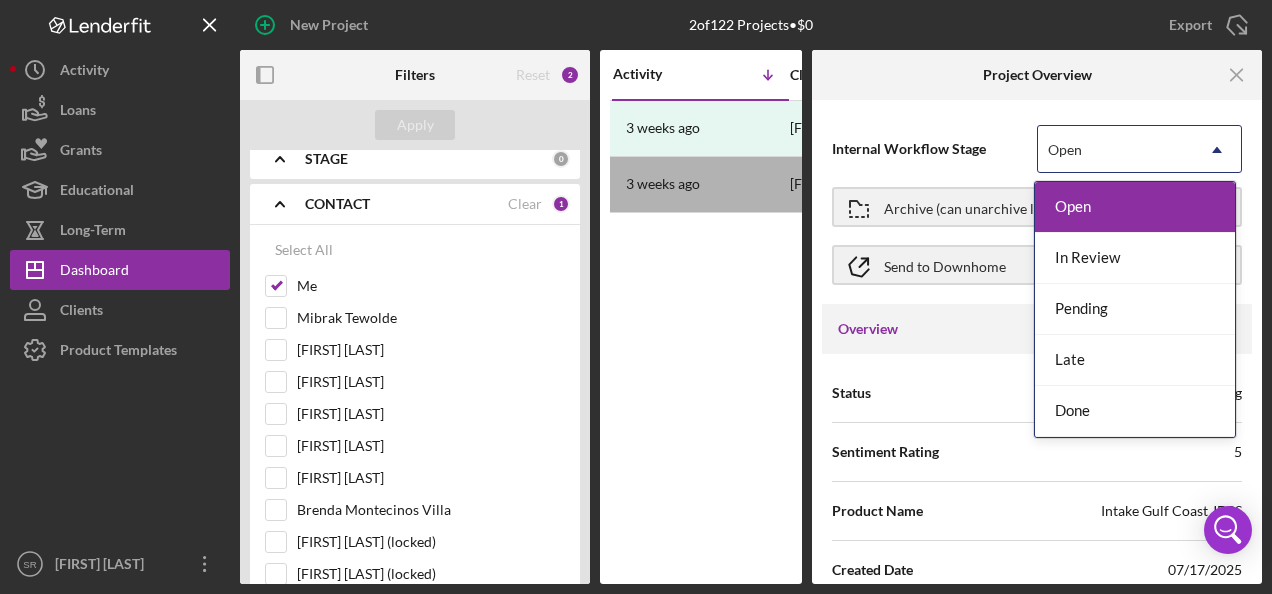 click on "Icon/Dropdown Arrow" 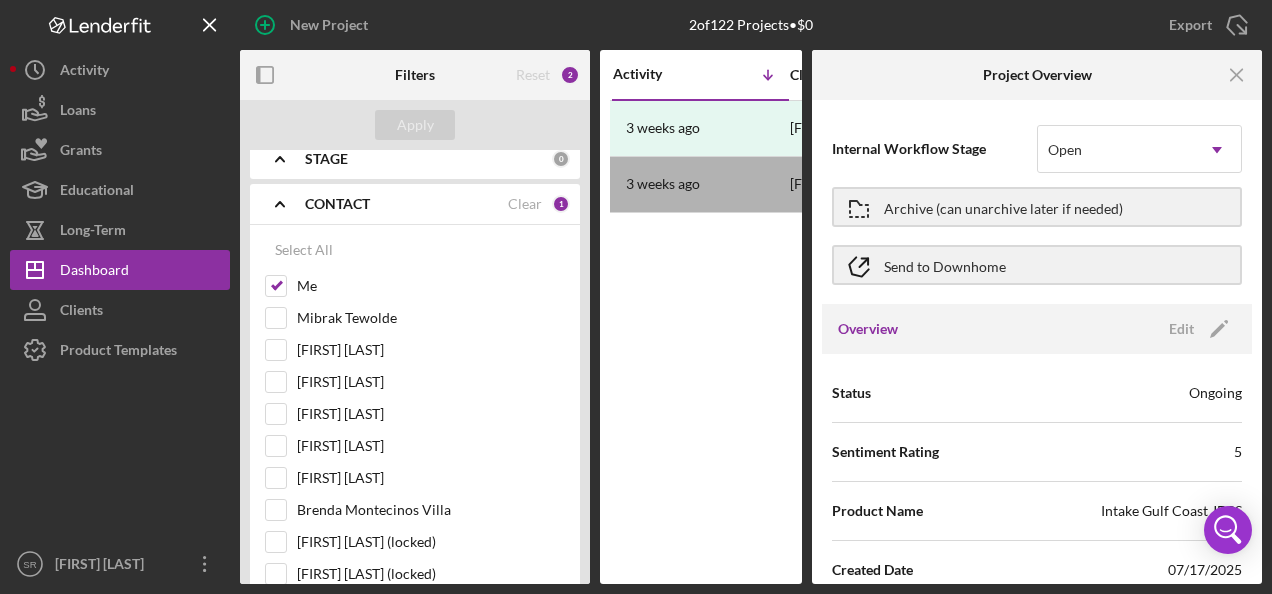 click on "Icon/Menu Close" at bounding box center (1187, 75) 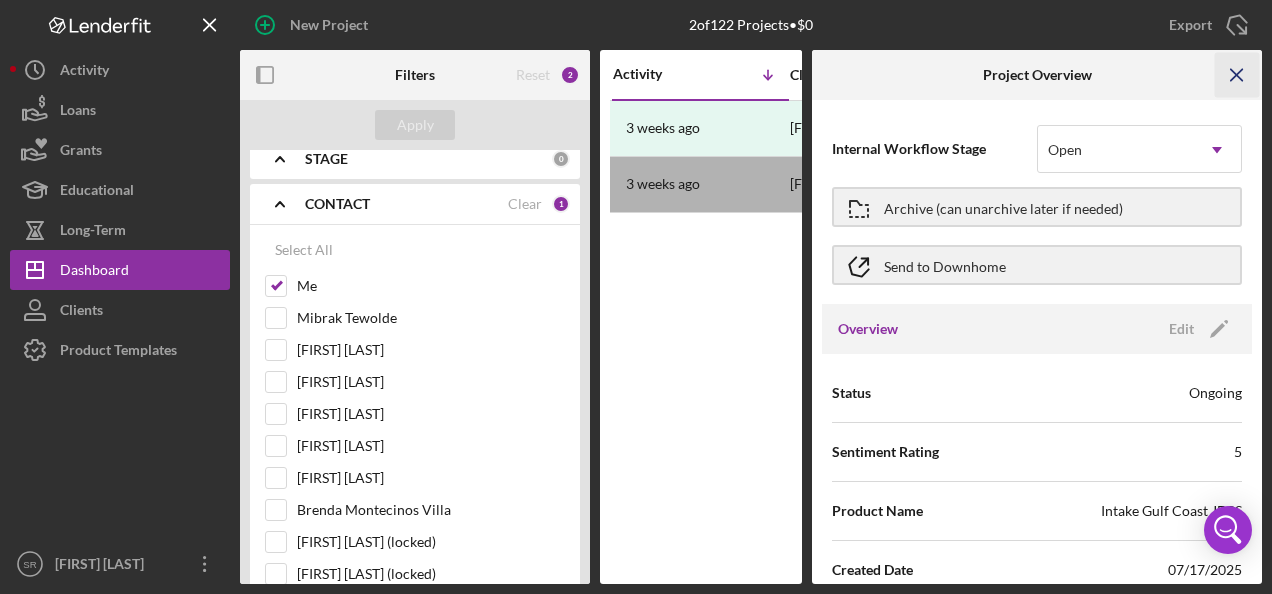 click 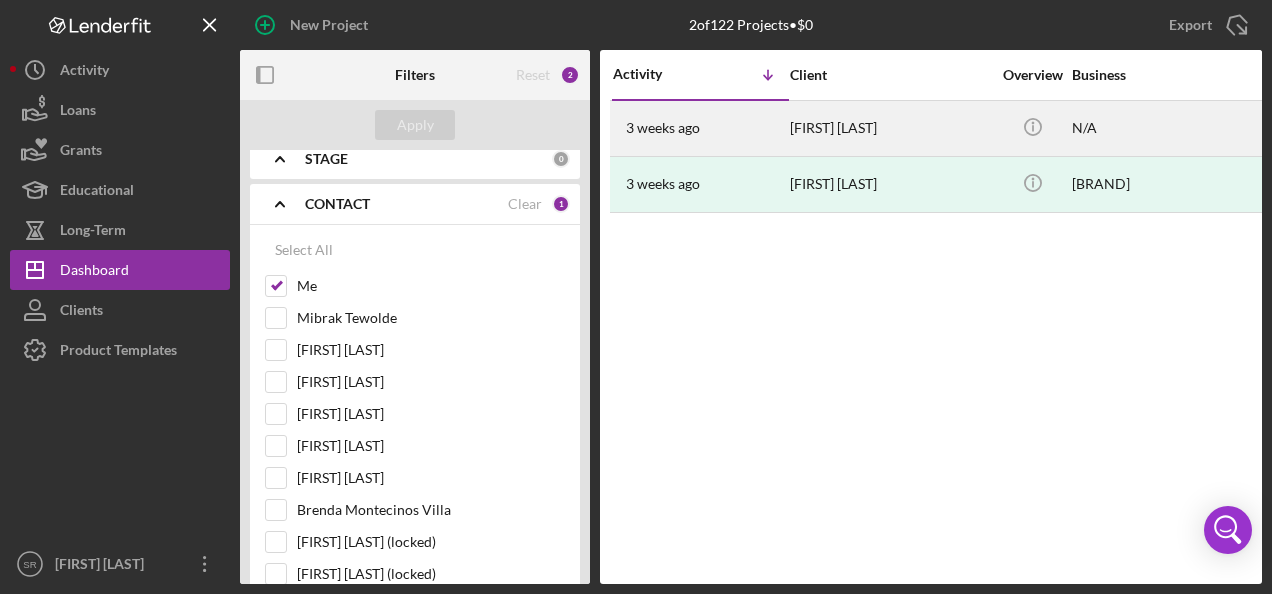 click on "[FIRST] [LAST]" at bounding box center [890, 128] 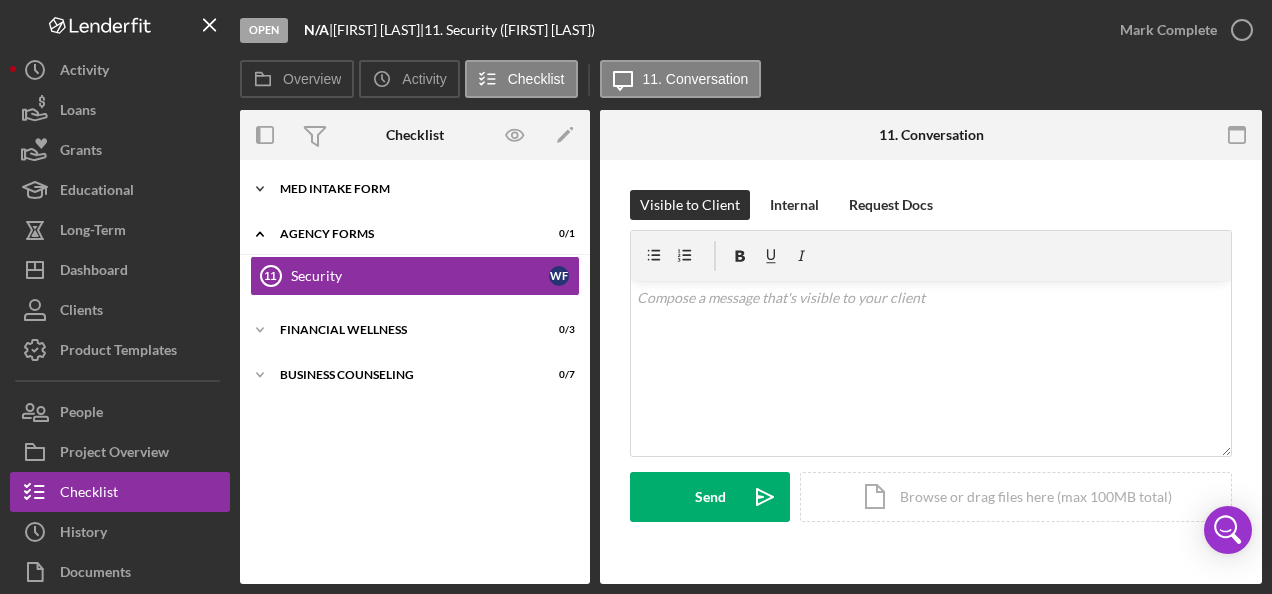 click on "MED Intake Form" at bounding box center (422, 189) 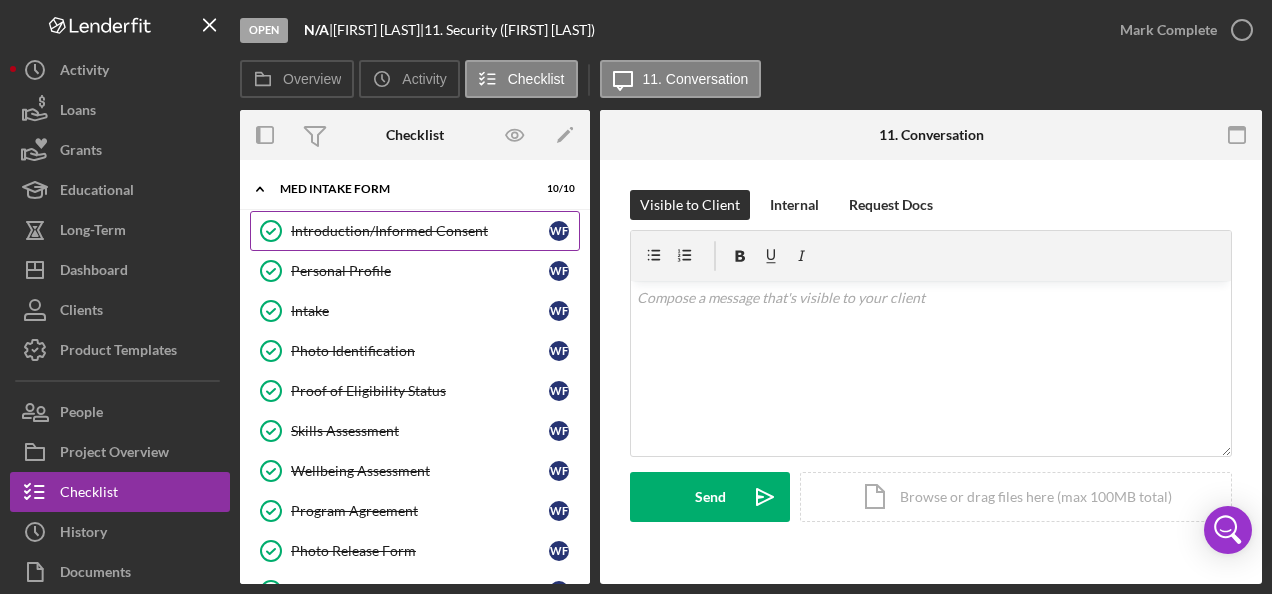 click on "Introduction/Informed Consent" at bounding box center (420, 231) 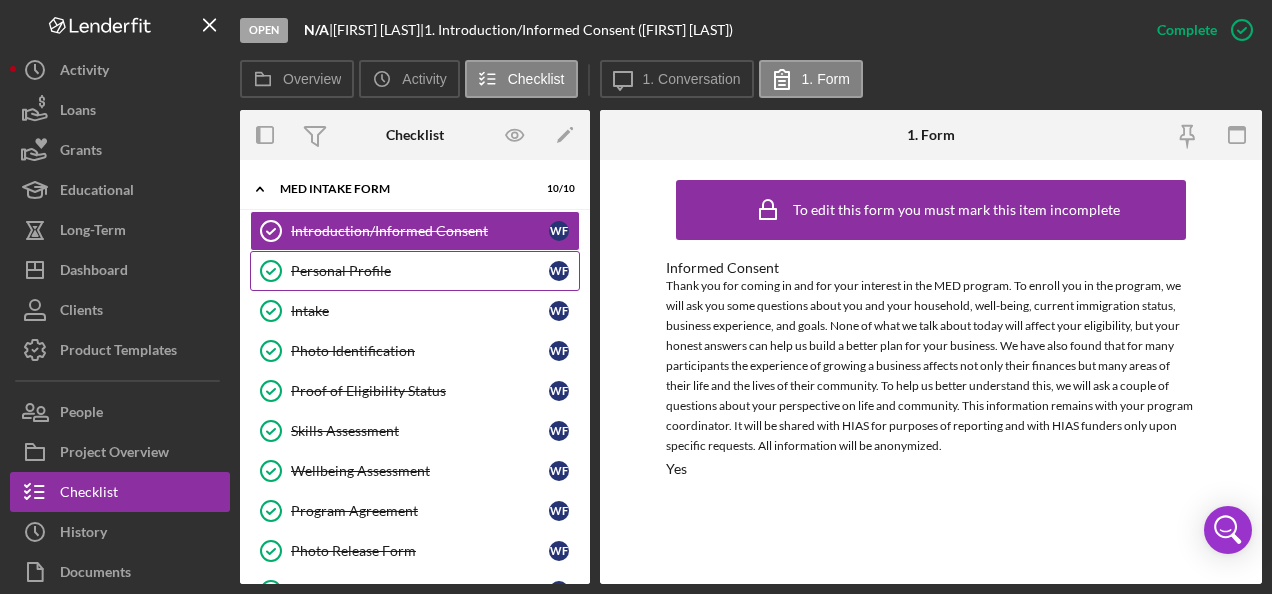 click on "Personal Profile" at bounding box center (420, 271) 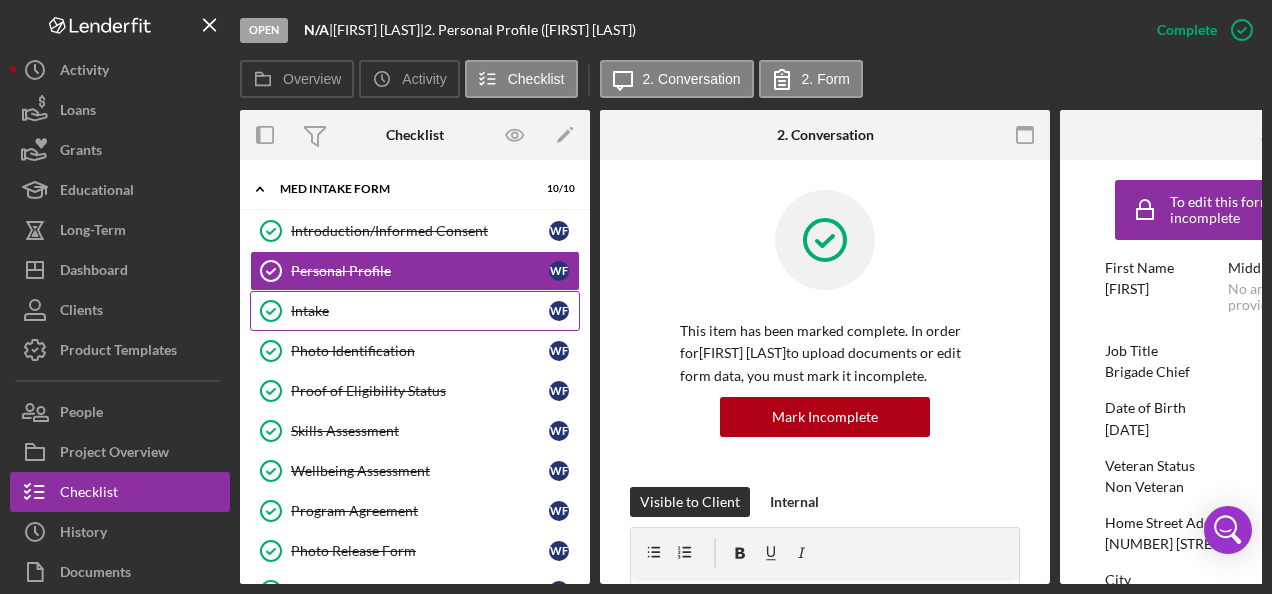 click on "Intake" at bounding box center (420, 311) 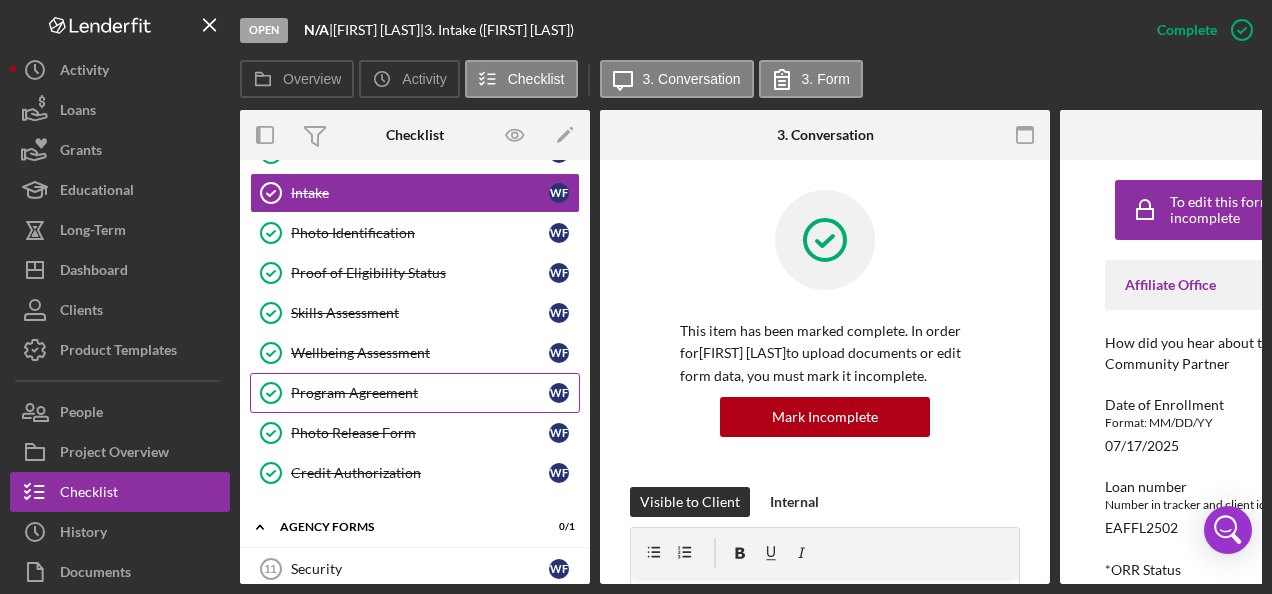 scroll, scrollTop: 0, scrollLeft: 0, axis: both 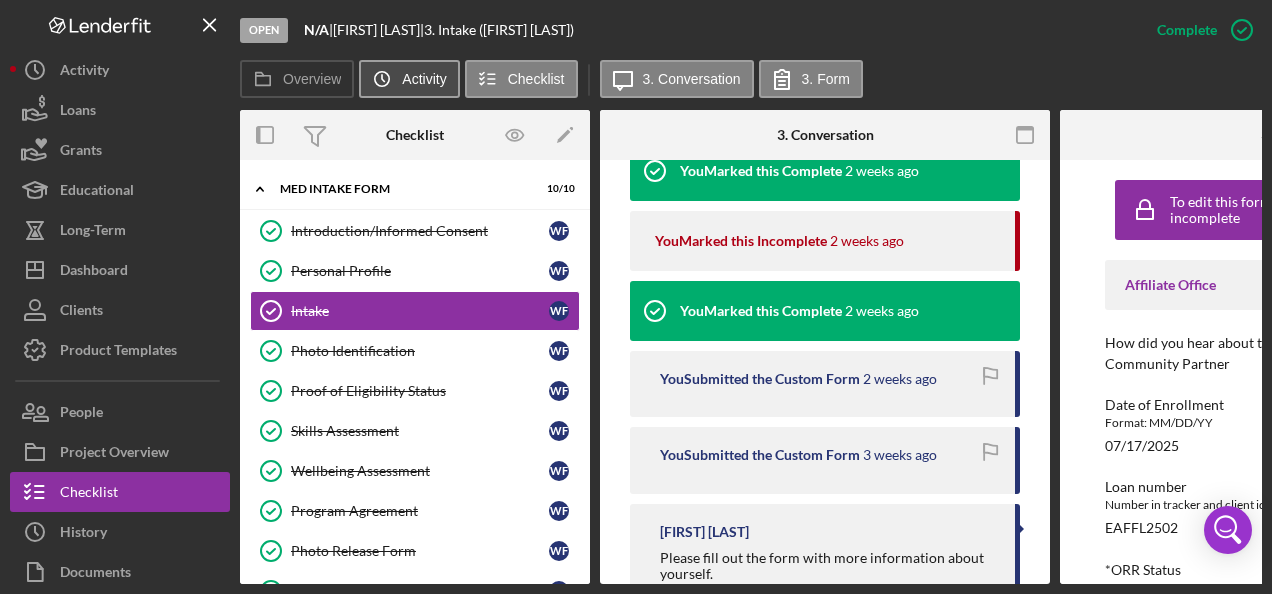 click on "Icon/History" 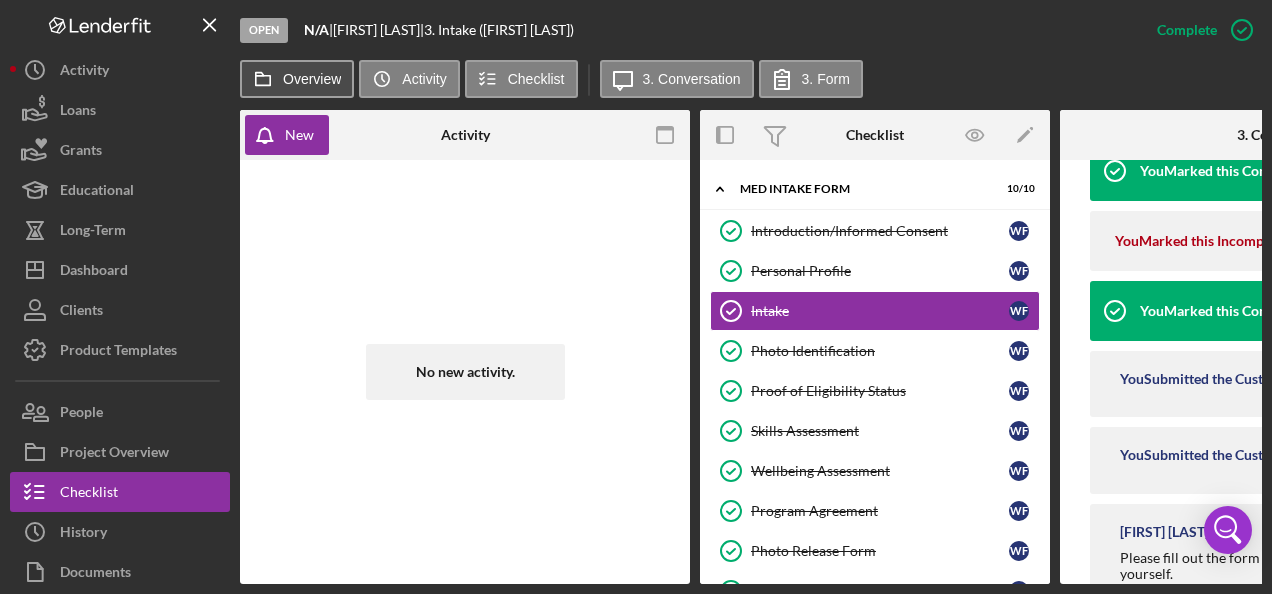 click on "Overview" at bounding box center (312, 79) 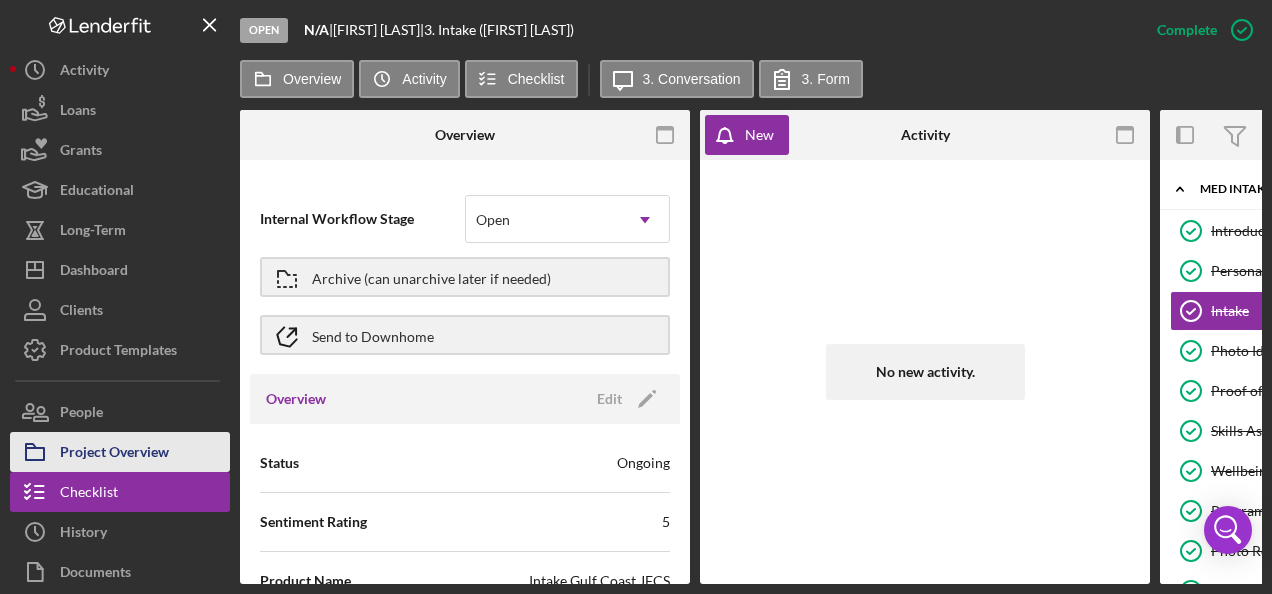 click on "Project Overview" at bounding box center [114, 454] 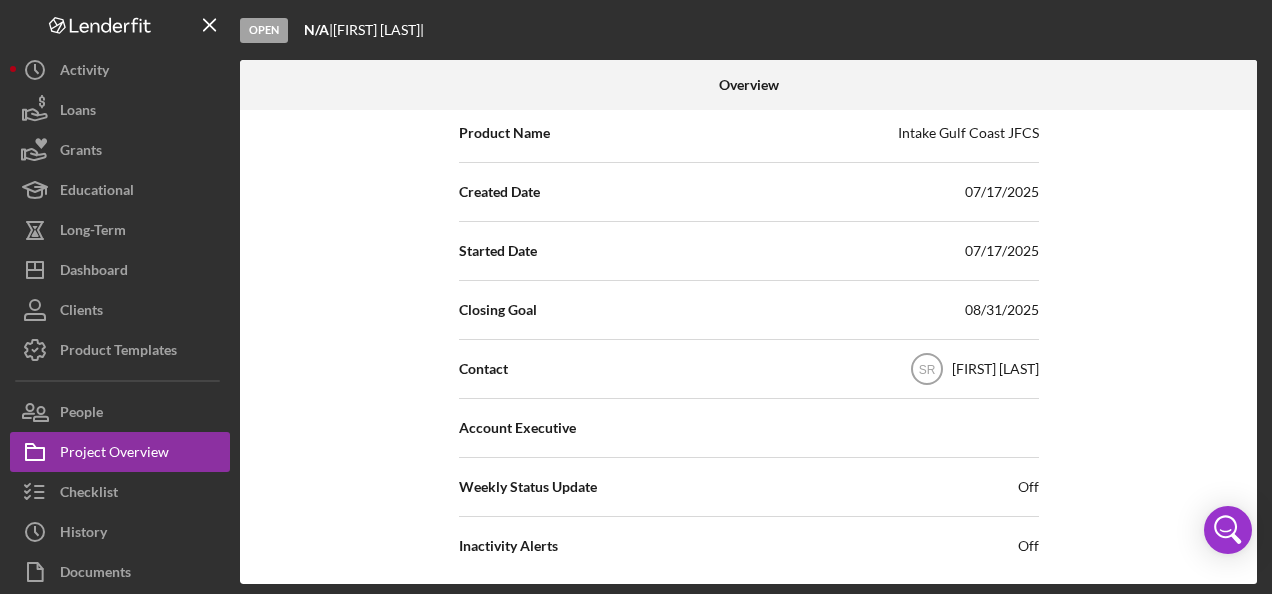 scroll, scrollTop: 582, scrollLeft: 0, axis: vertical 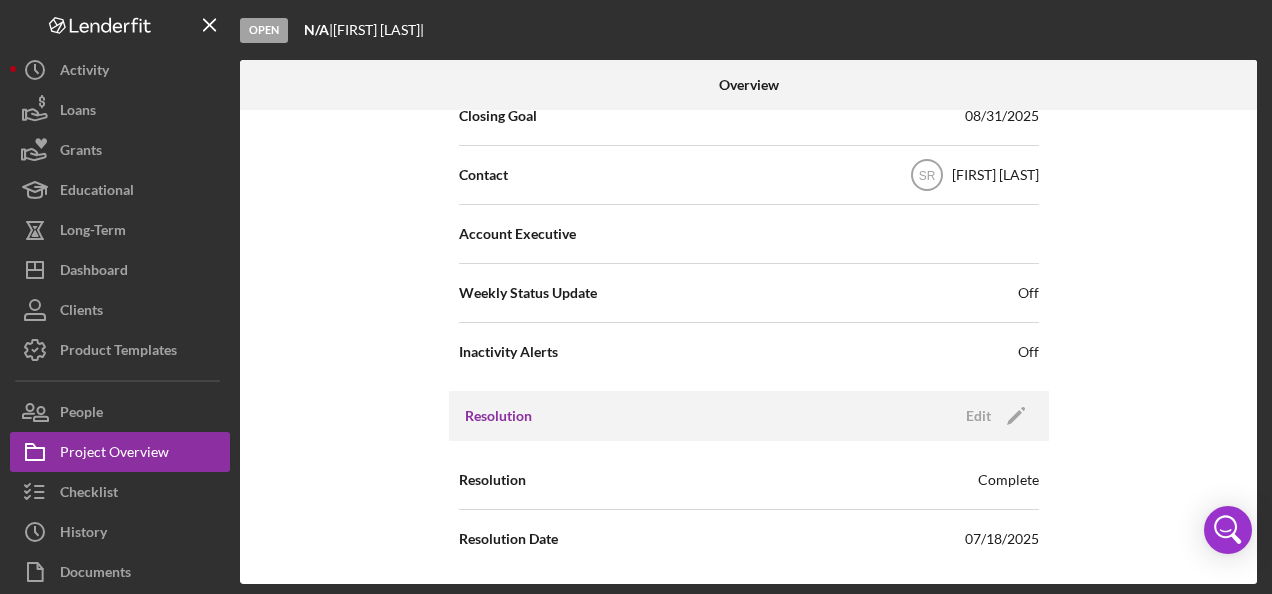 click on "Open" at bounding box center (264, 30) 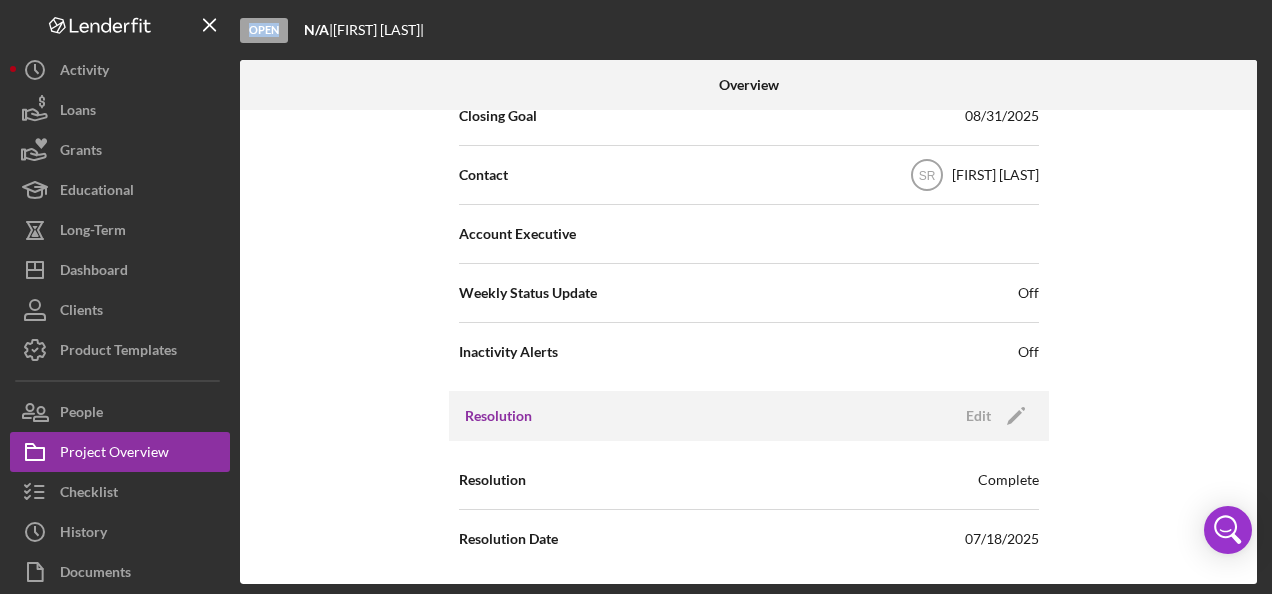 click on "Open" at bounding box center [264, 30] 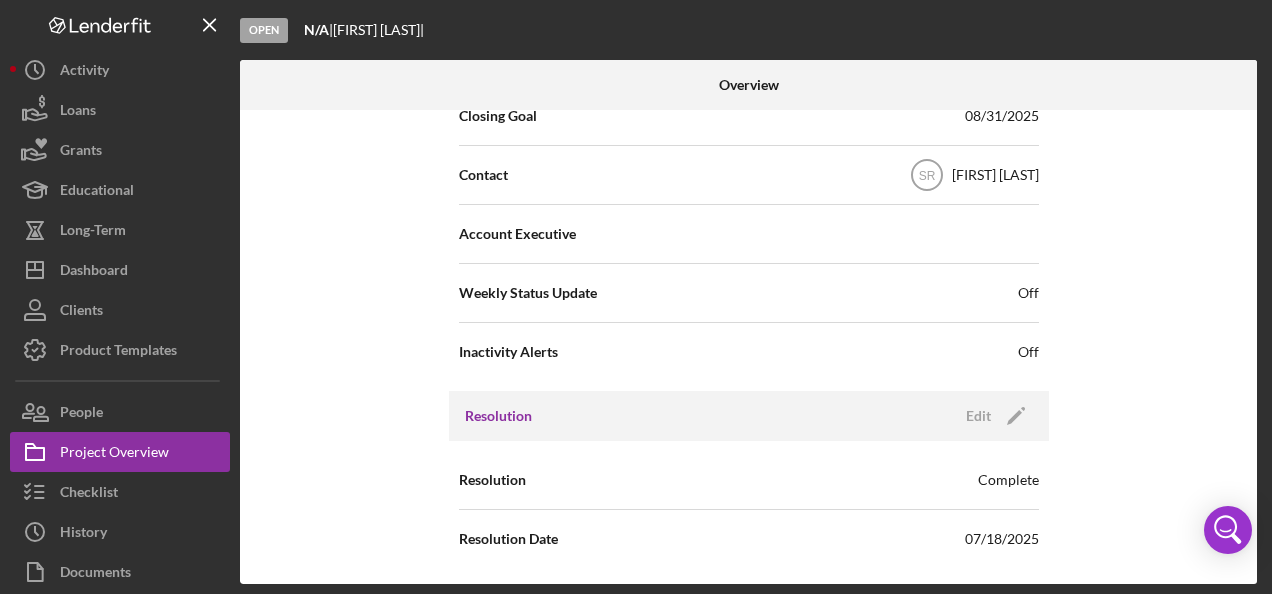 click on "Open N/A | [FIRST] [LAST] |" at bounding box center (751, 30) 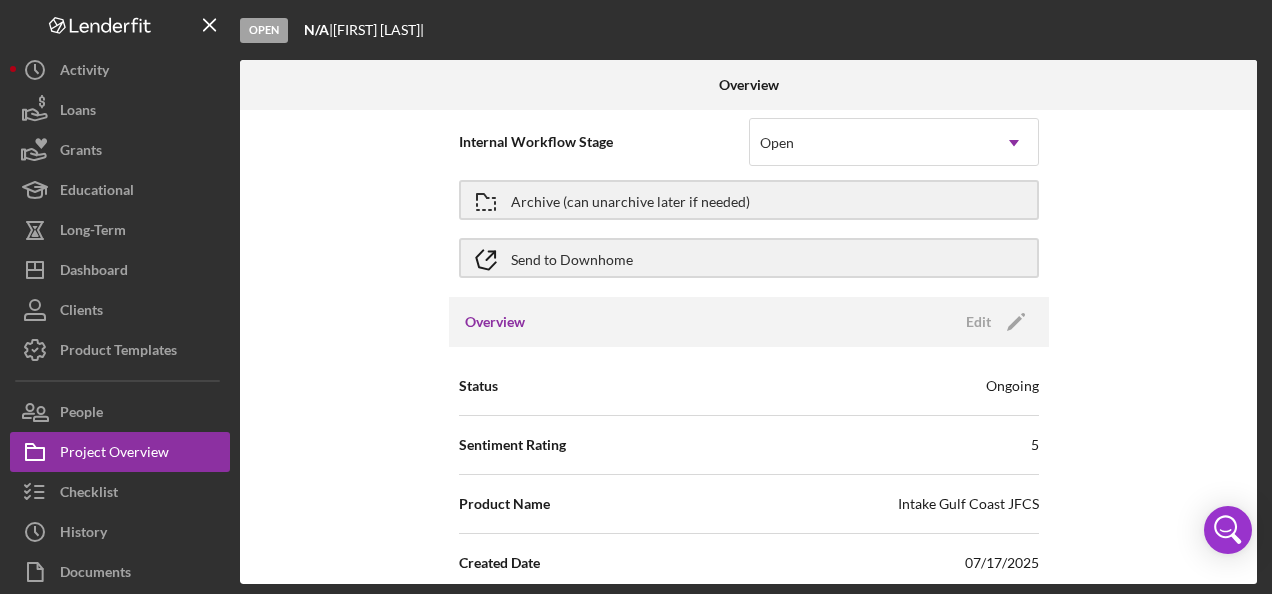 scroll, scrollTop: 0, scrollLeft: 0, axis: both 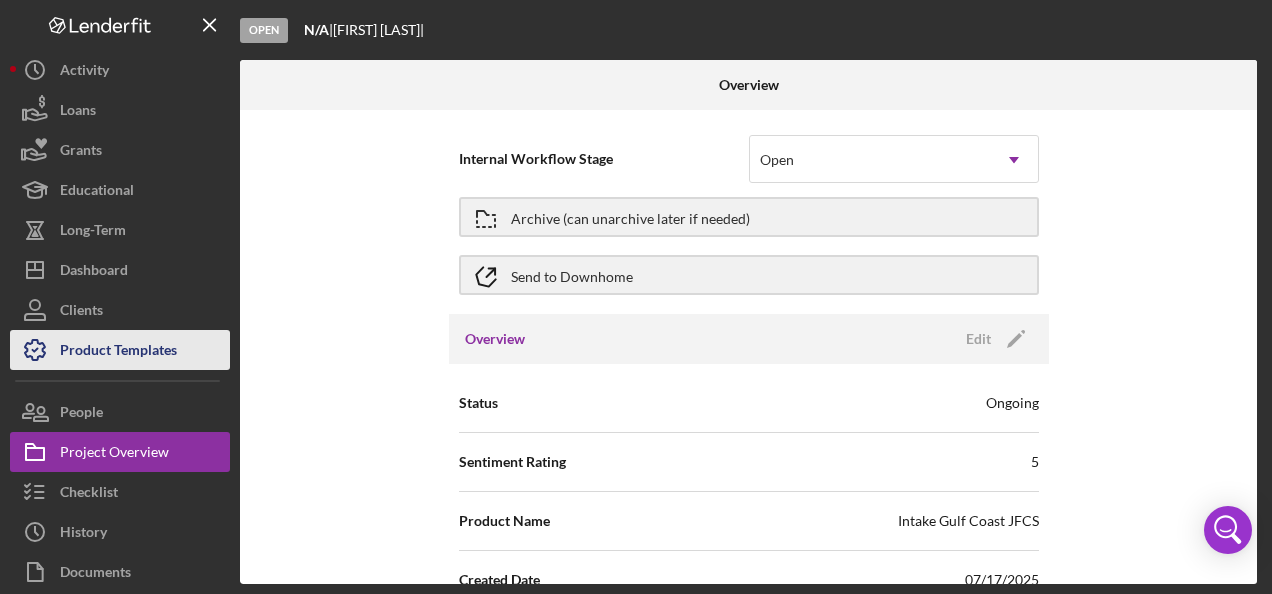click on "Product Templates" at bounding box center [118, 352] 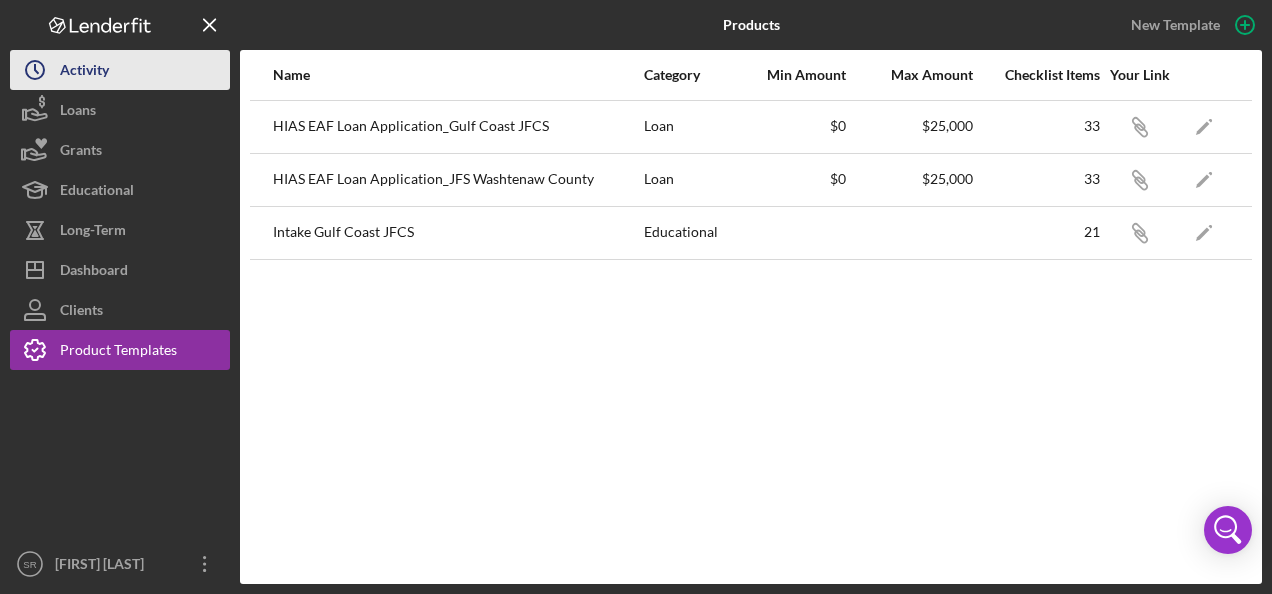 click on "Icon/History Activity" at bounding box center (120, 70) 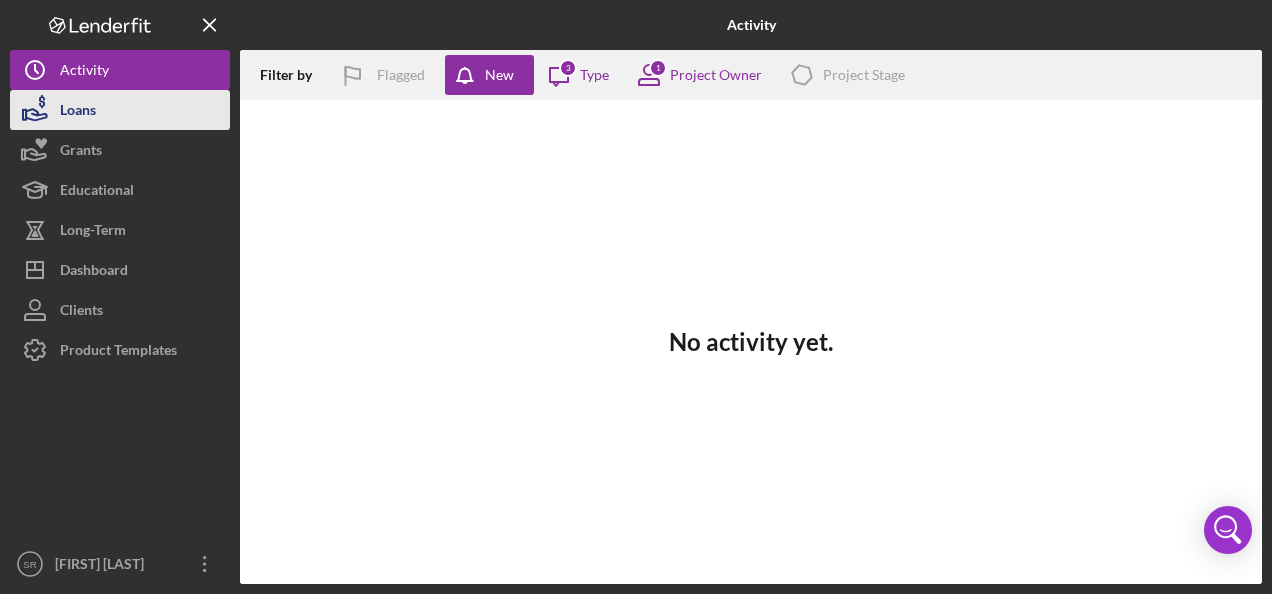 click on "Loans" at bounding box center (120, 110) 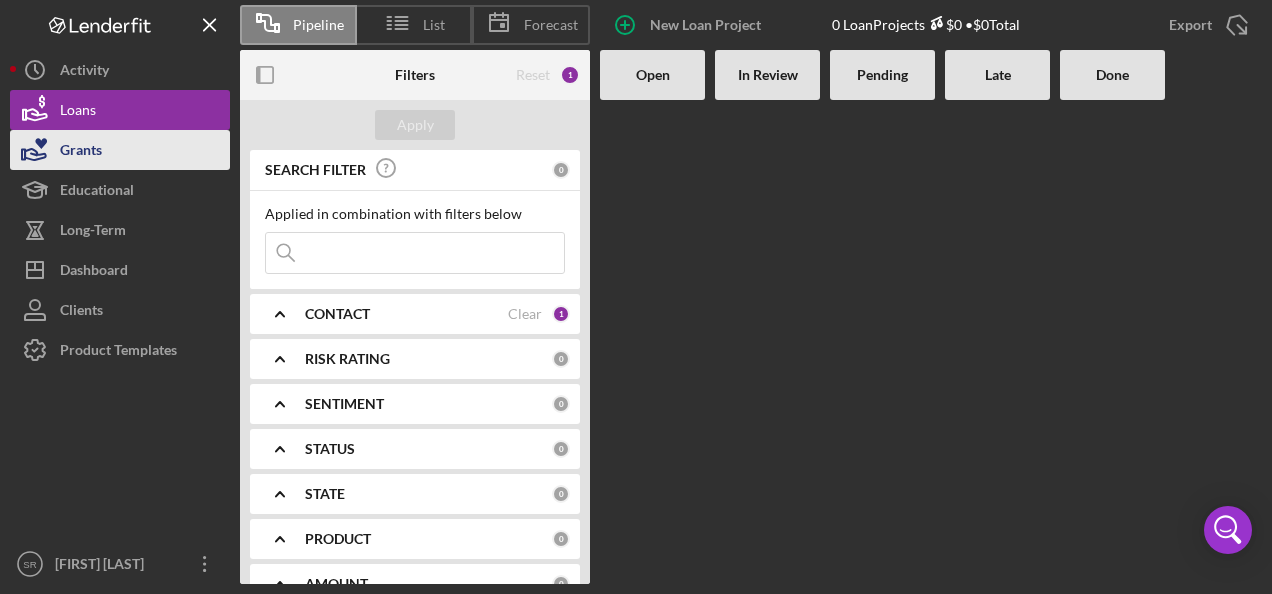click on "Grants" at bounding box center [120, 150] 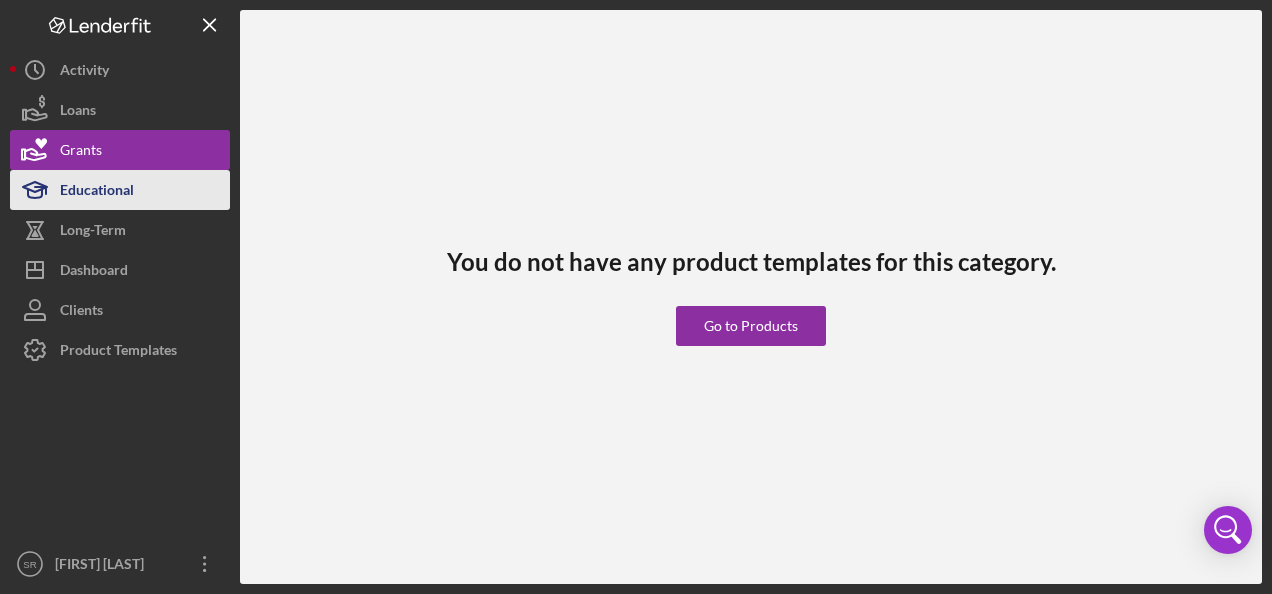 click on "Educational" at bounding box center [97, 192] 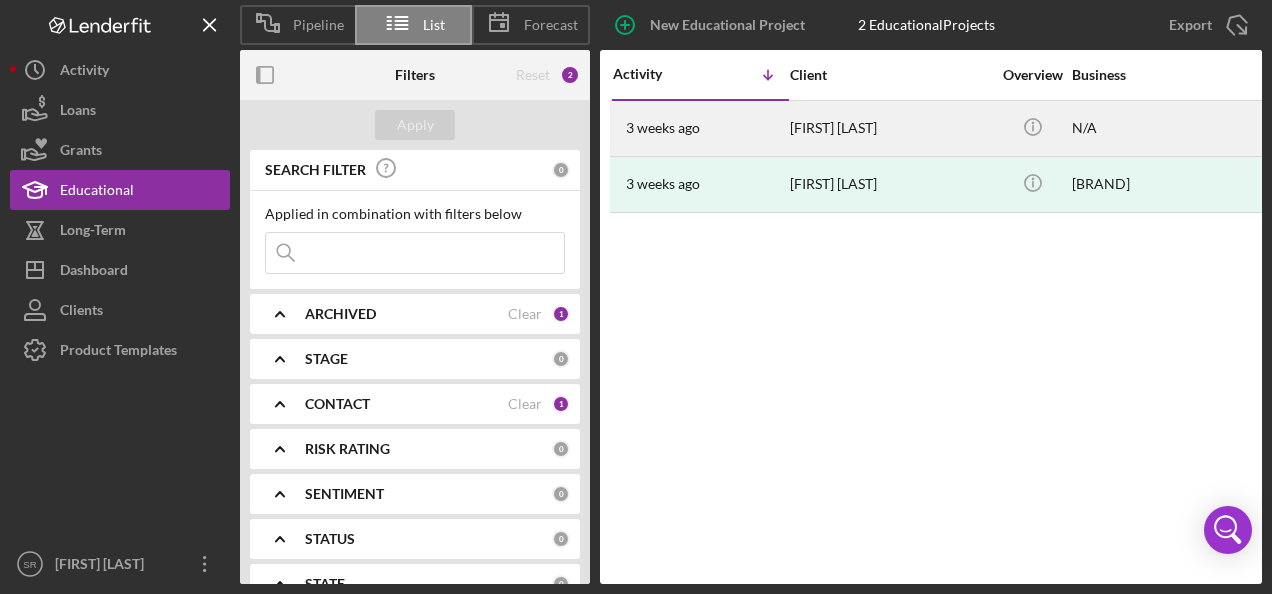 click on "N/A" at bounding box center [1172, 128] 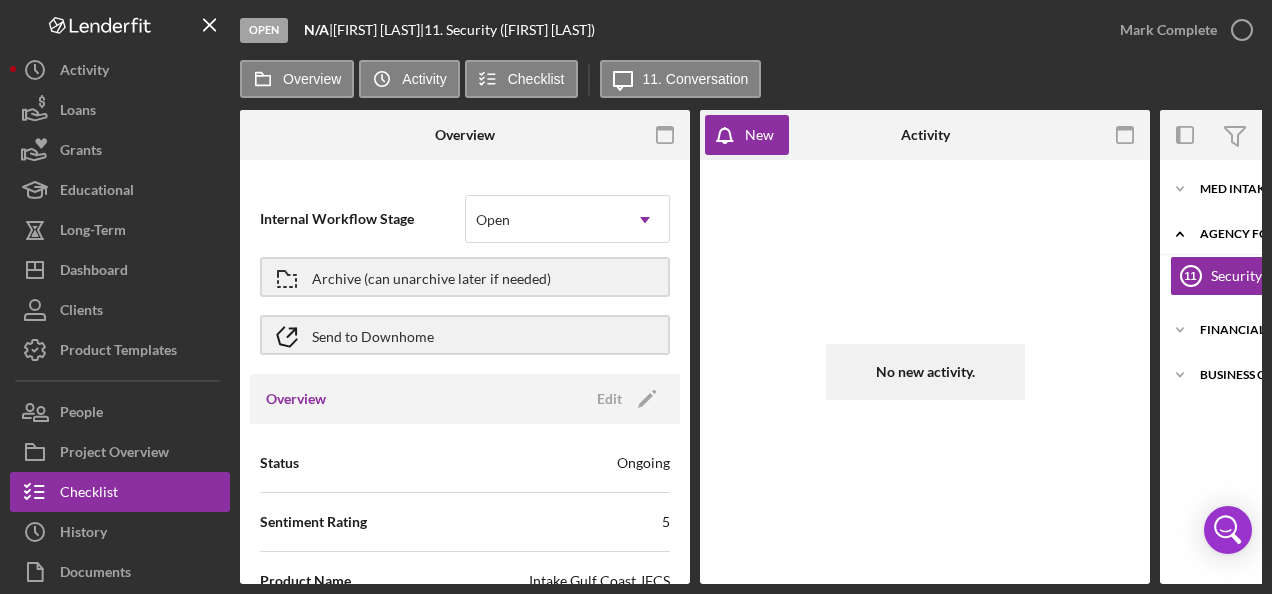 scroll, scrollTop: 0, scrollLeft: 238, axis: horizontal 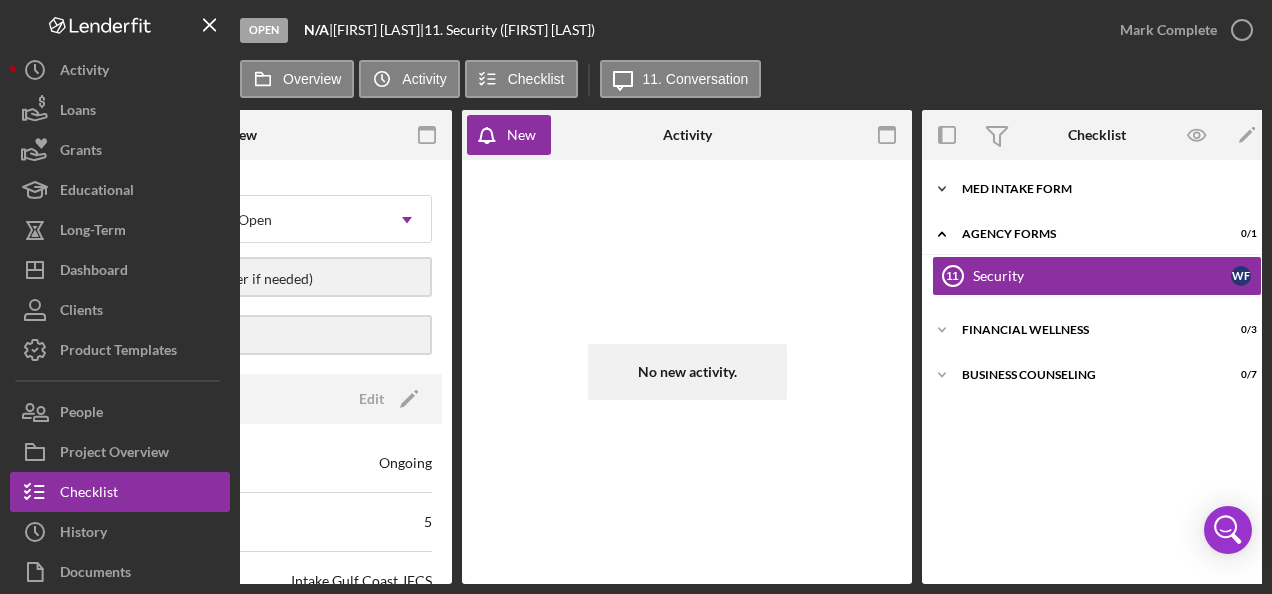 click on "Icon/Expander MED Intake Form 10 / 10" at bounding box center [1097, 189] 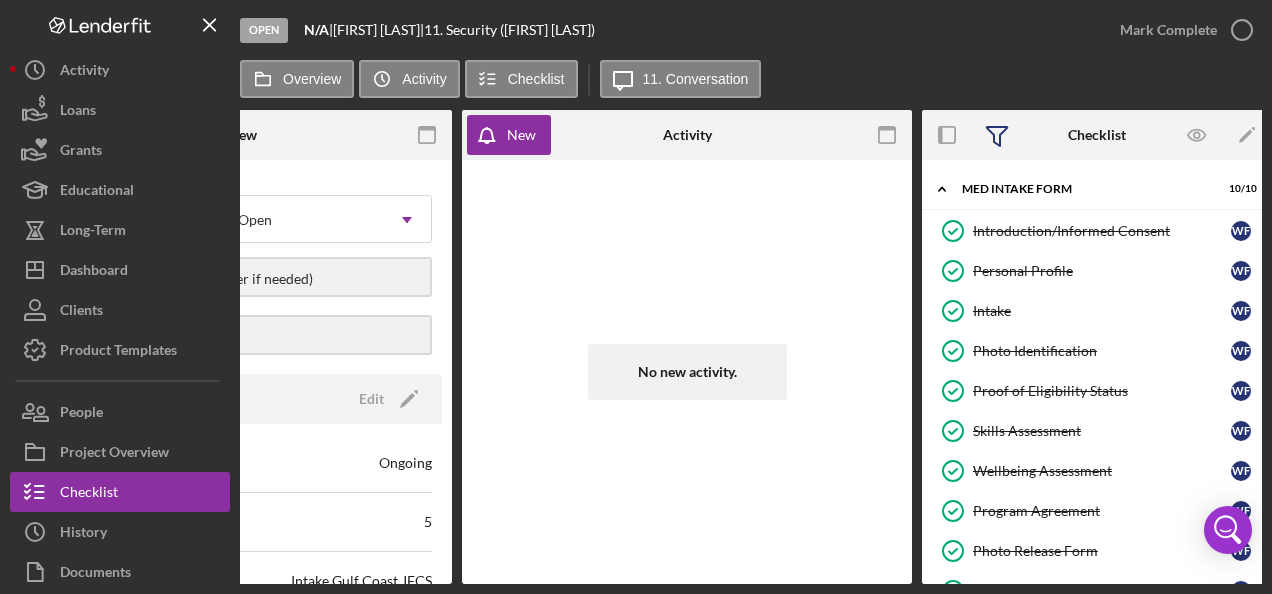 click 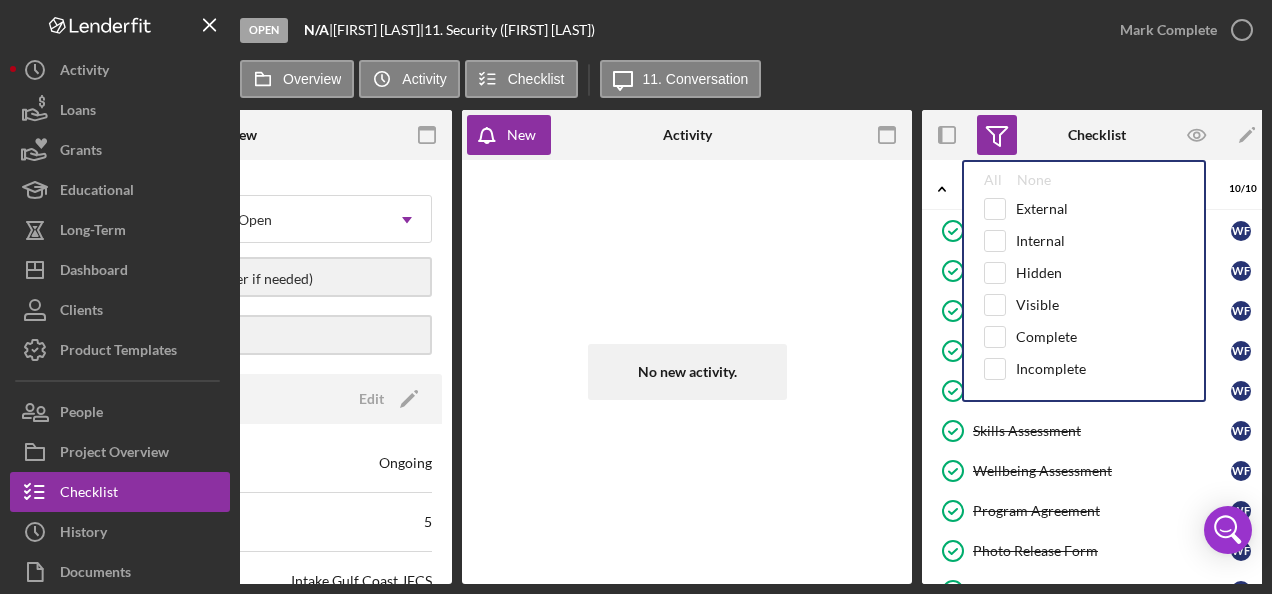 click 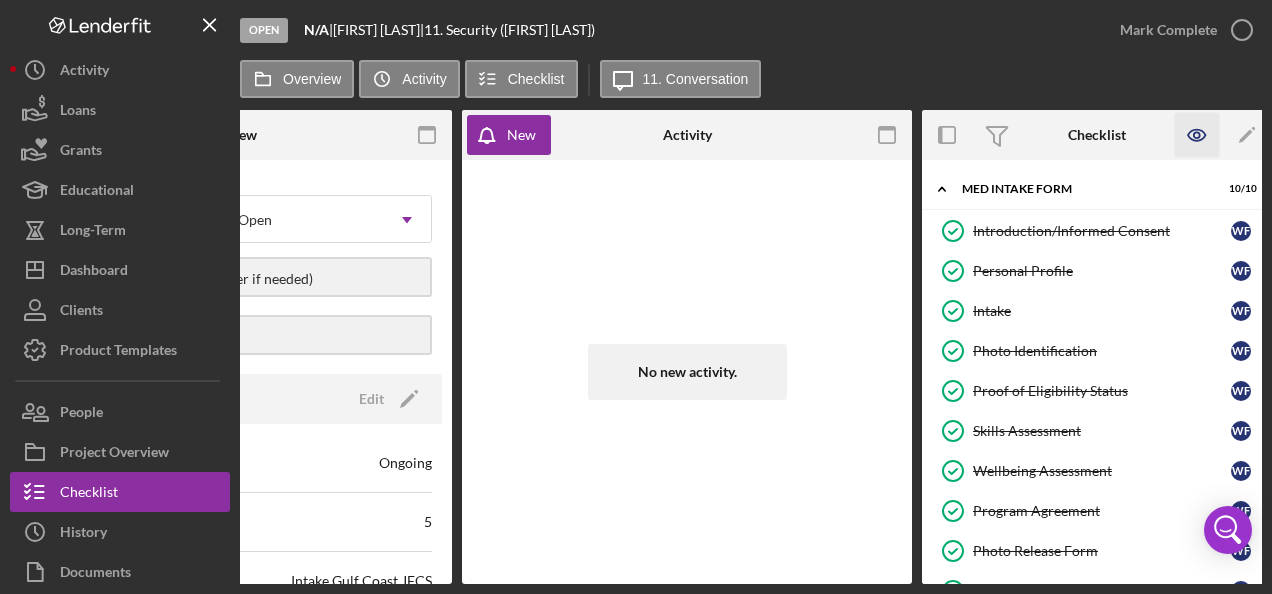click 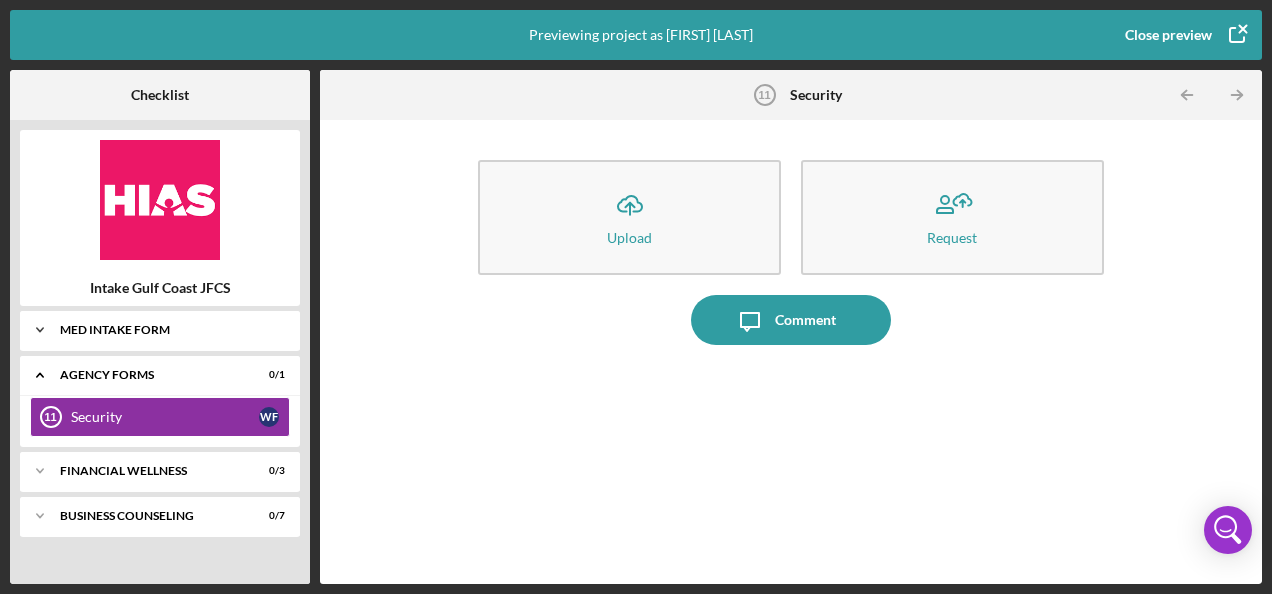 drag, startPoint x: 184, startPoint y: 287, endPoint x: 137, endPoint y: 316, distance: 55.226807 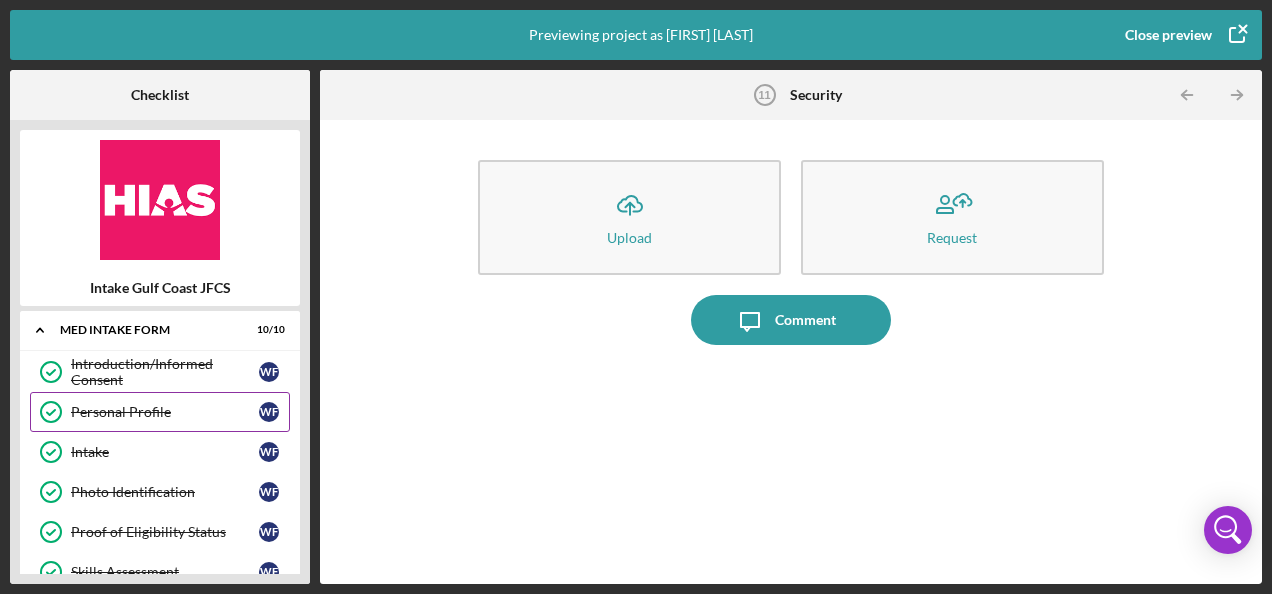 click on "Personal Profile" at bounding box center [165, 412] 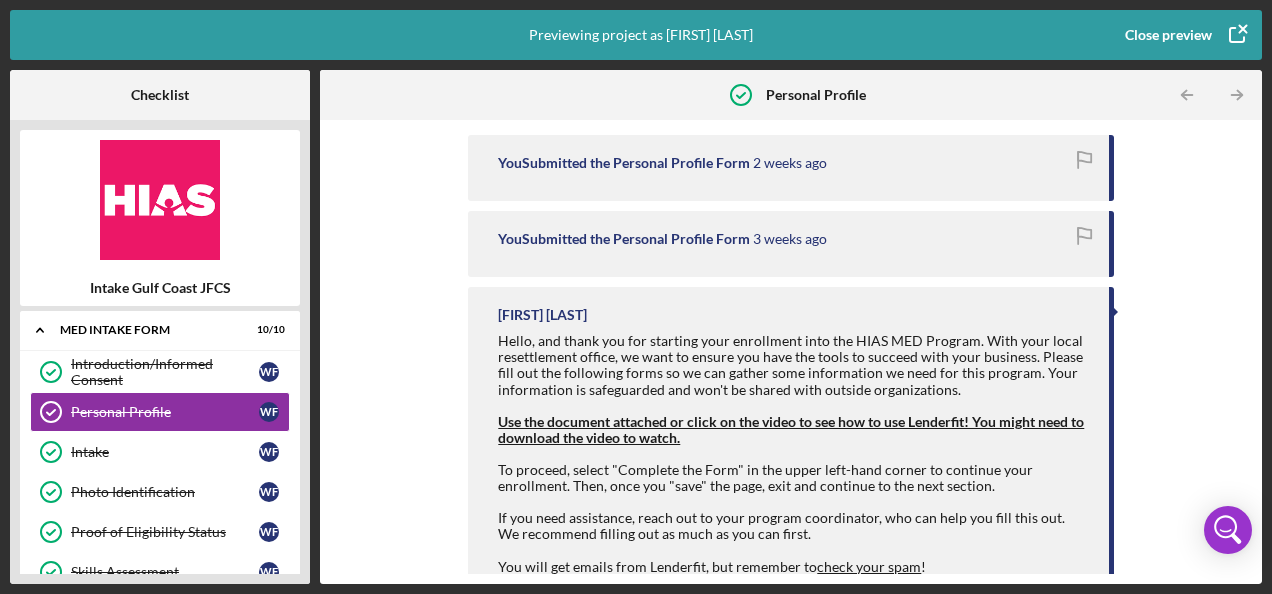 scroll, scrollTop: 0, scrollLeft: 0, axis: both 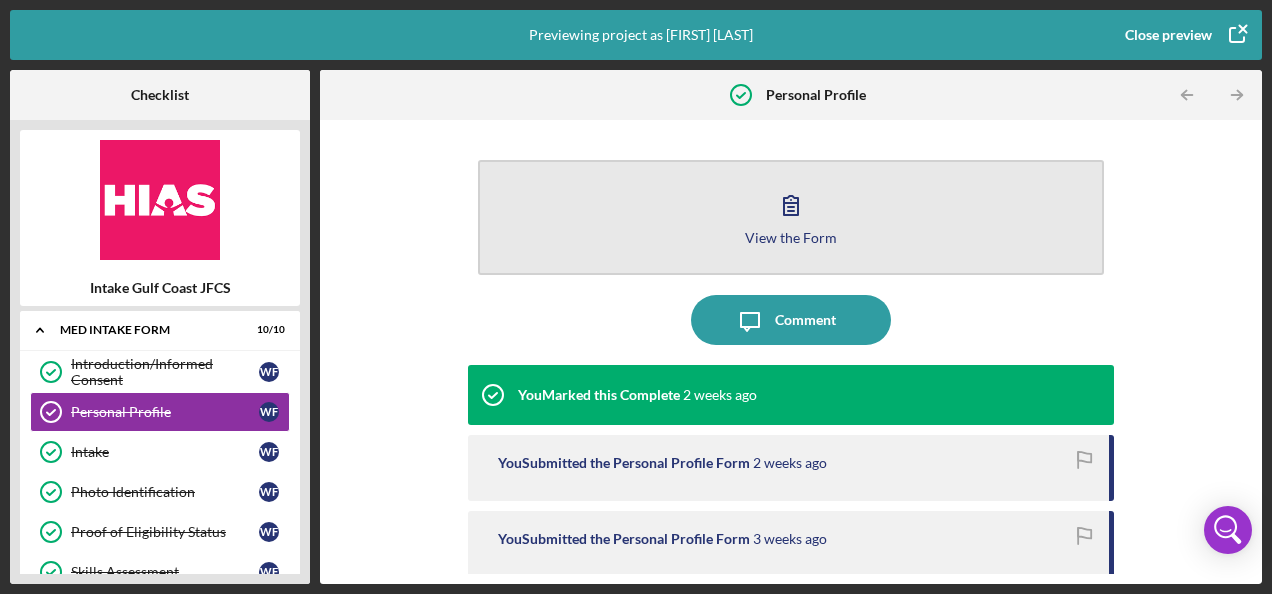 click 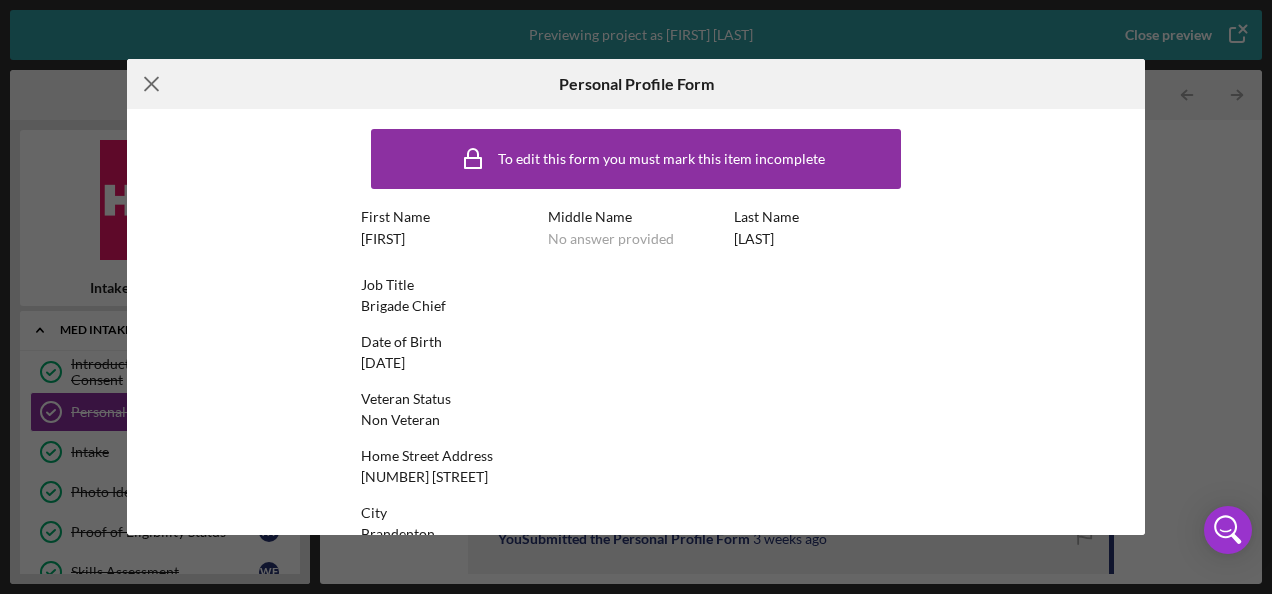 click on "Icon/Menu Close" 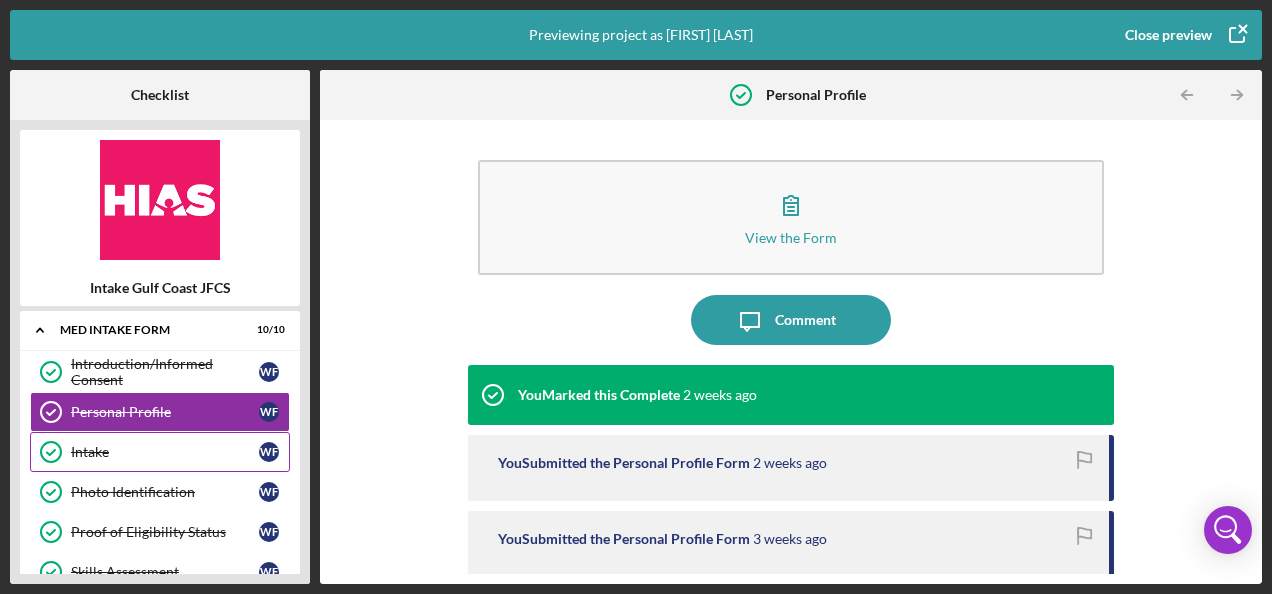 click on "Intake" at bounding box center [165, 452] 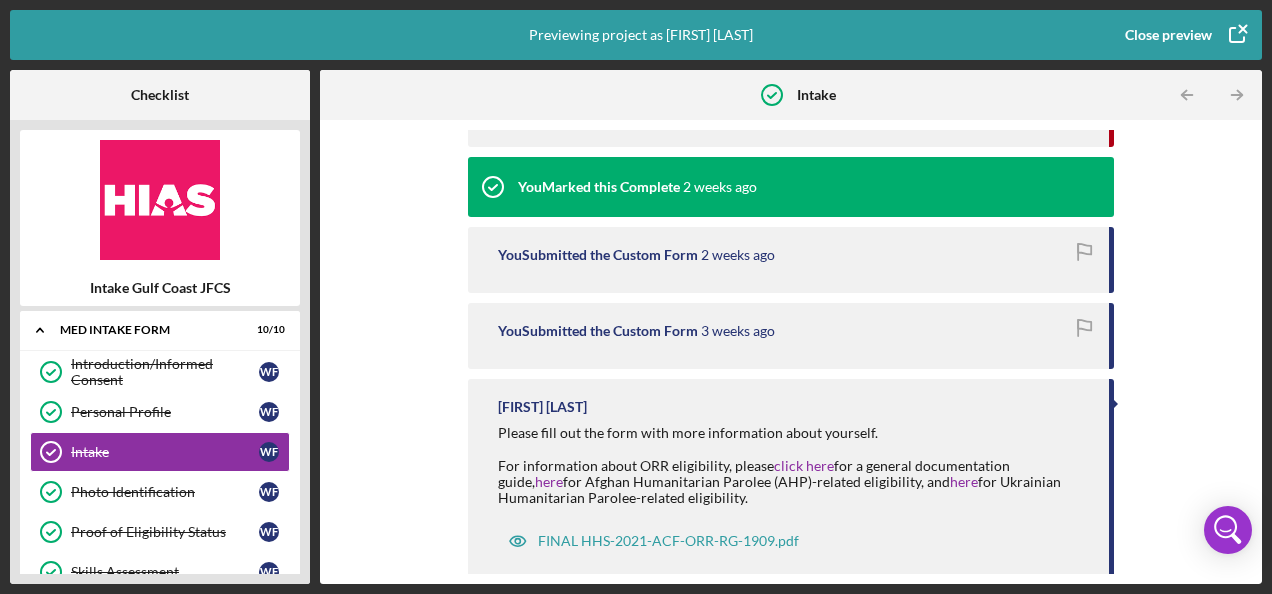 scroll, scrollTop: 446, scrollLeft: 0, axis: vertical 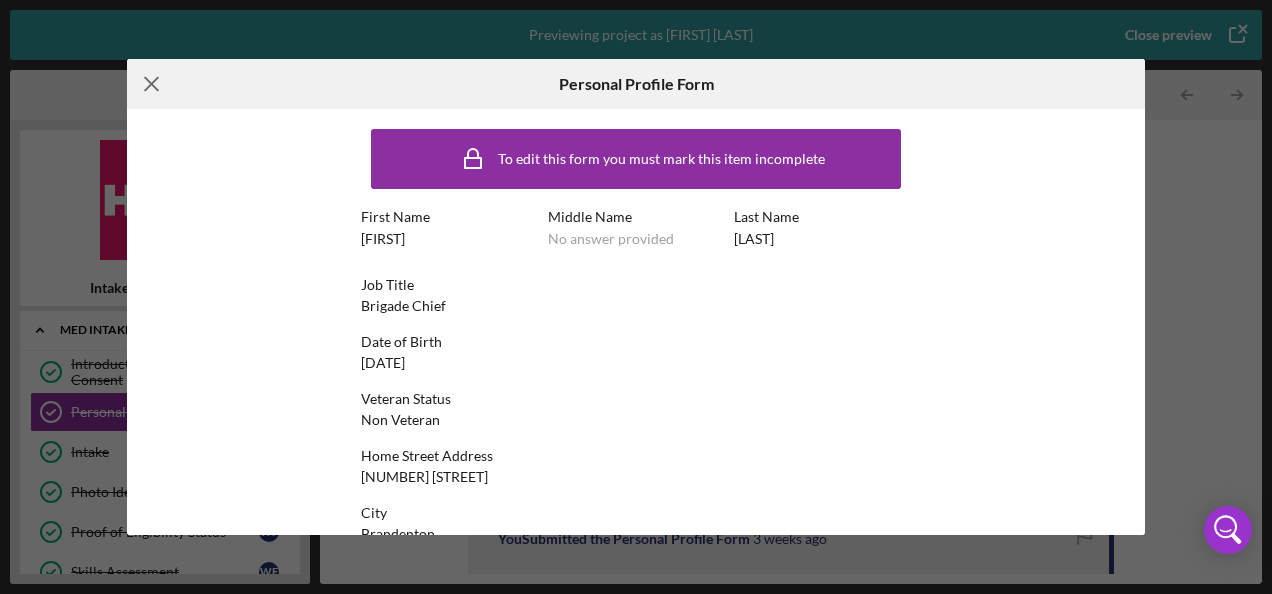 click on "Icon/Menu Close" 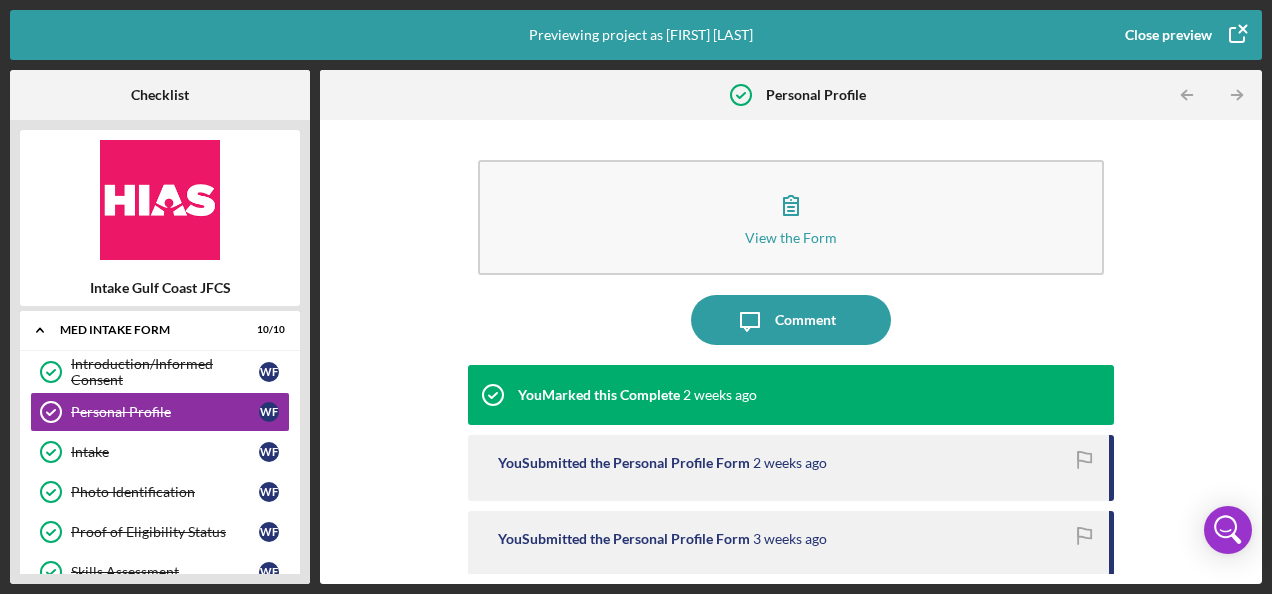 click 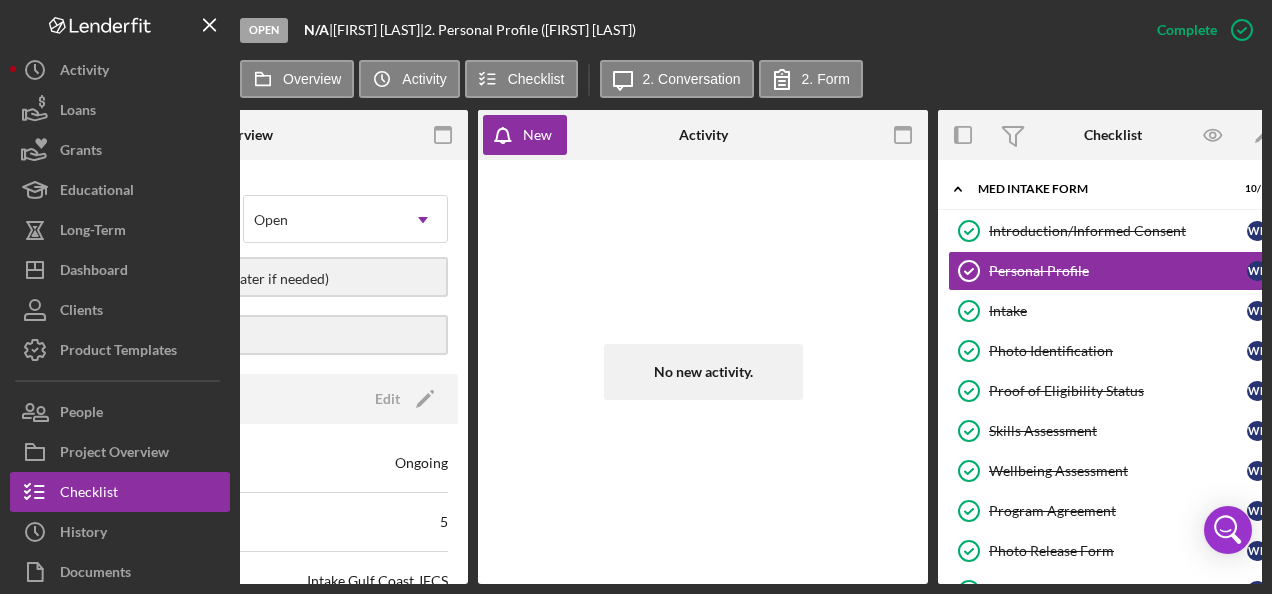 scroll, scrollTop: 0, scrollLeft: 232, axis: horizontal 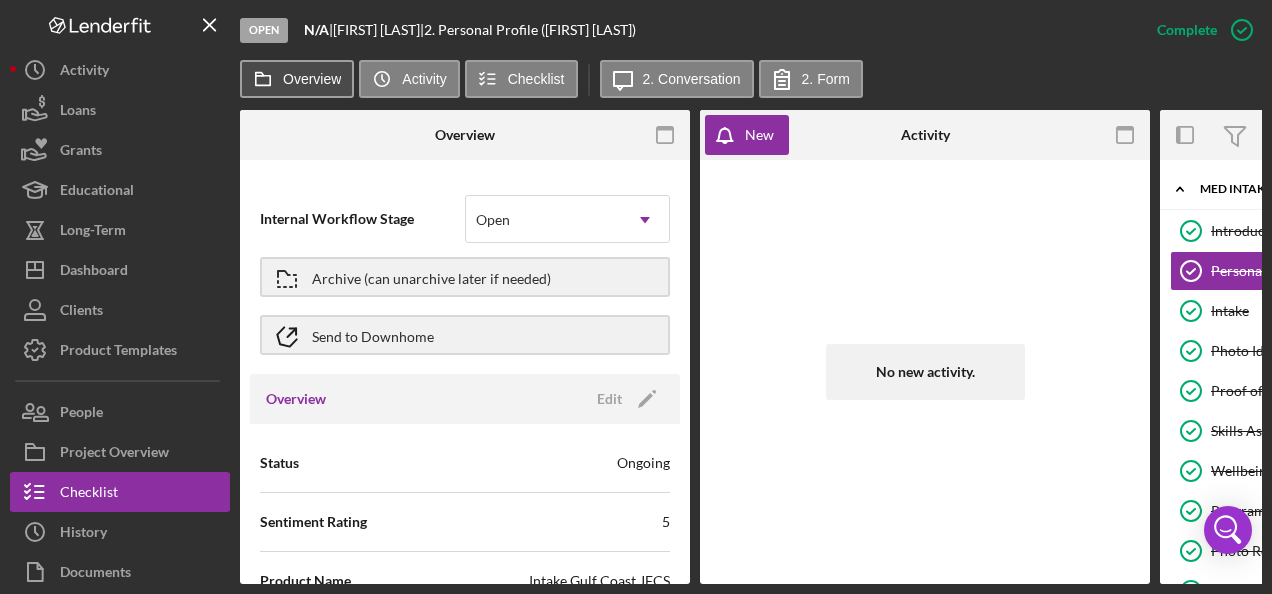 click on "Overview" at bounding box center (297, 79) 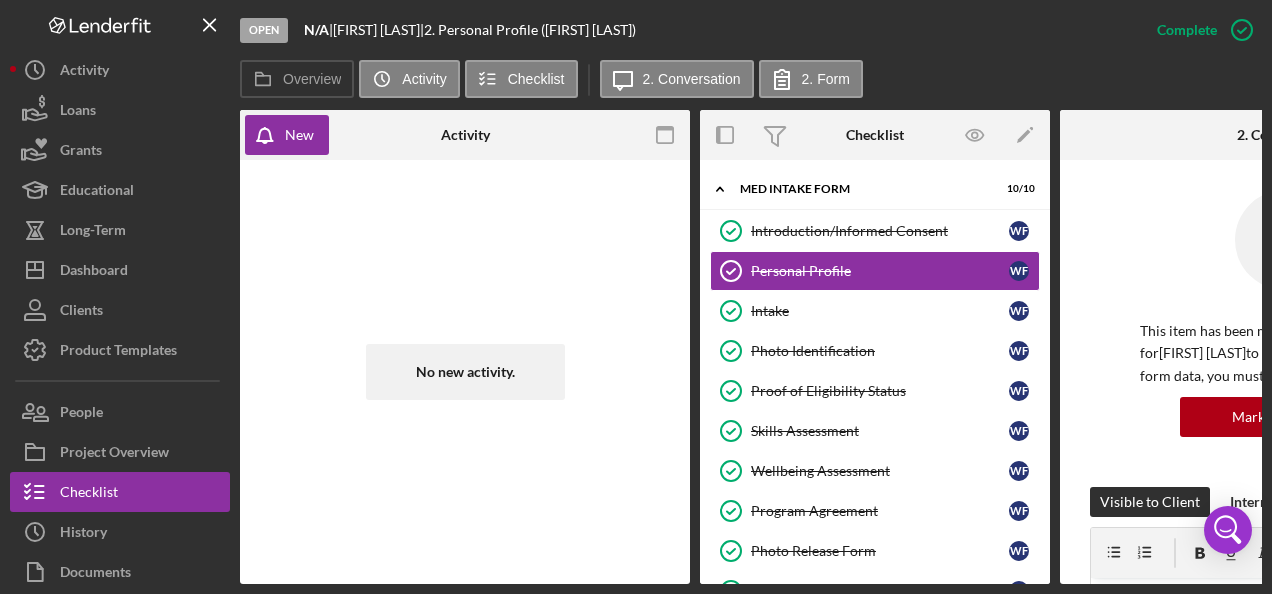 click 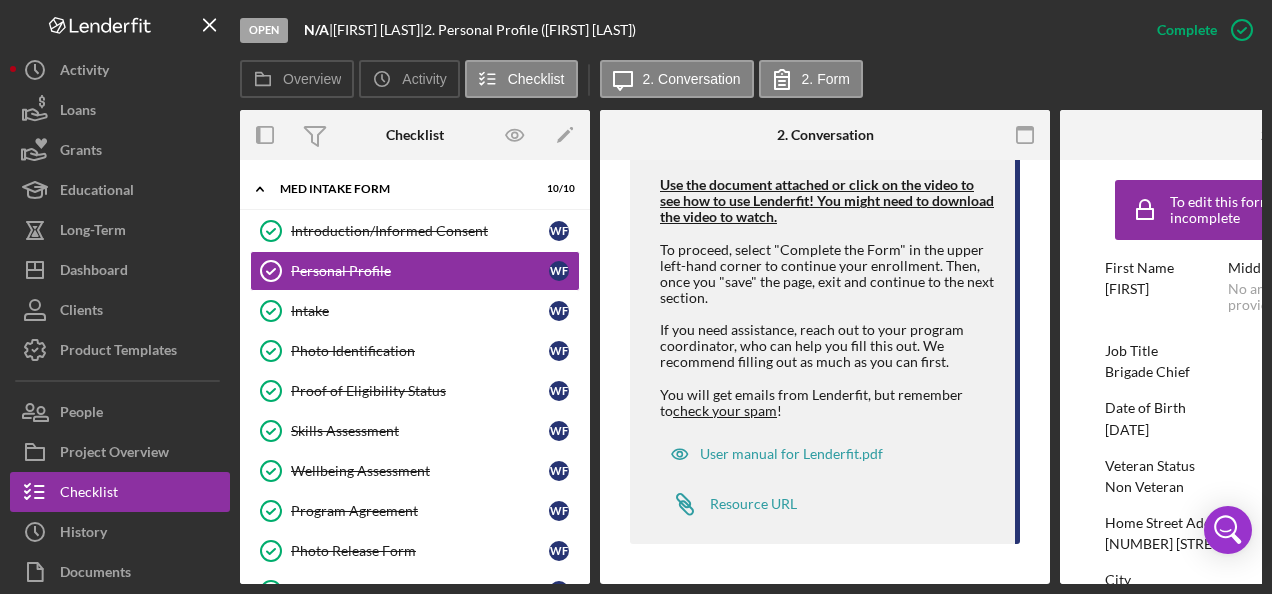 scroll, scrollTop: 1122, scrollLeft: 0, axis: vertical 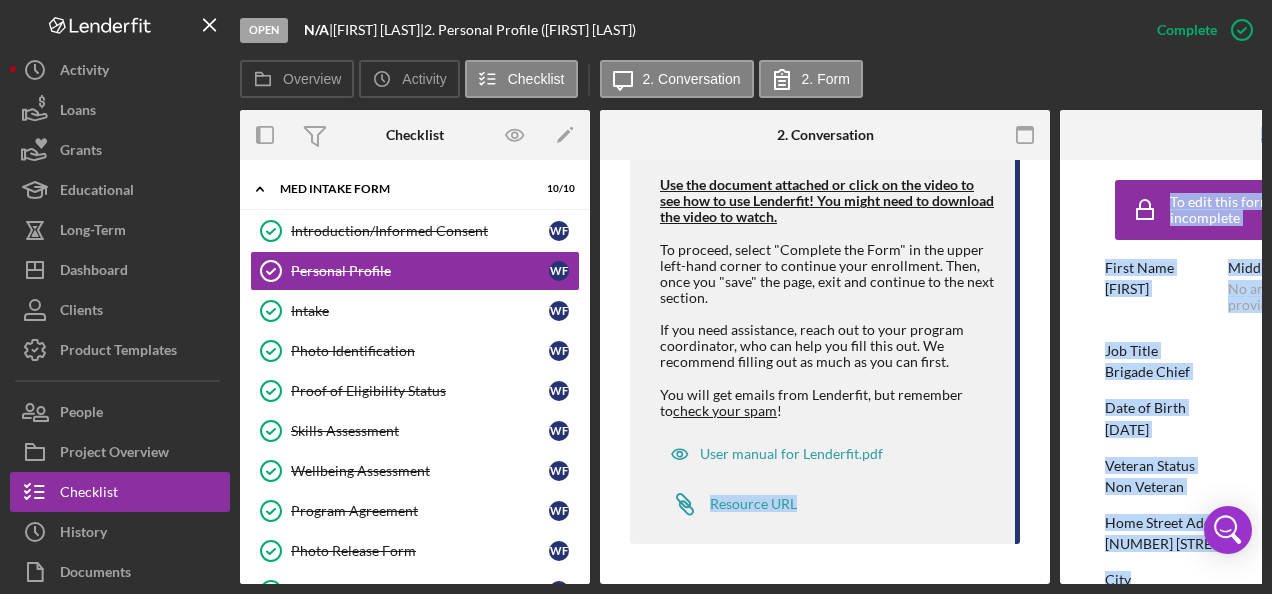 drag, startPoint x: 972, startPoint y: 577, endPoint x: 1142, endPoint y: 576, distance: 170.00294 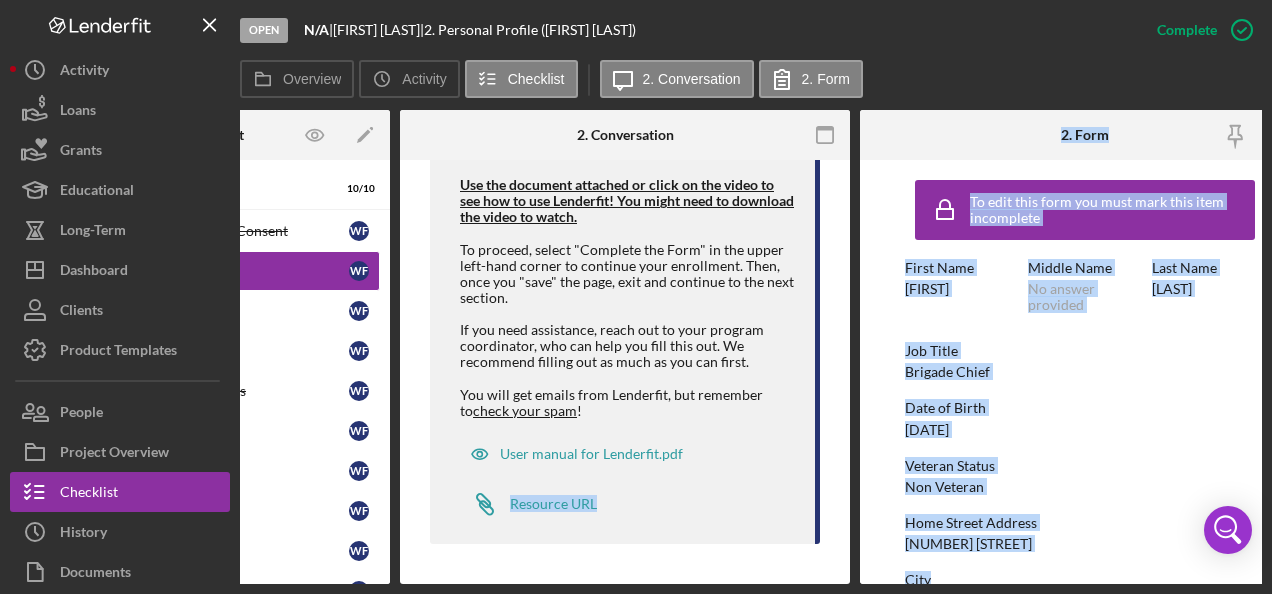 scroll, scrollTop: 0, scrollLeft: 198, axis: horizontal 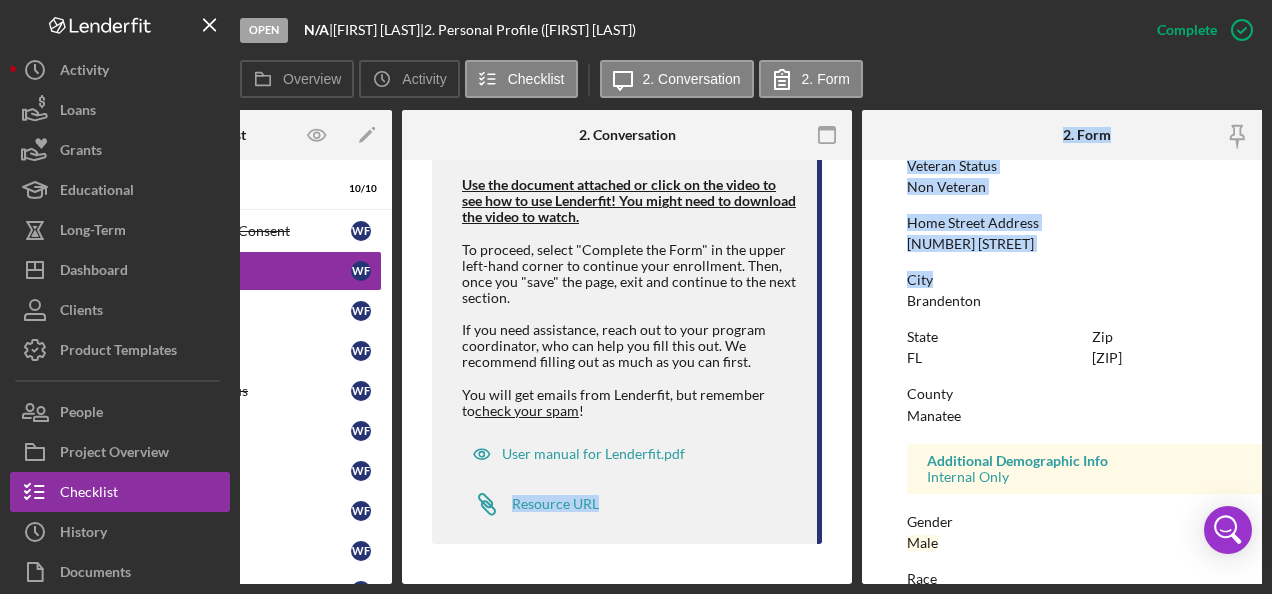 click on "To edit this form you must mark this item incomplete First Name [FIRST] Middle Name No answer provided Last Name [LAST] Job Title Brigade Chief Date of Birth [DATE] Veteran Status Non Veteran Home Street Address [NUMBER] [STREET] [CITY] [STATE] [ZIP] County Manatee Additional Demographic Info Internal Only Gender Male Race Other Ethnicity Hispanic Or Latino Low Income Individual Yes Household Income [CURRENCY]" at bounding box center (1087, 335) 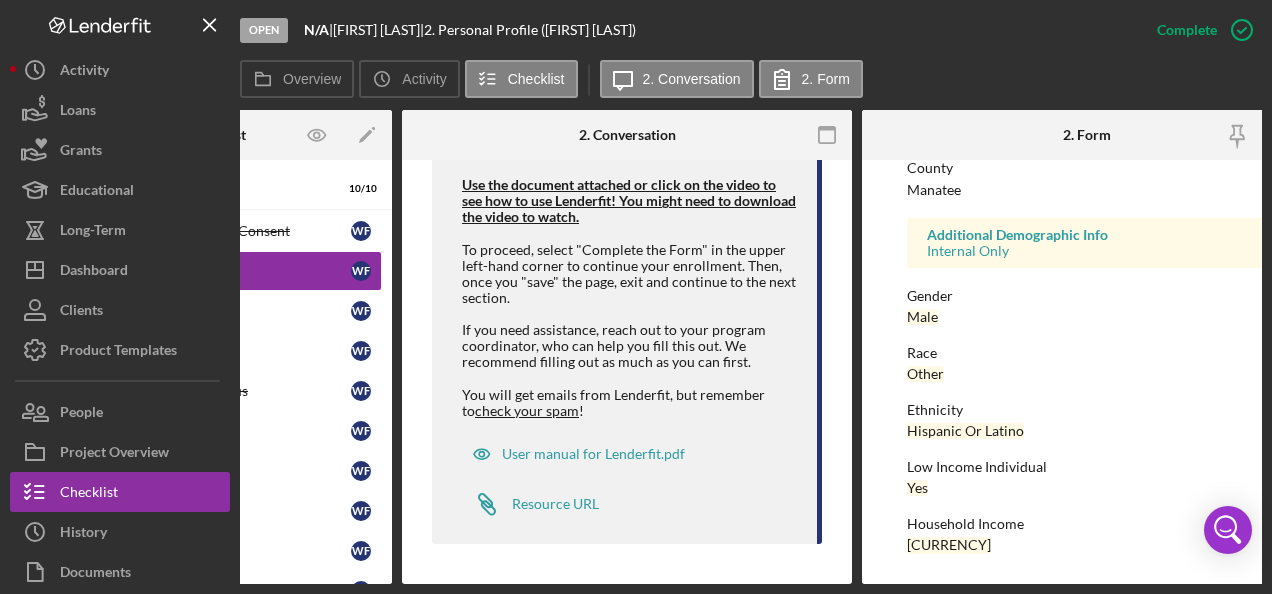 scroll, scrollTop: 0, scrollLeft: 0, axis: both 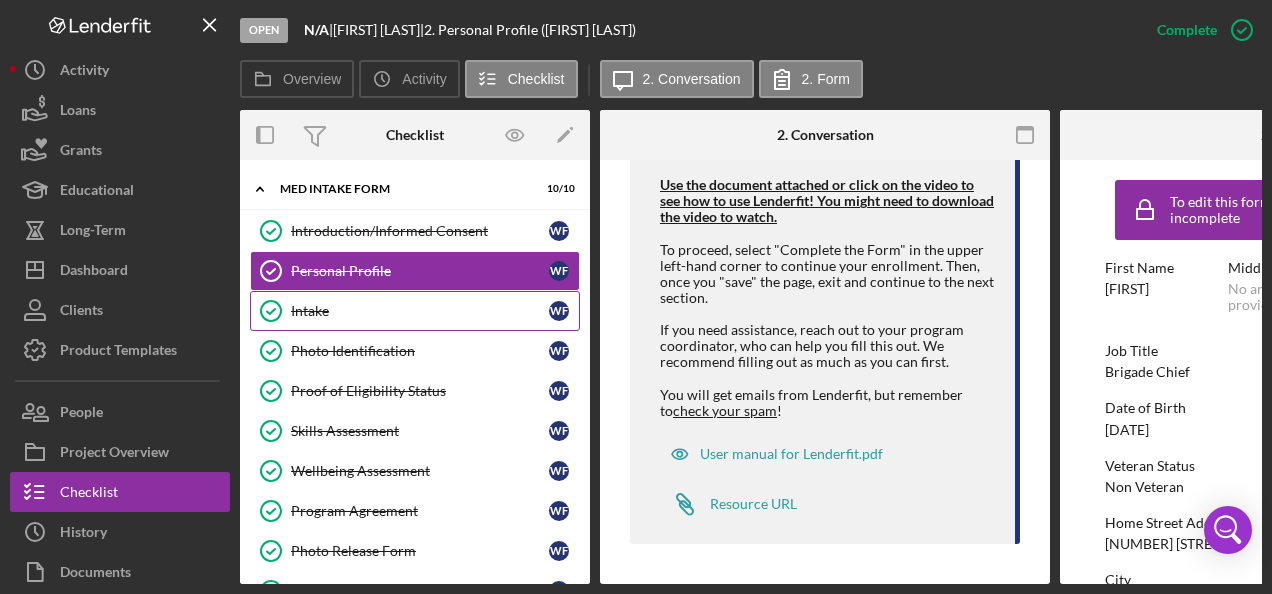 click on "Intake" at bounding box center [420, 311] 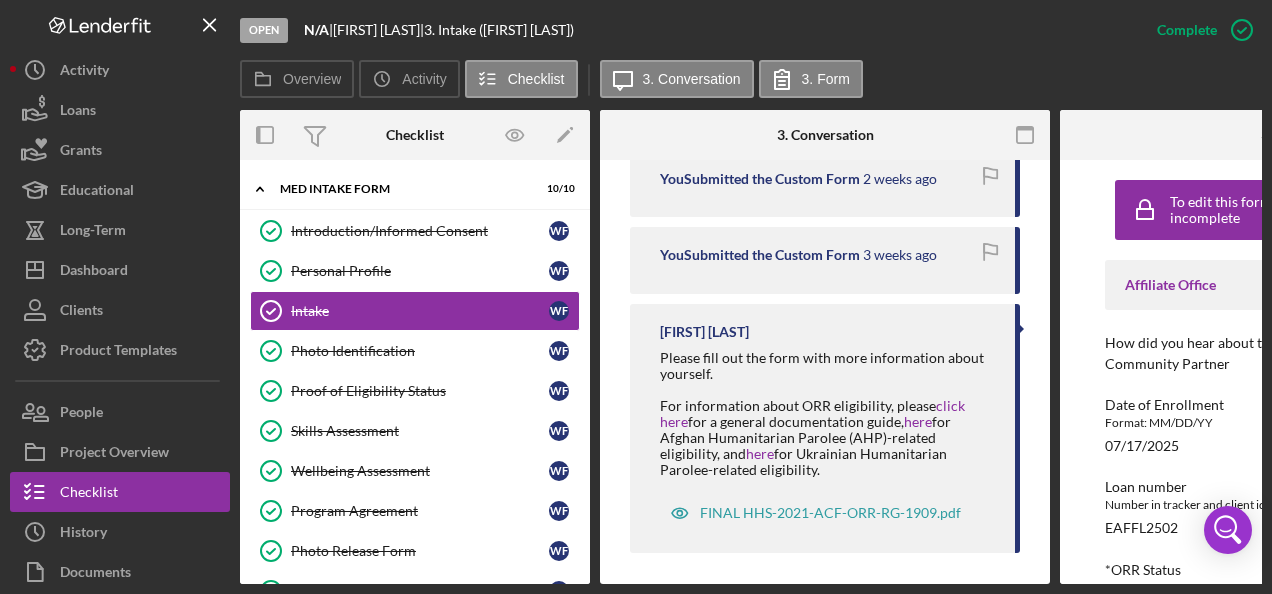 scroll, scrollTop: 1014, scrollLeft: 0, axis: vertical 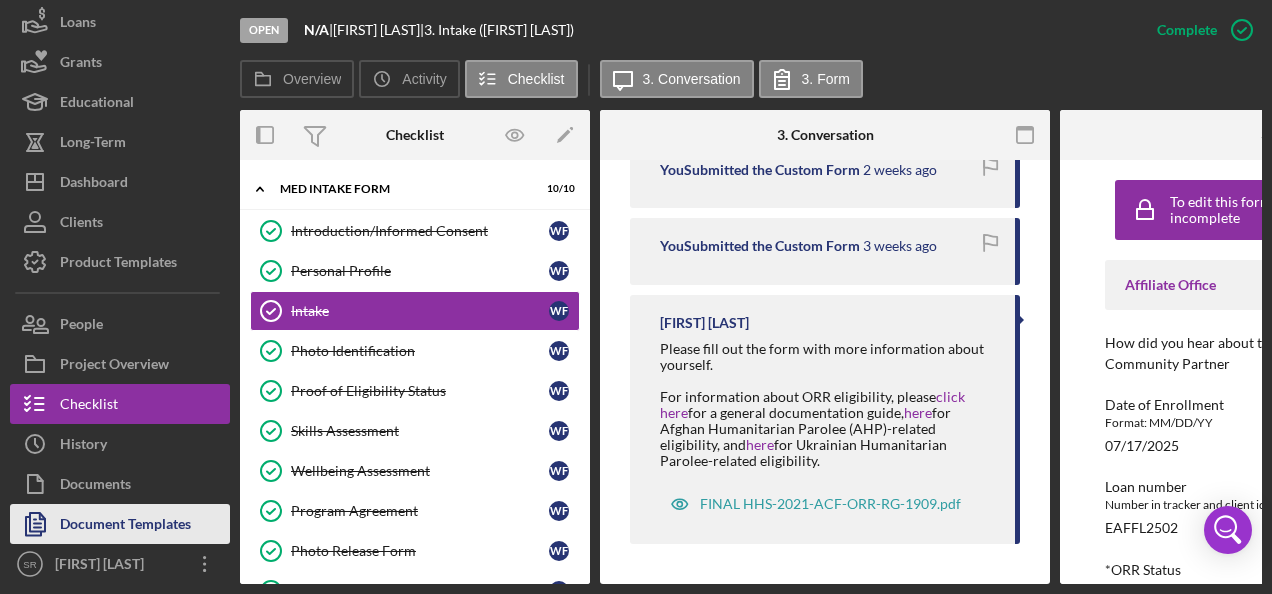 click on "Document Templates" at bounding box center [125, 526] 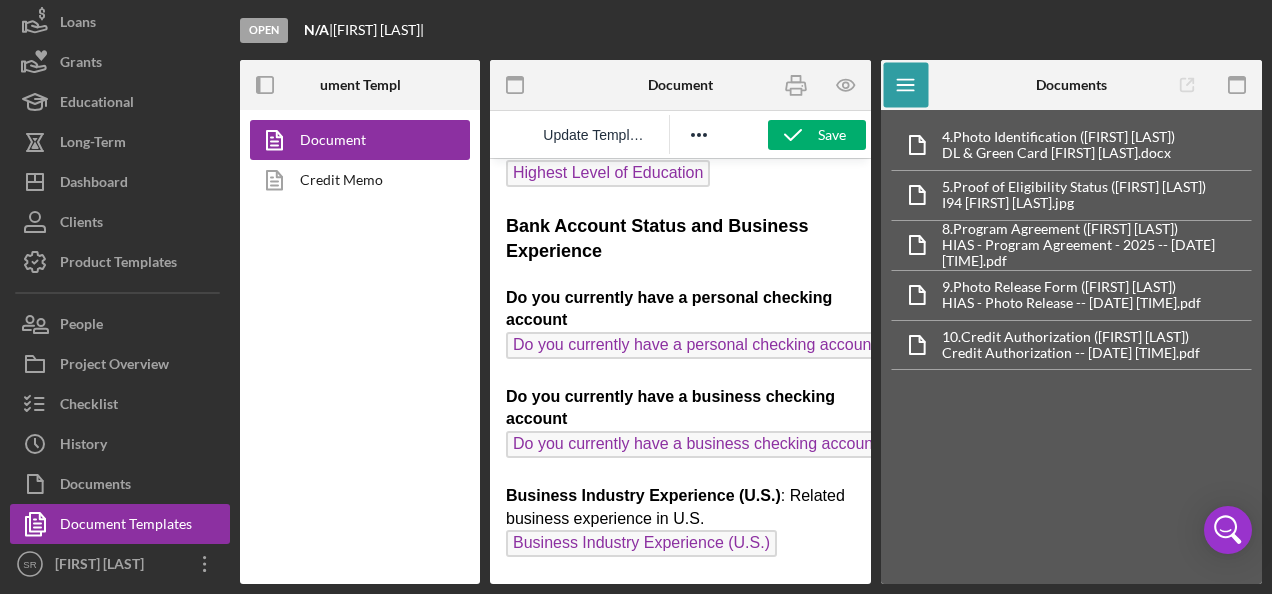 scroll, scrollTop: 2100, scrollLeft: 0, axis: vertical 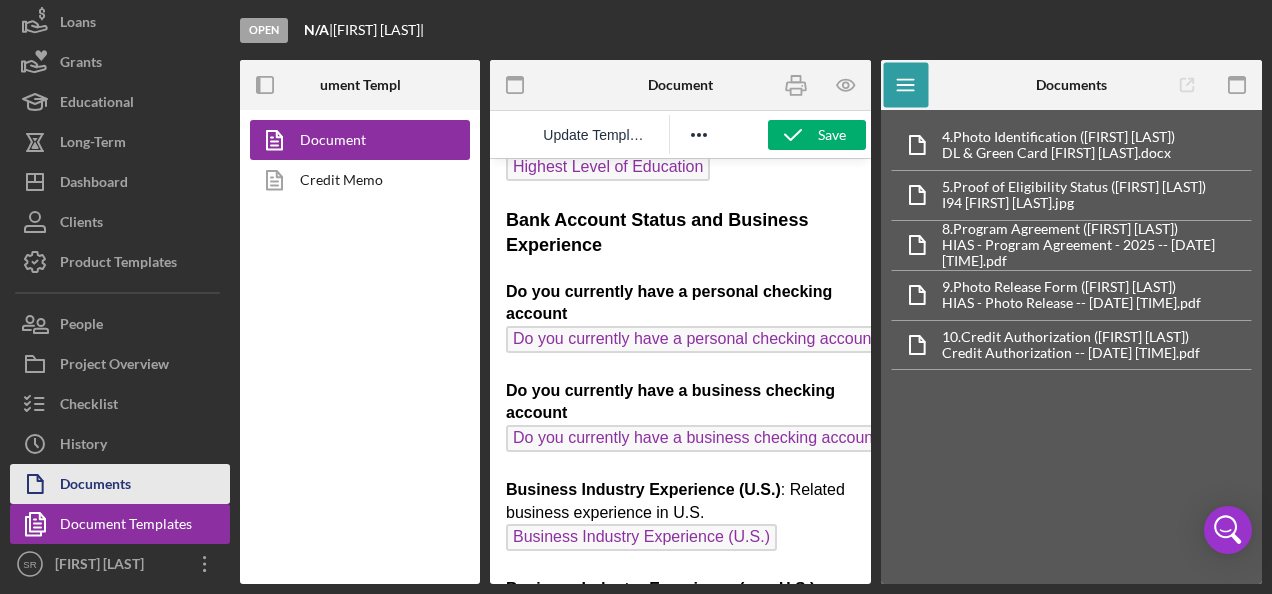 click on "Documents" at bounding box center [95, 486] 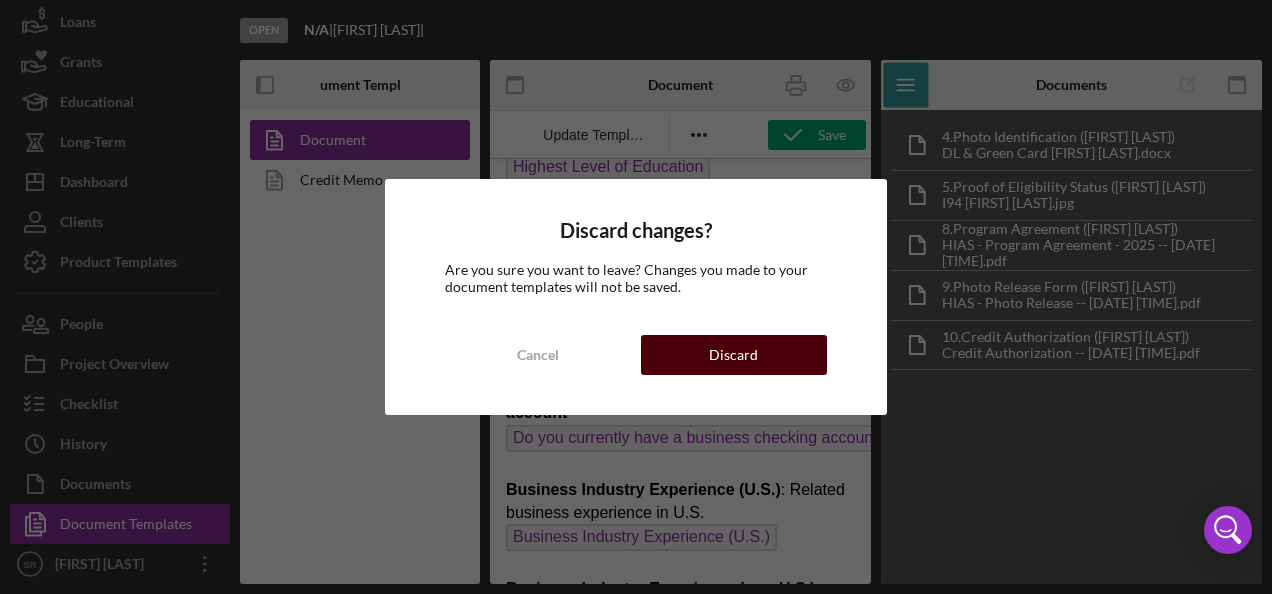 drag, startPoint x: 678, startPoint y: 358, endPoint x: 187, endPoint y: 200, distance: 515.79553 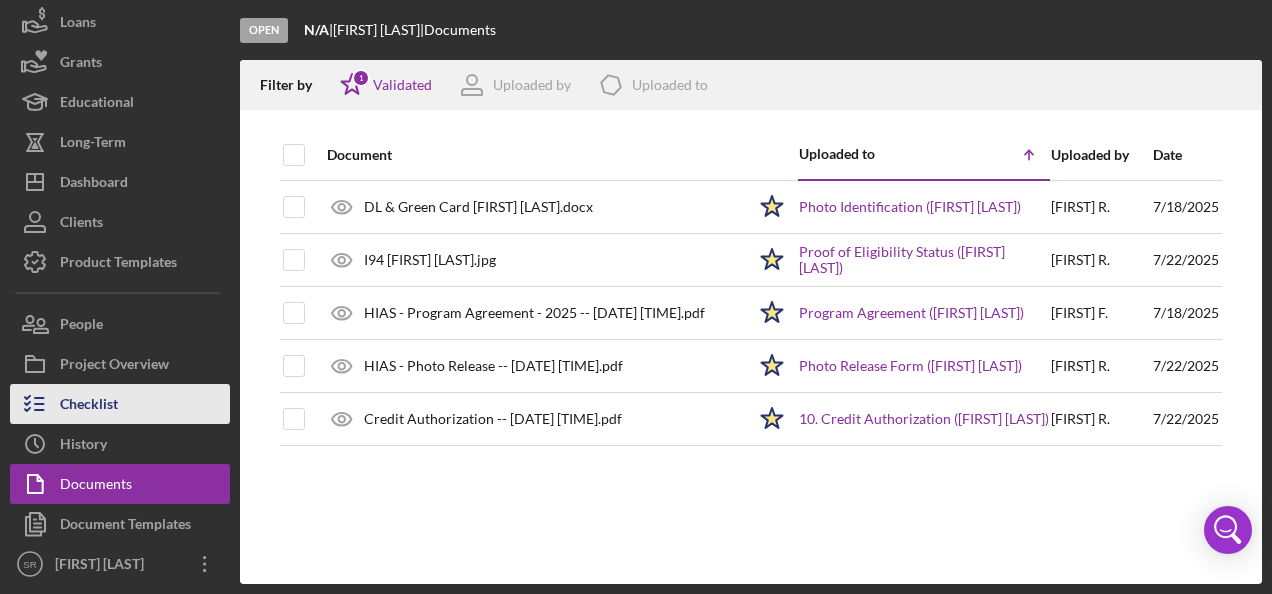 click on "Checklist" at bounding box center (120, 404) 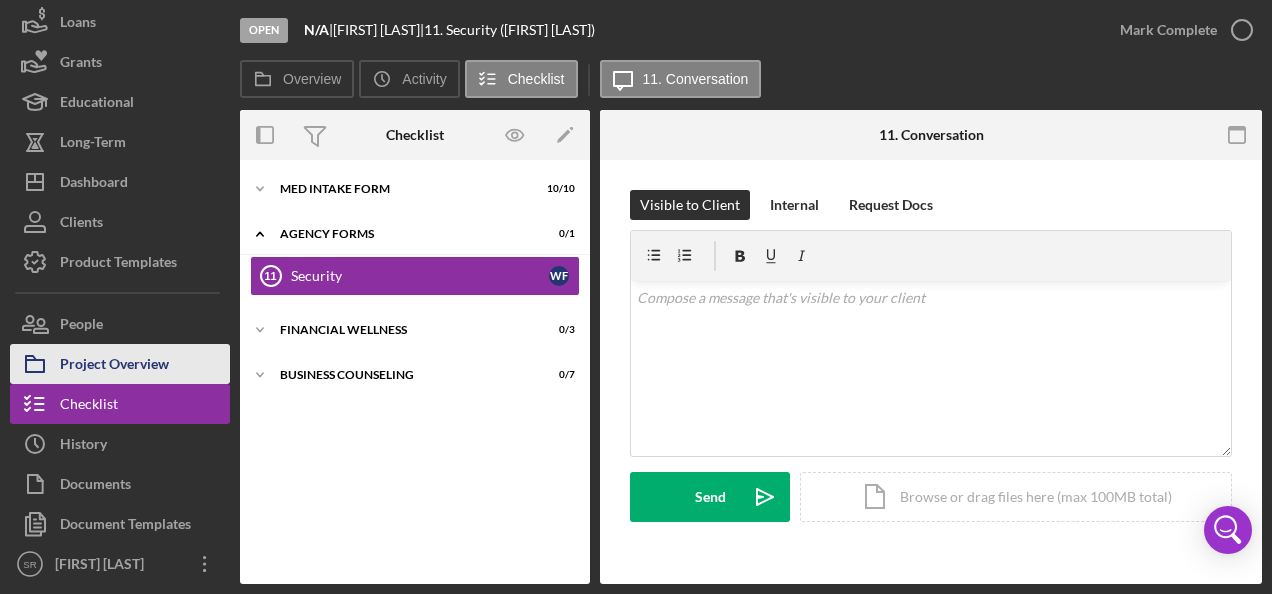 click on "Project Overview" at bounding box center [114, 366] 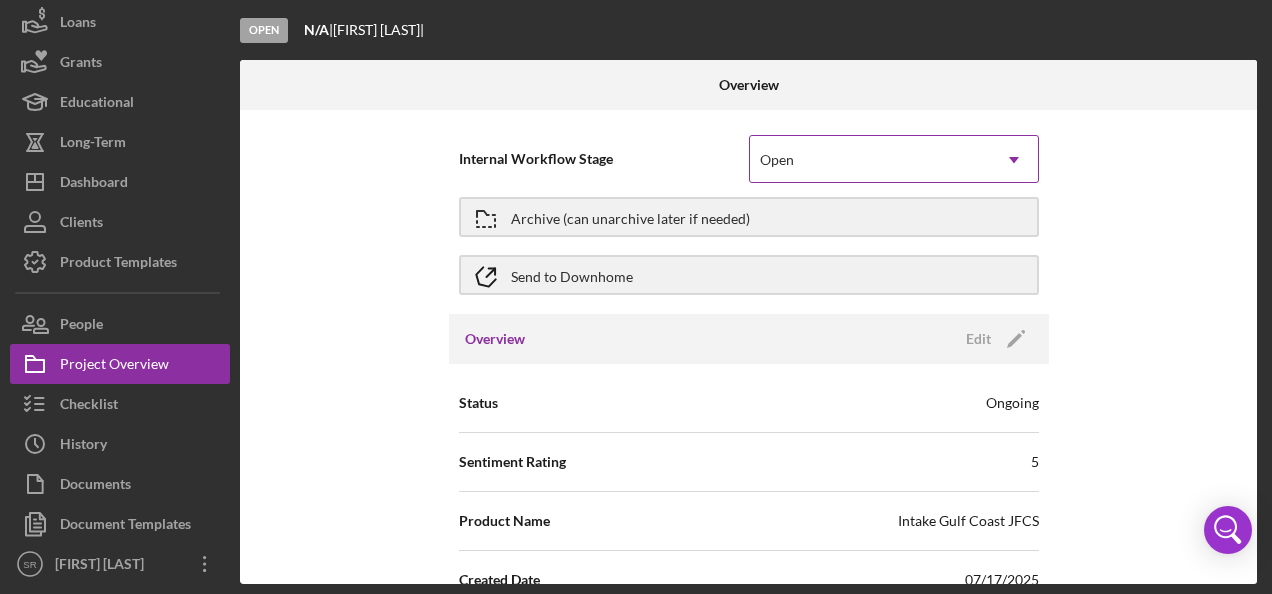click on "Open" at bounding box center [870, 160] 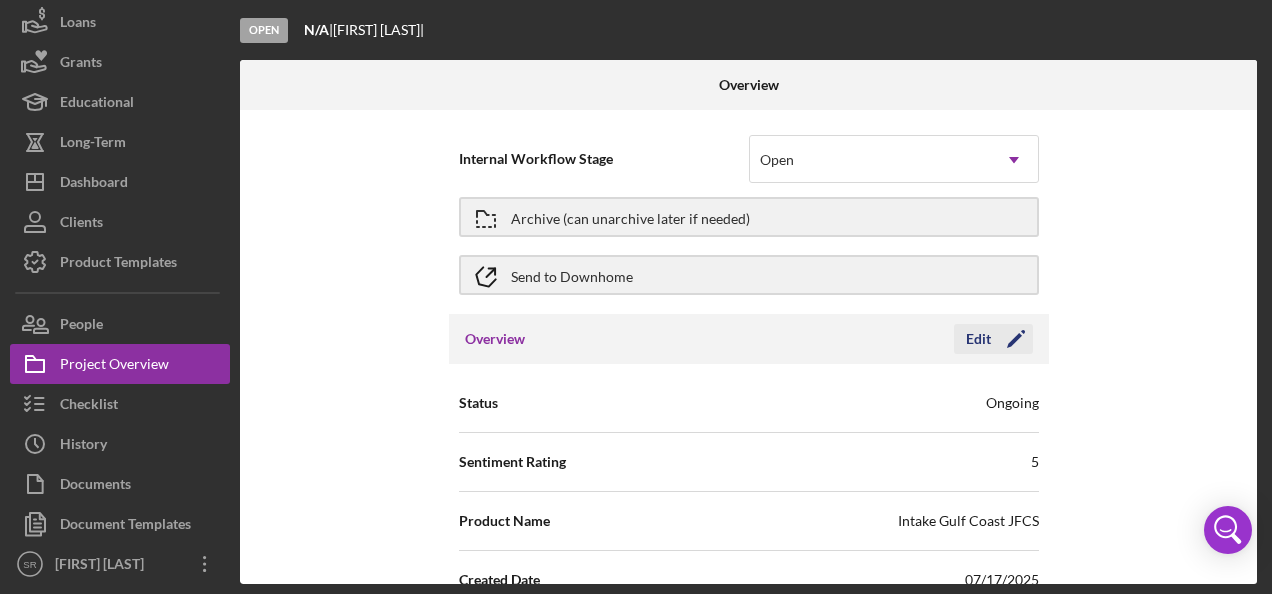 click on "Icon/Edit" 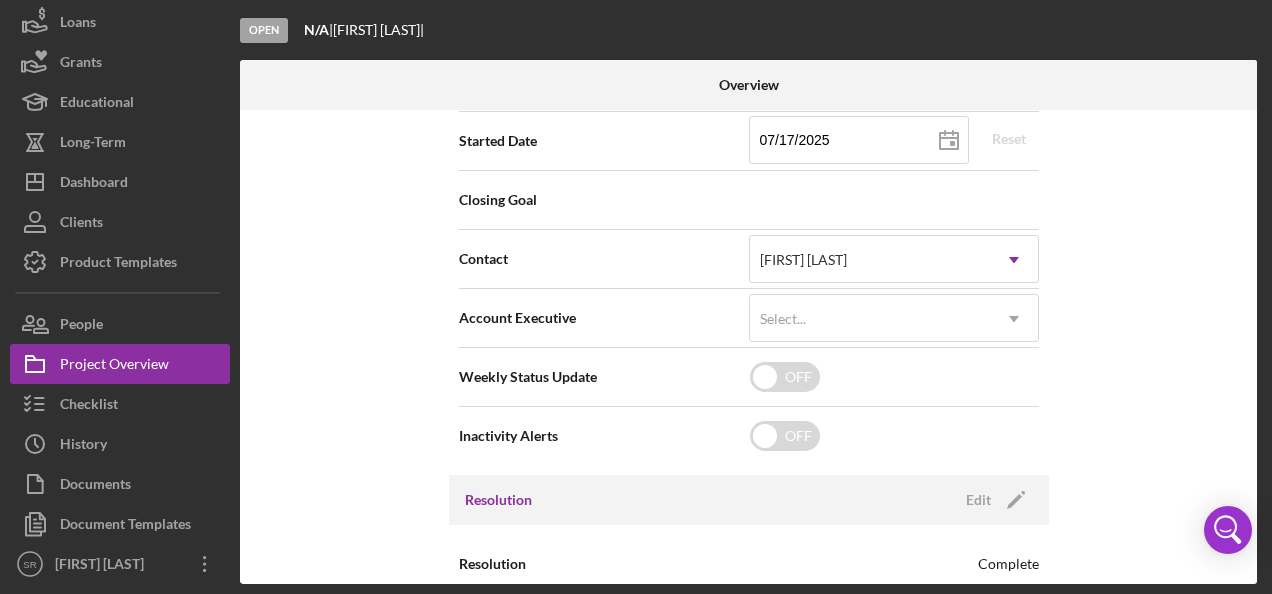 scroll, scrollTop: 500, scrollLeft: 0, axis: vertical 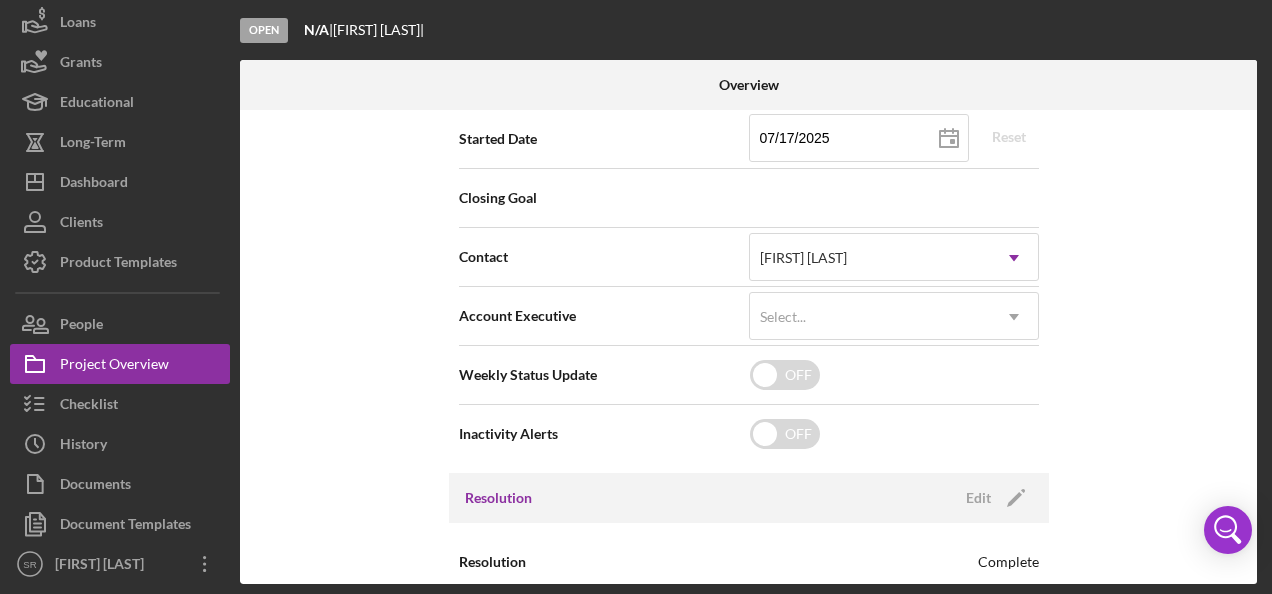 click on "Closing Goal" at bounding box center (749, 198) 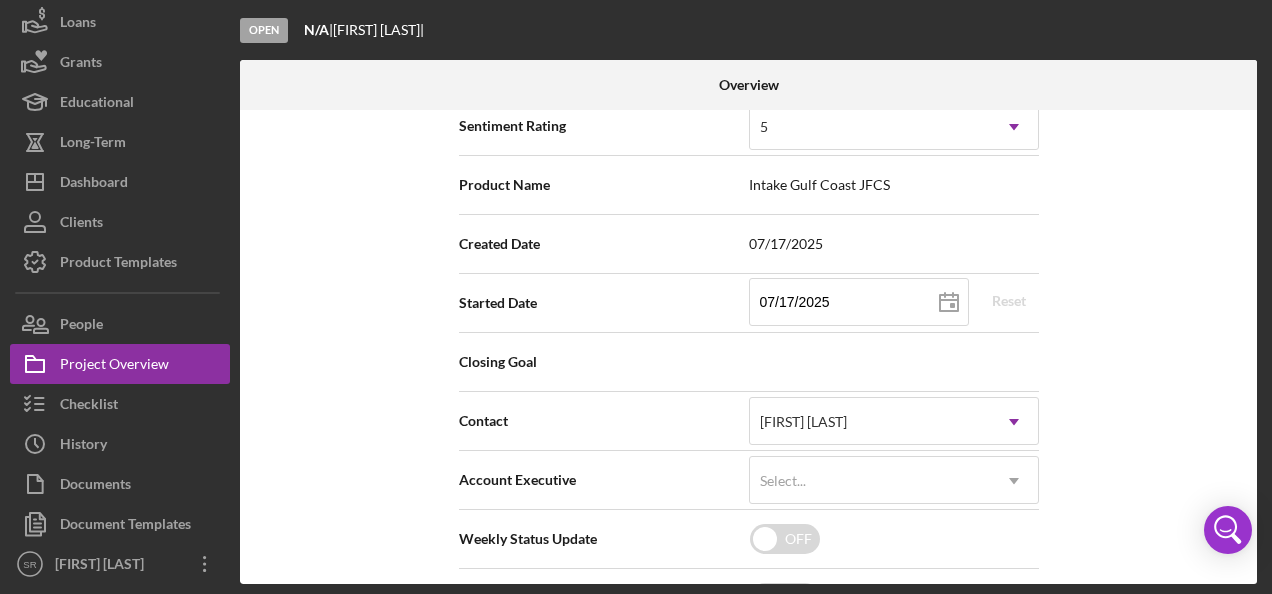 scroll, scrollTop: 0, scrollLeft: 0, axis: both 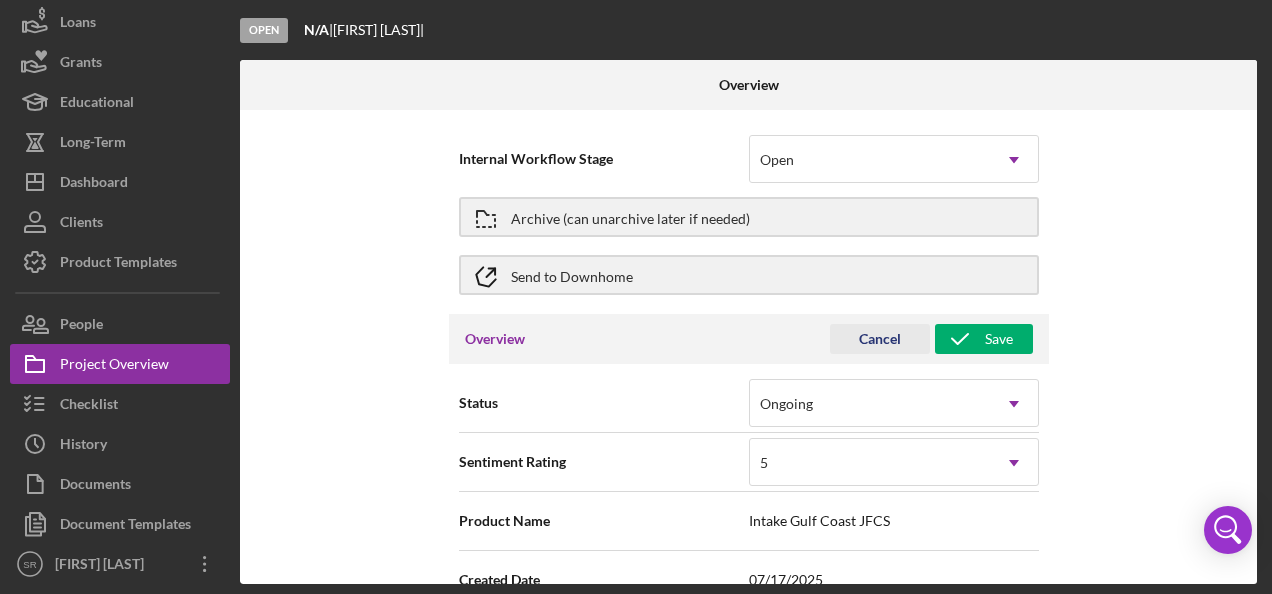 click on "Cancel" at bounding box center [880, 339] 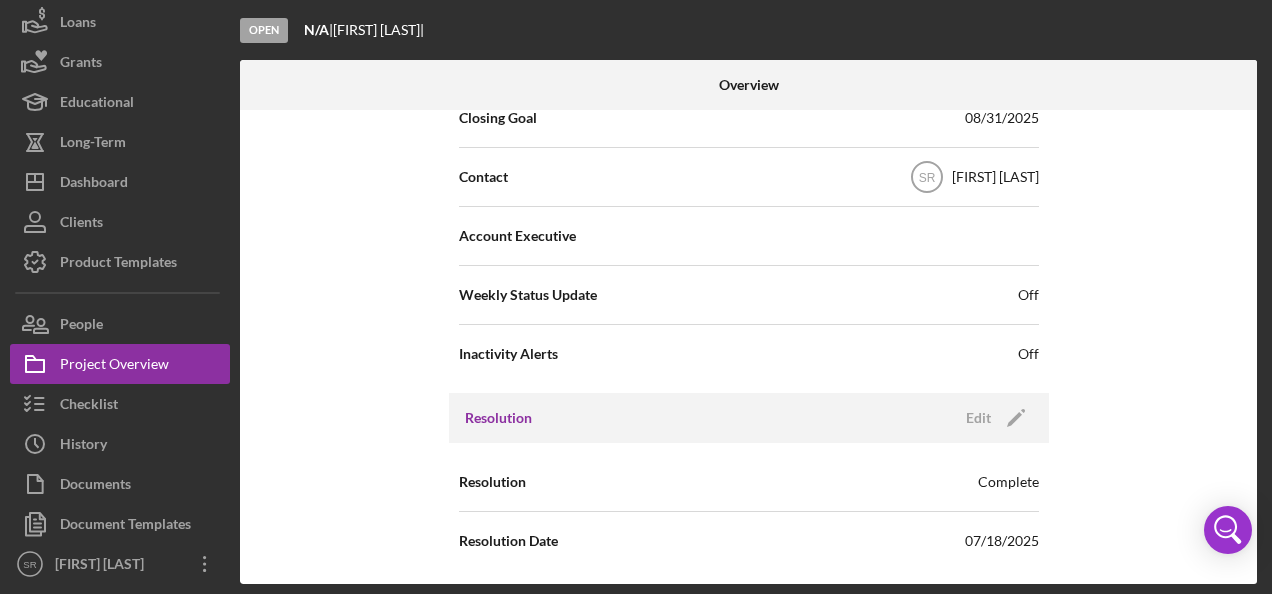 scroll, scrollTop: 582, scrollLeft: 0, axis: vertical 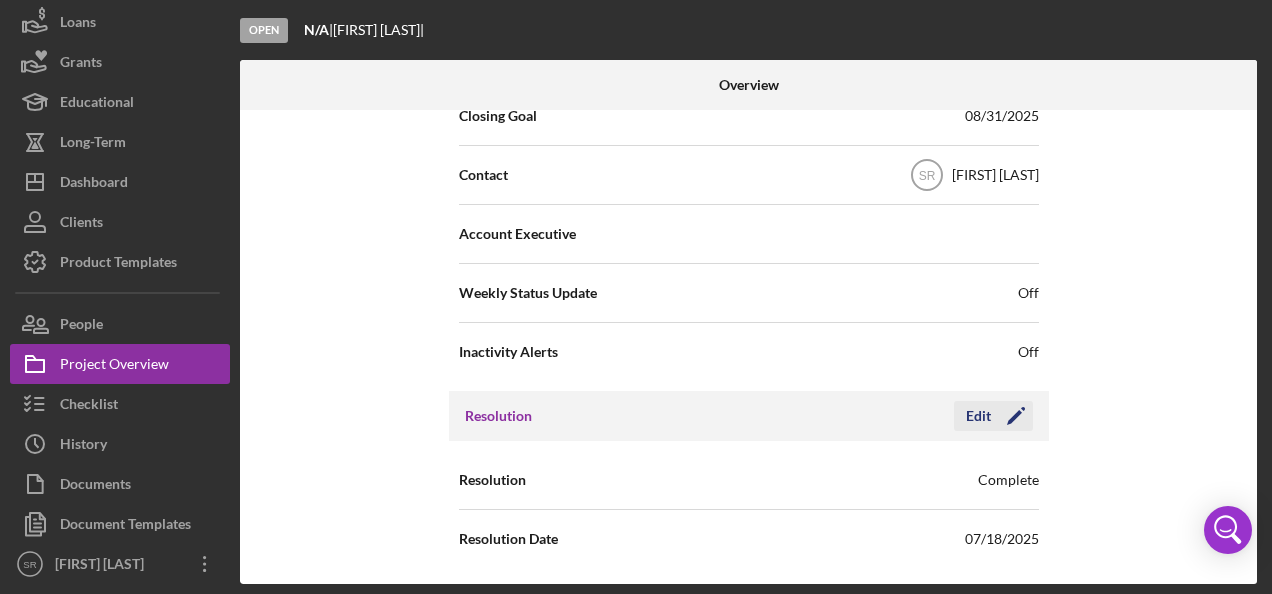 click 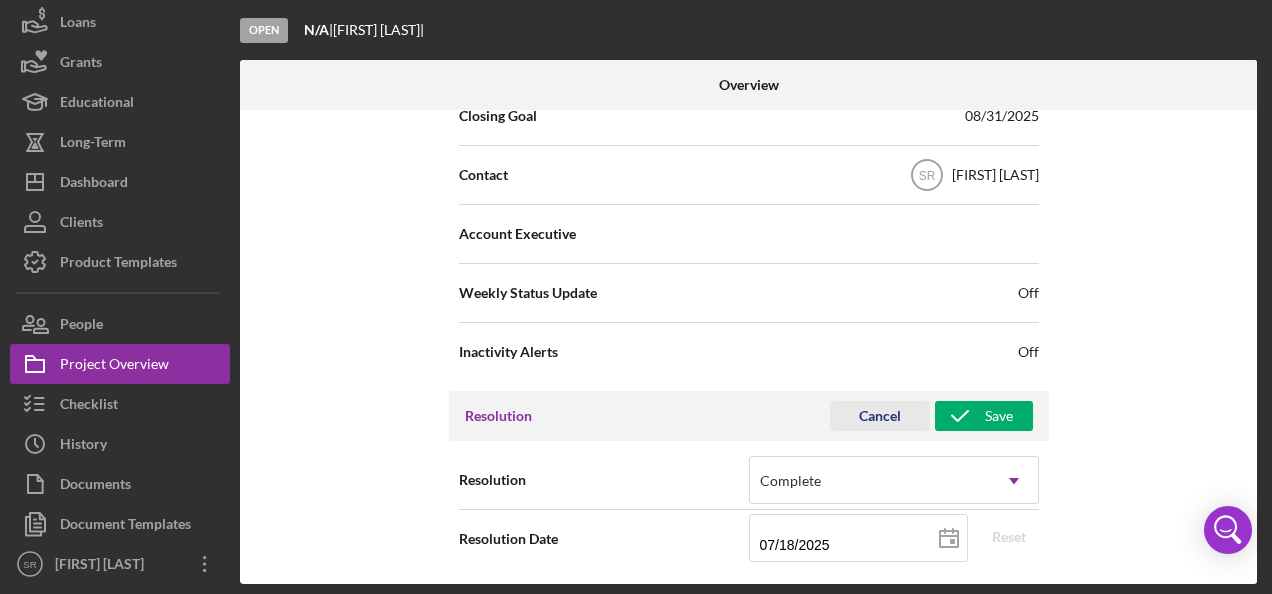 click on "Cancel" at bounding box center [880, 416] 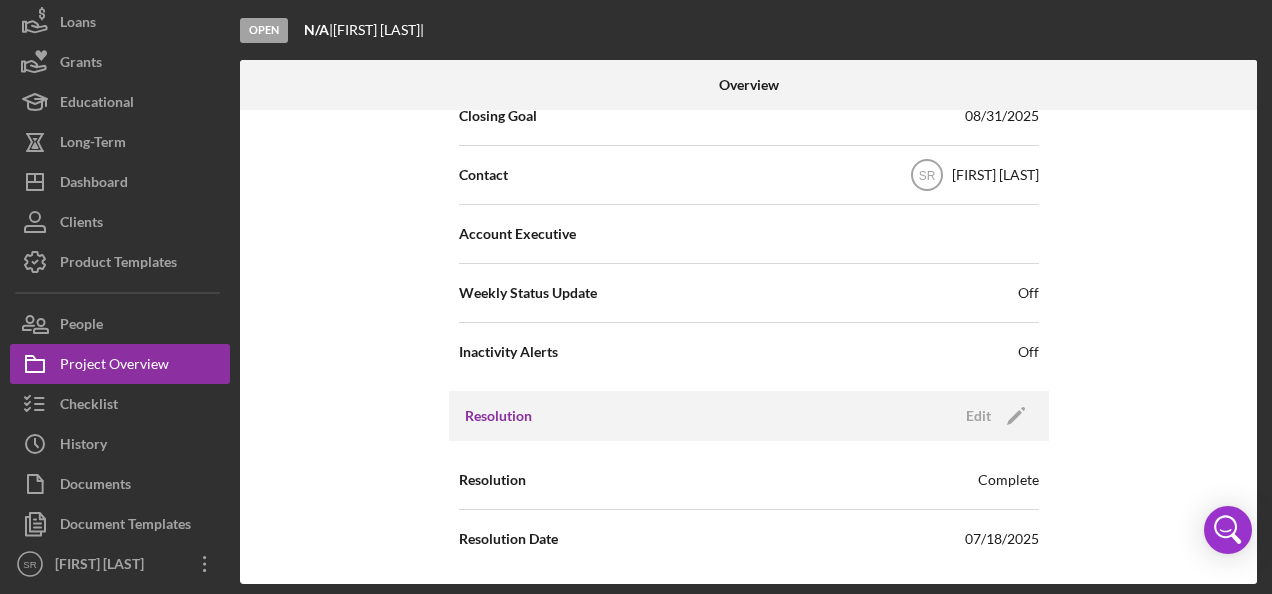 scroll, scrollTop: 0, scrollLeft: 0, axis: both 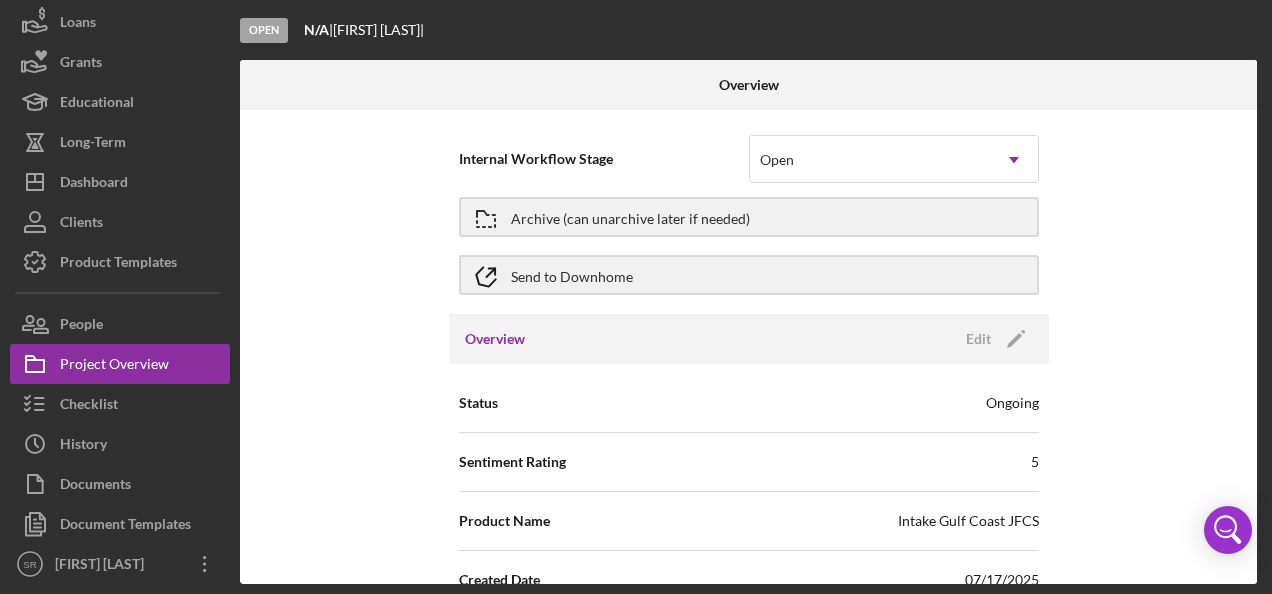 click on "Open" at bounding box center [264, 30] 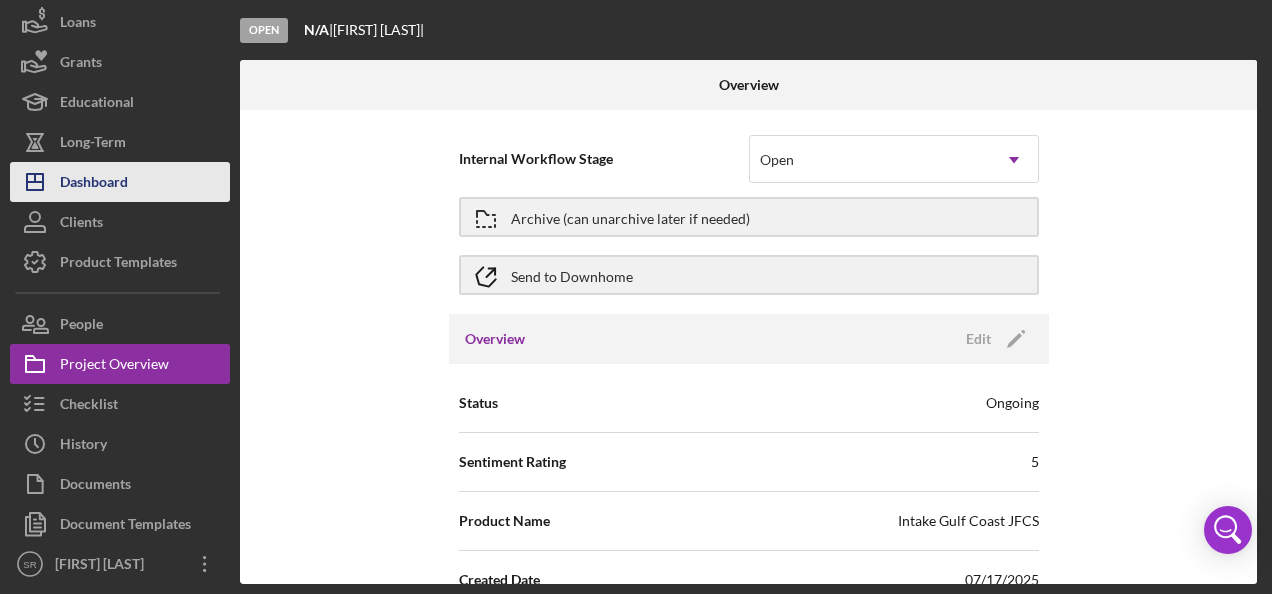 click on "Icon/Dashboard Dashboard" at bounding box center (120, 182) 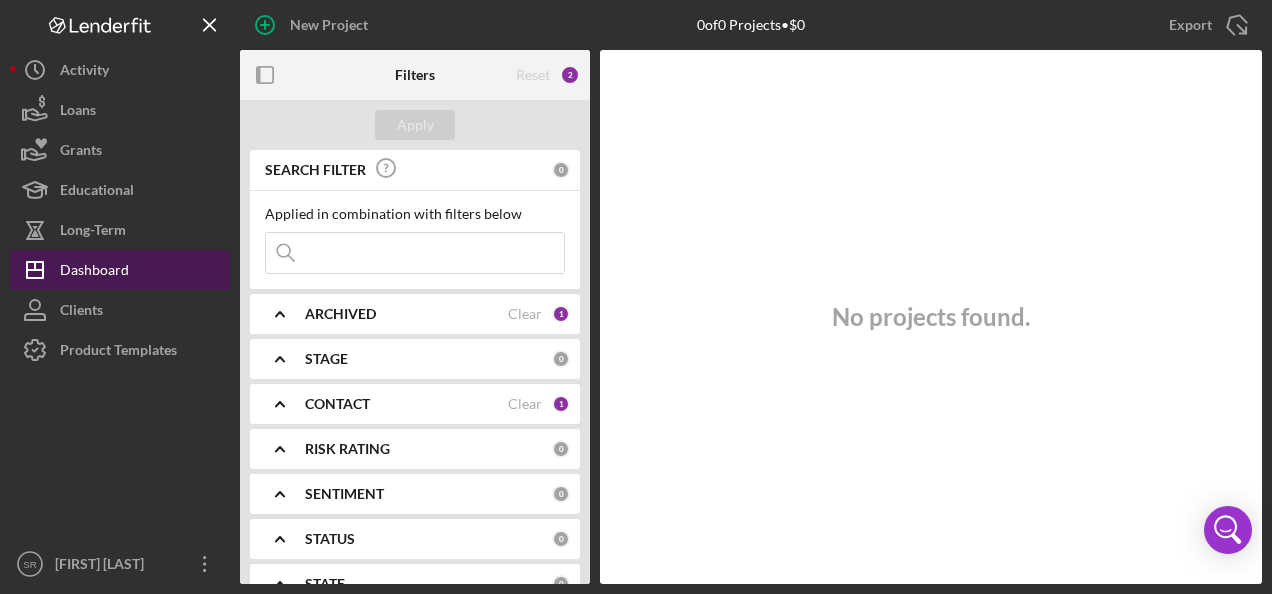 scroll, scrollTop: 0, scrollLeft: 0, axis: both 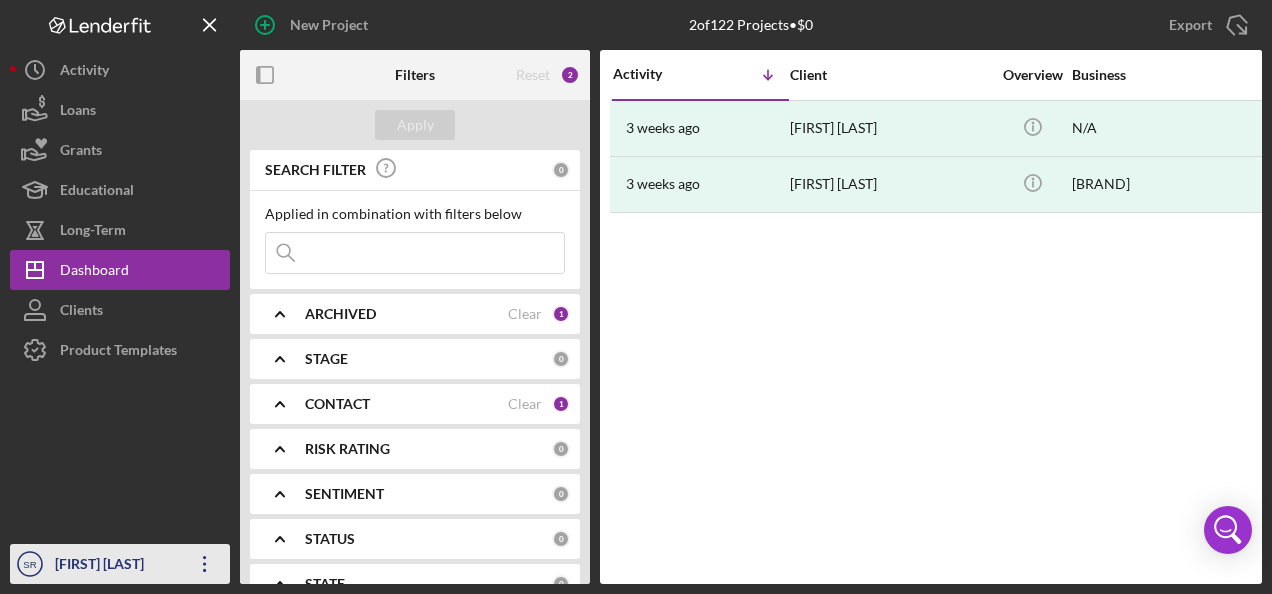 click on "Icon/Overflow" 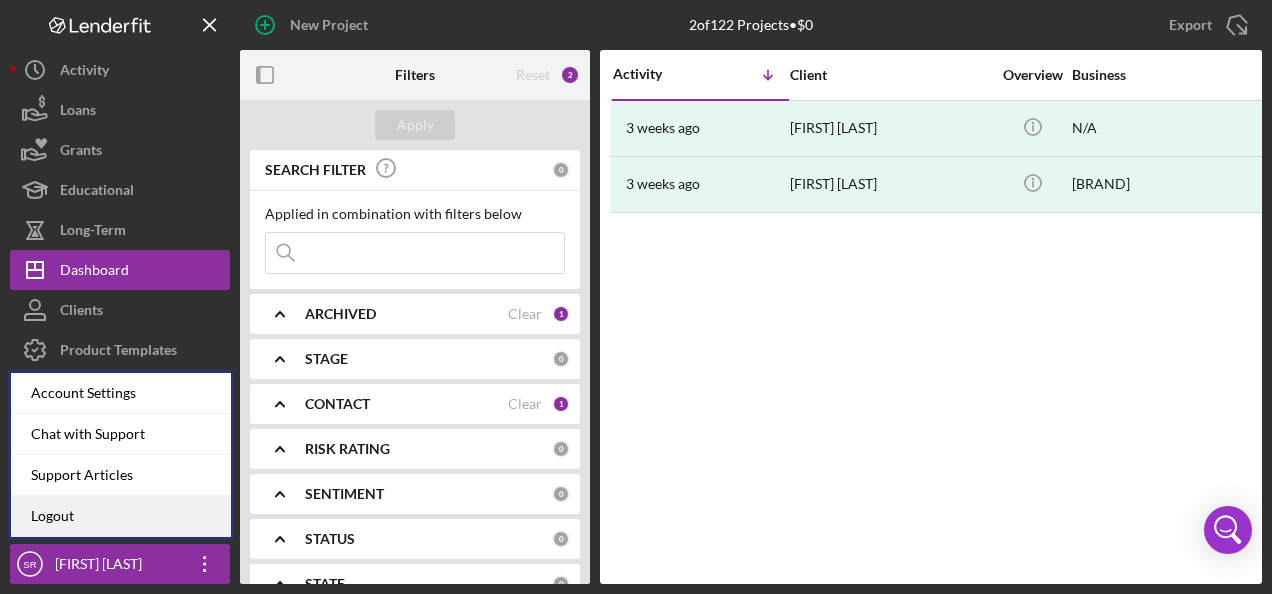 click on "Logout" at bounding box center [121, 516] 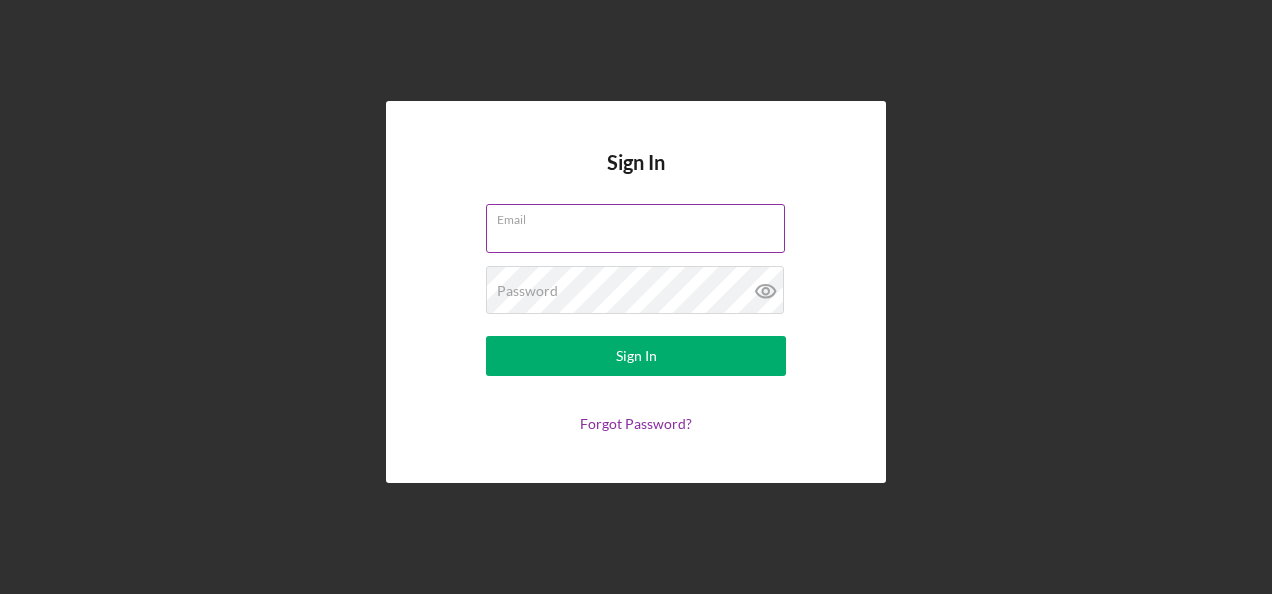 click on "Email" at bounding box center (636, 229) 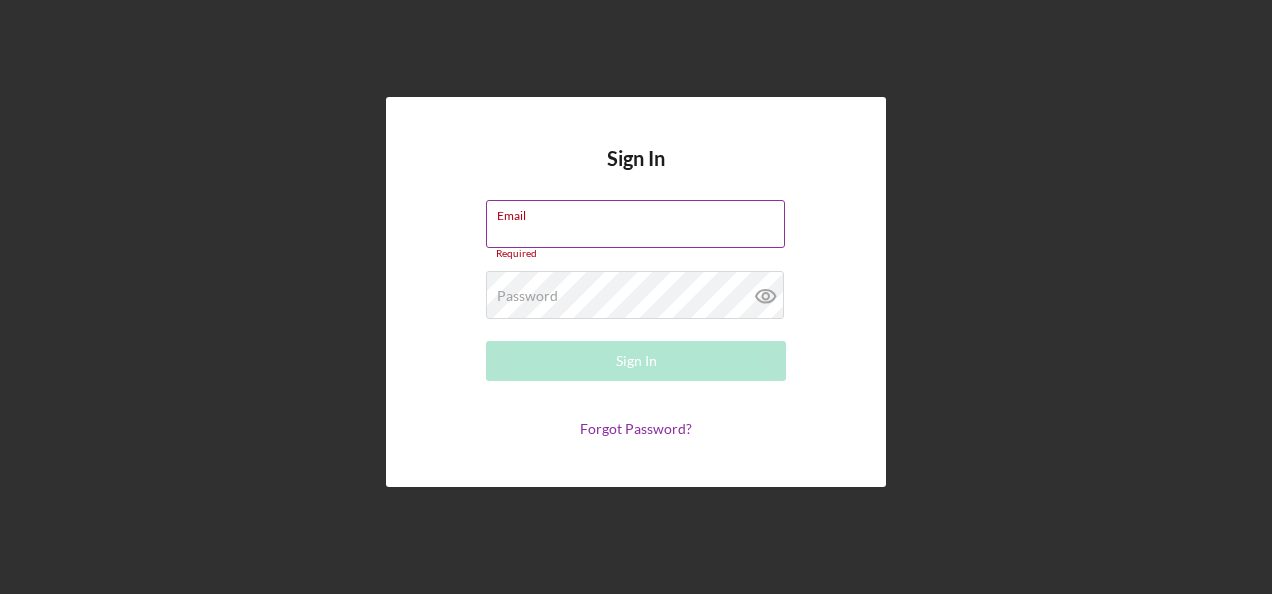 click on "Email" at bounding box center [635, 224] 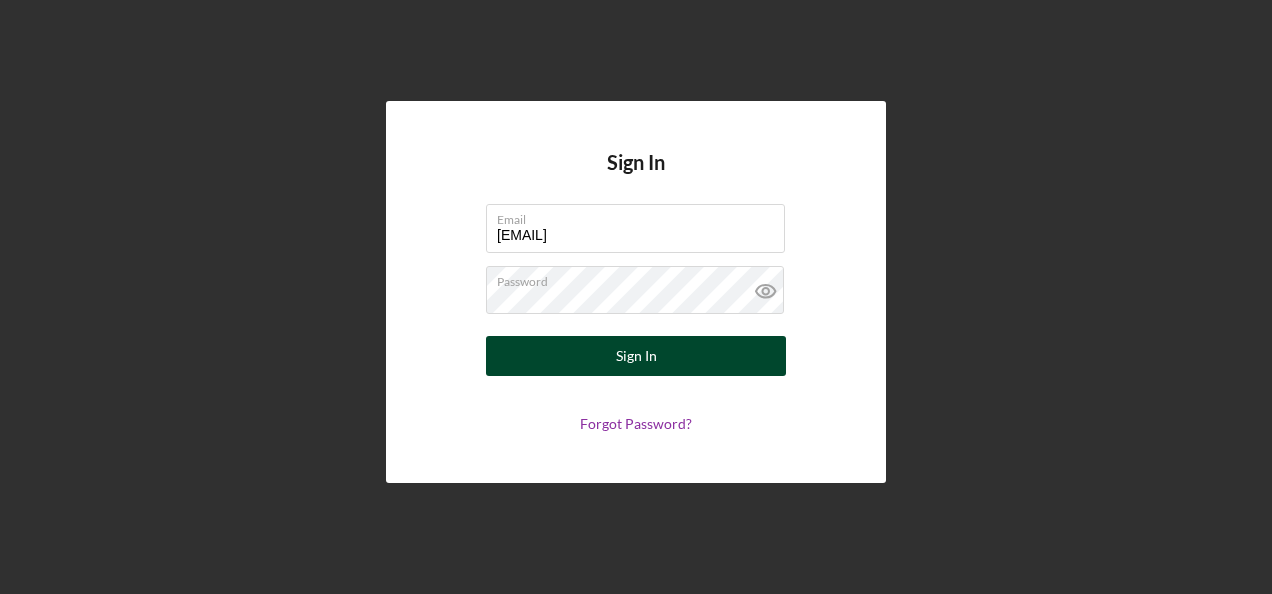 click on "Sign In" at bounding box center (636, 356) 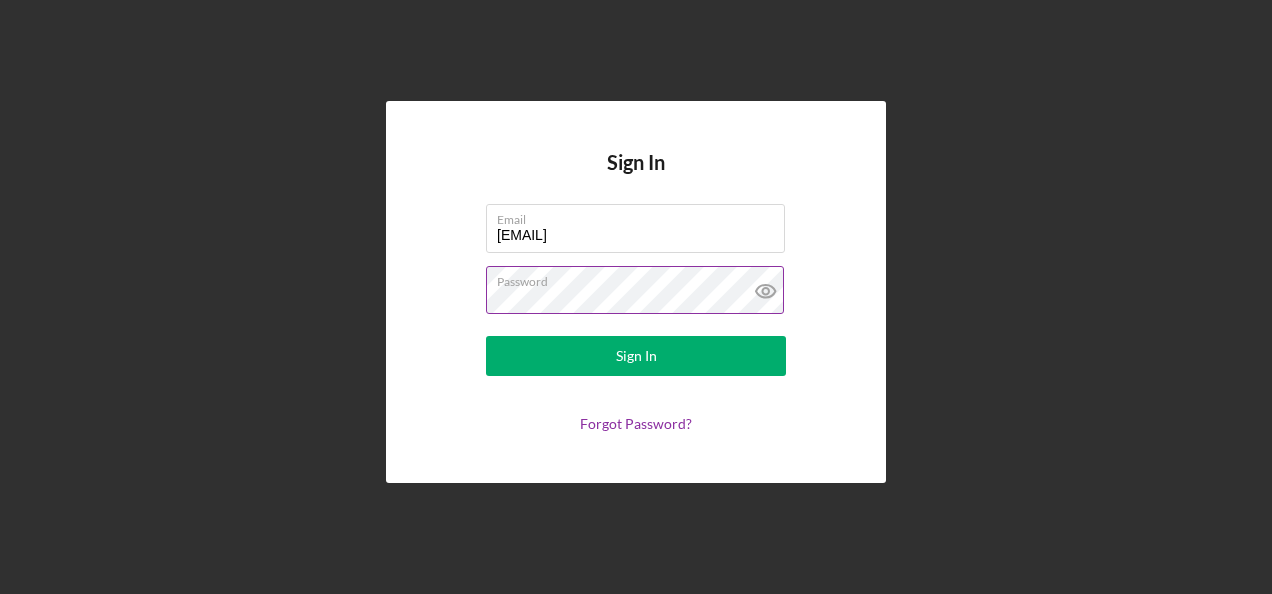 click 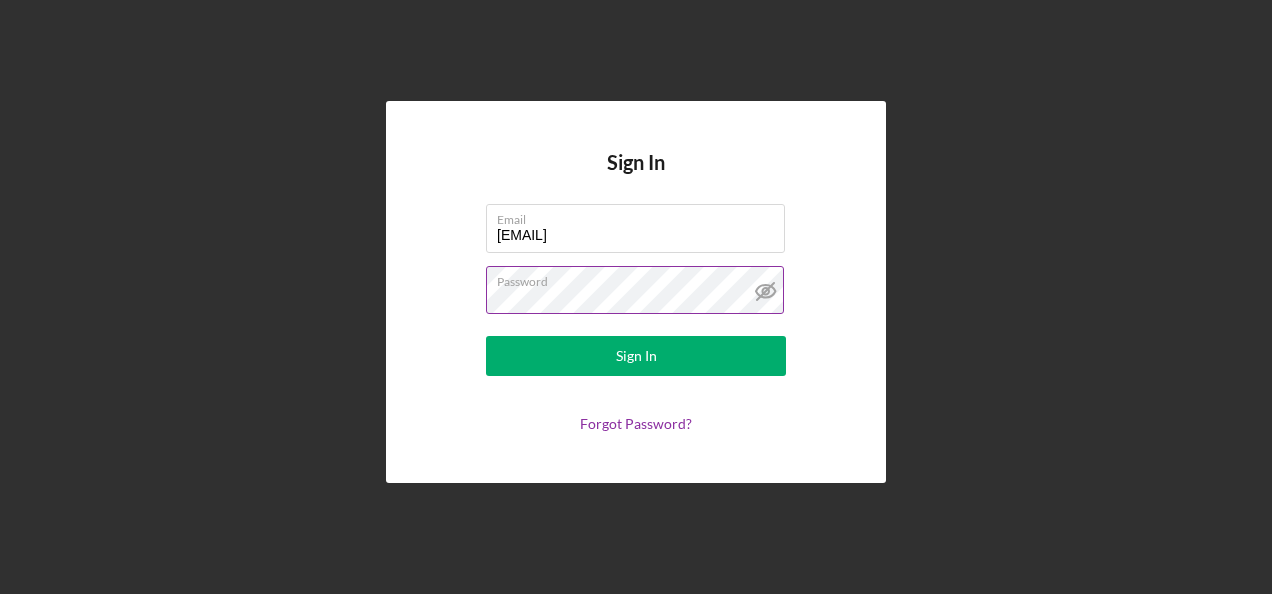 click 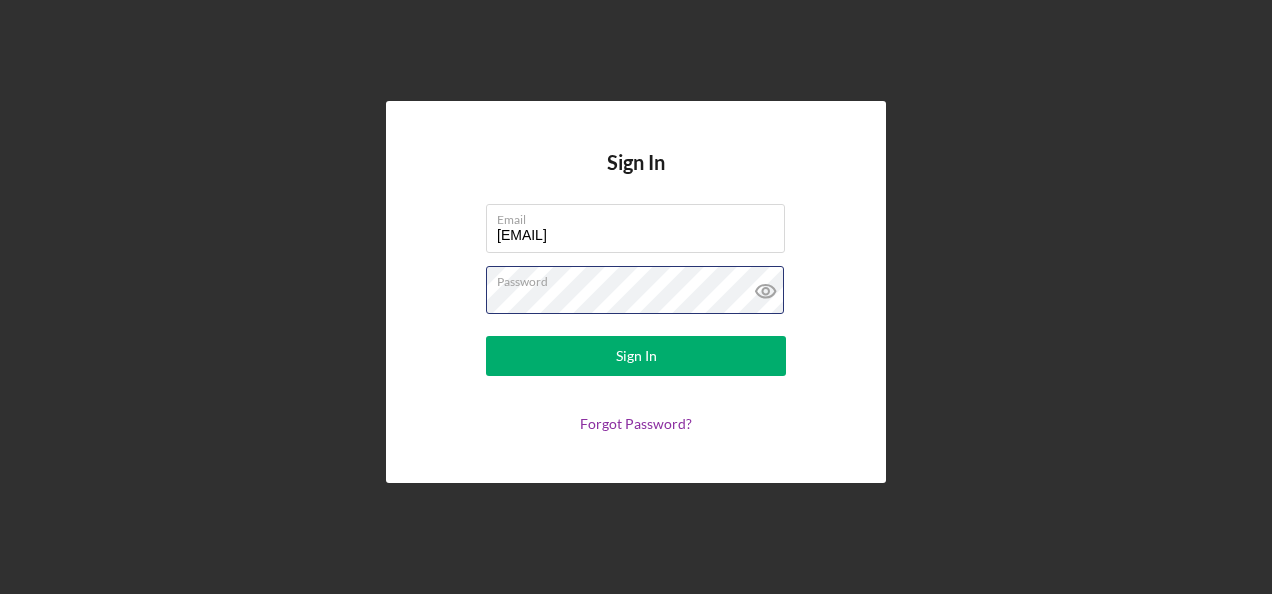 click on "Sign In Email [EMAIL] Password Sign In Forgot Password?" at bounding box center (636, 291) 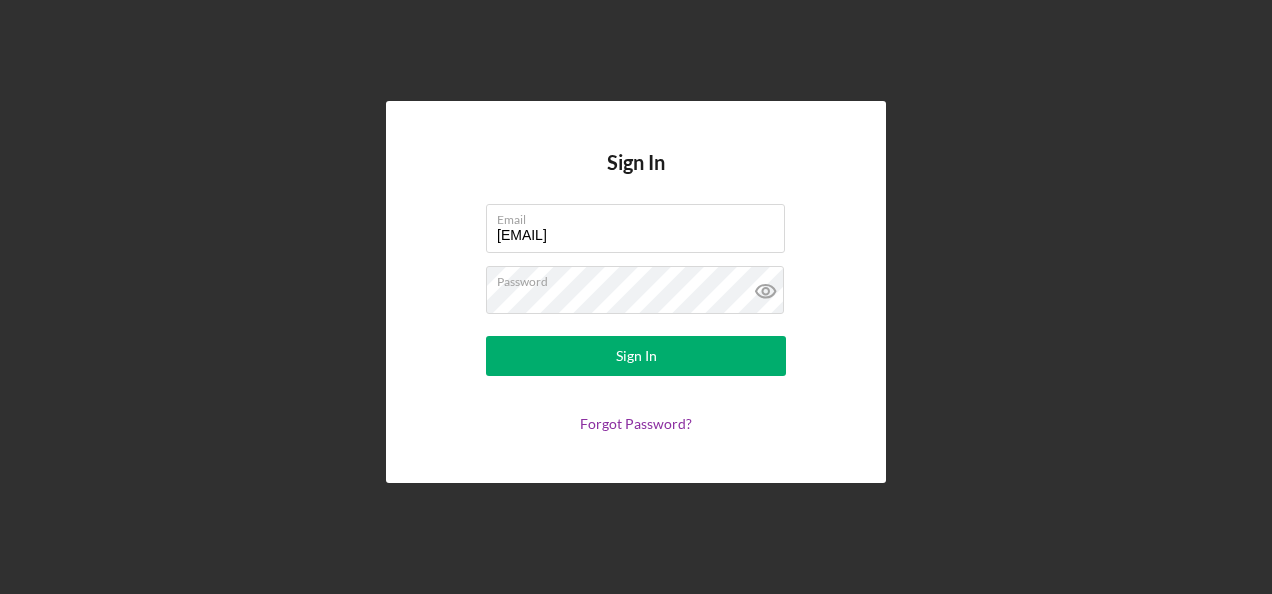 click 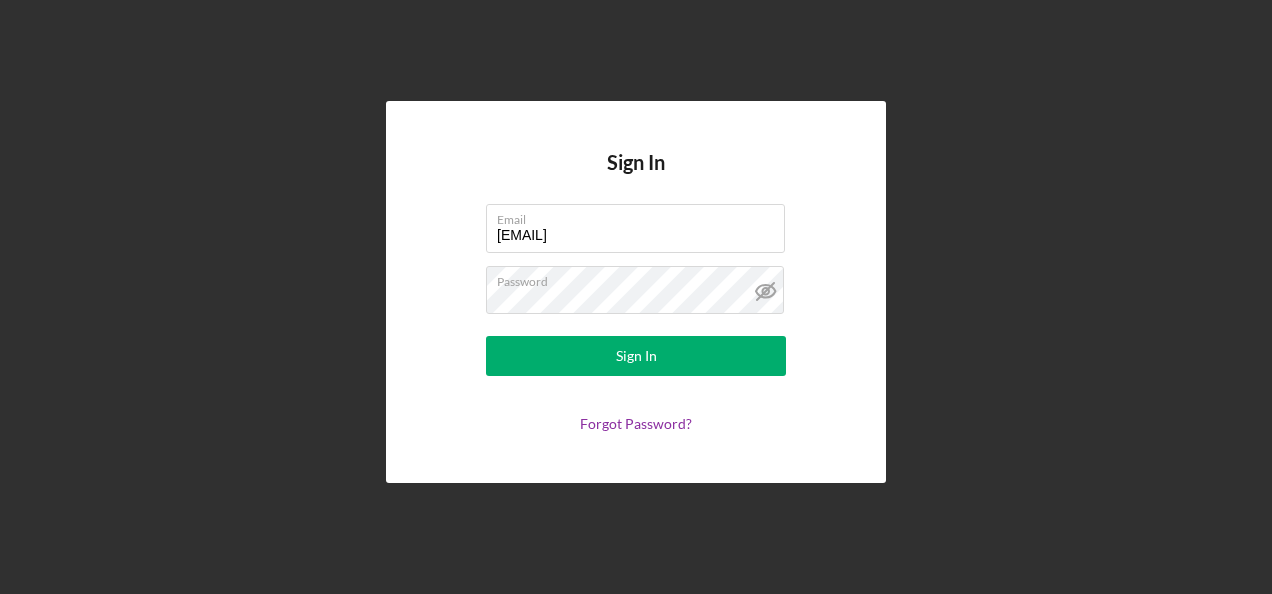 click 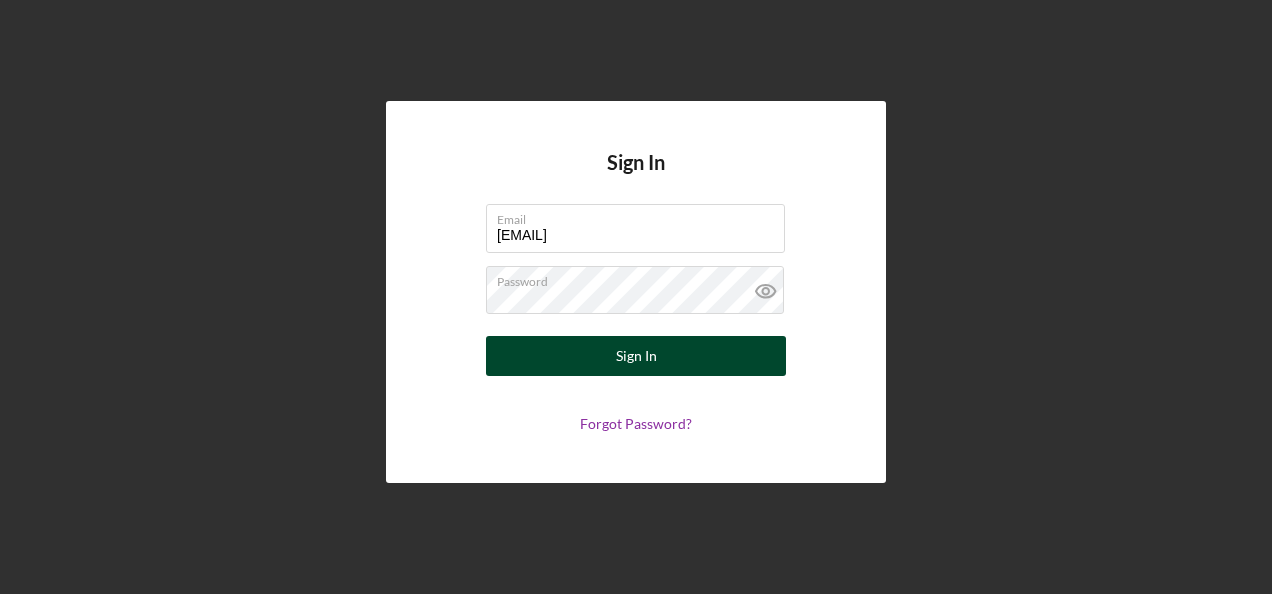 click on "Sign In" at bounding box center (636, 356) 